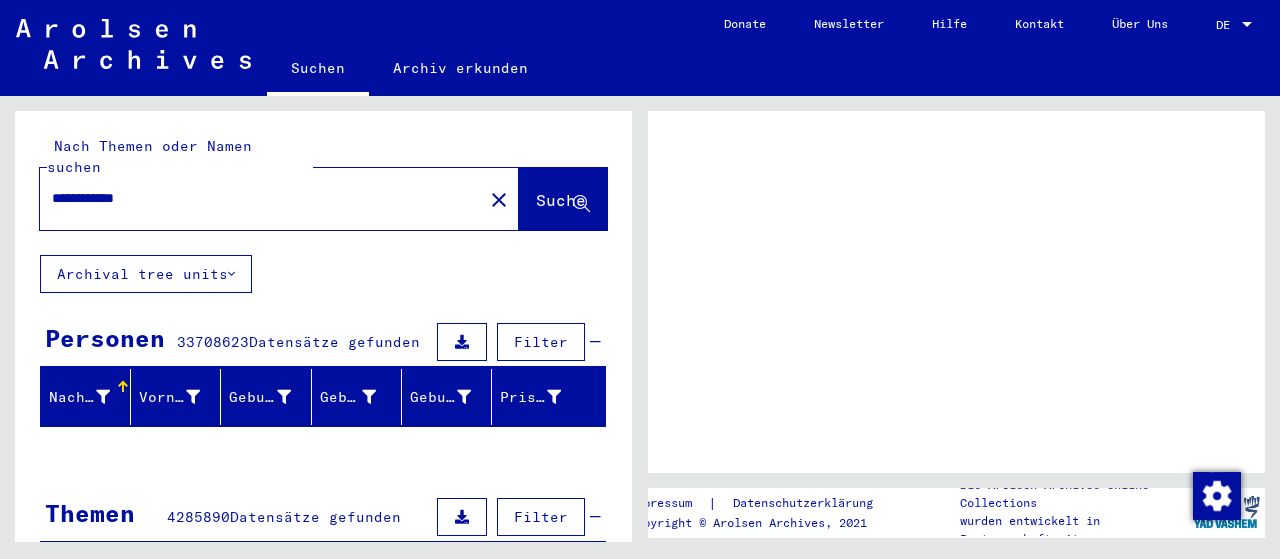 scroll, scrollTop: 0, scrollLeft: 0, axis: both 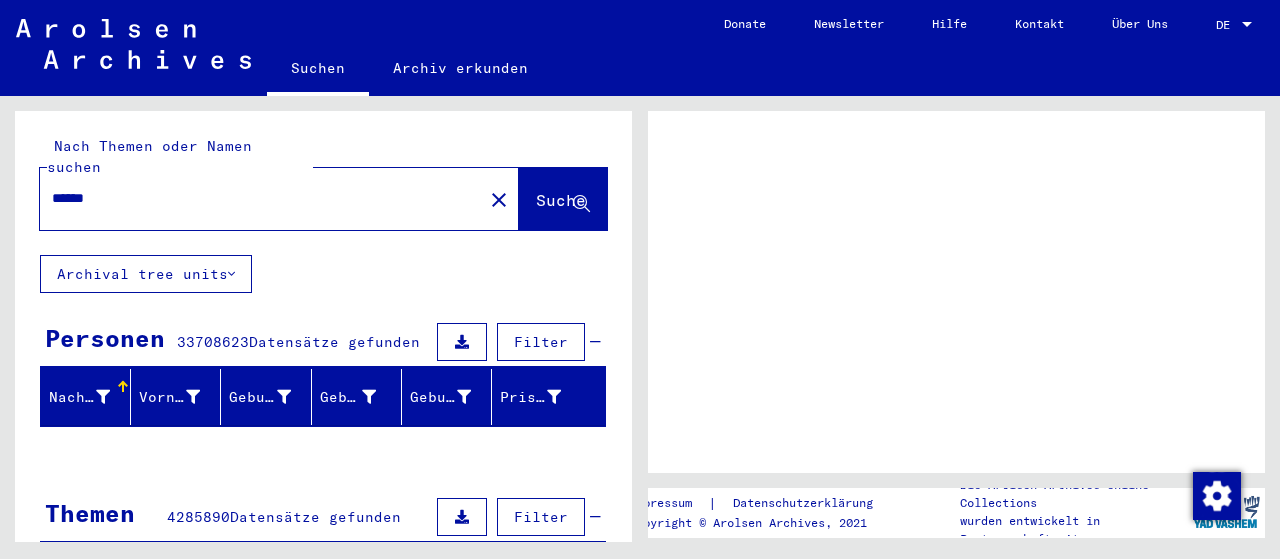 type on "*******" 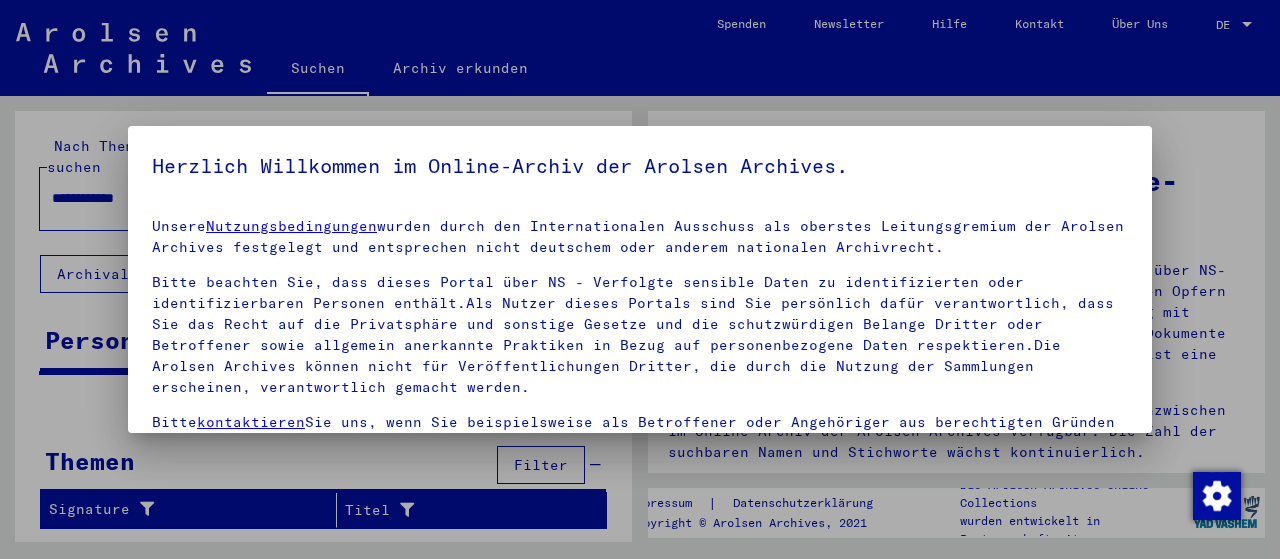 scroll, scrollTop: 182, scrollLeft: 0, axis: vertical 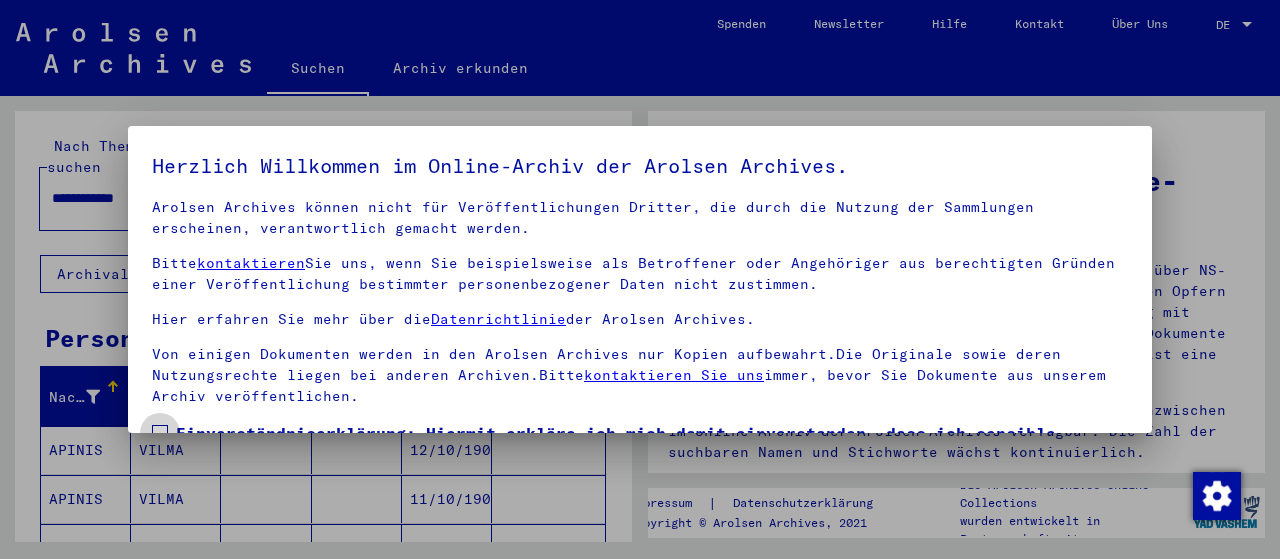 drag, startPoint x: 156, startPoint y: 407, endPoint x: 164, endPoint y: 395, distance: 14.422205 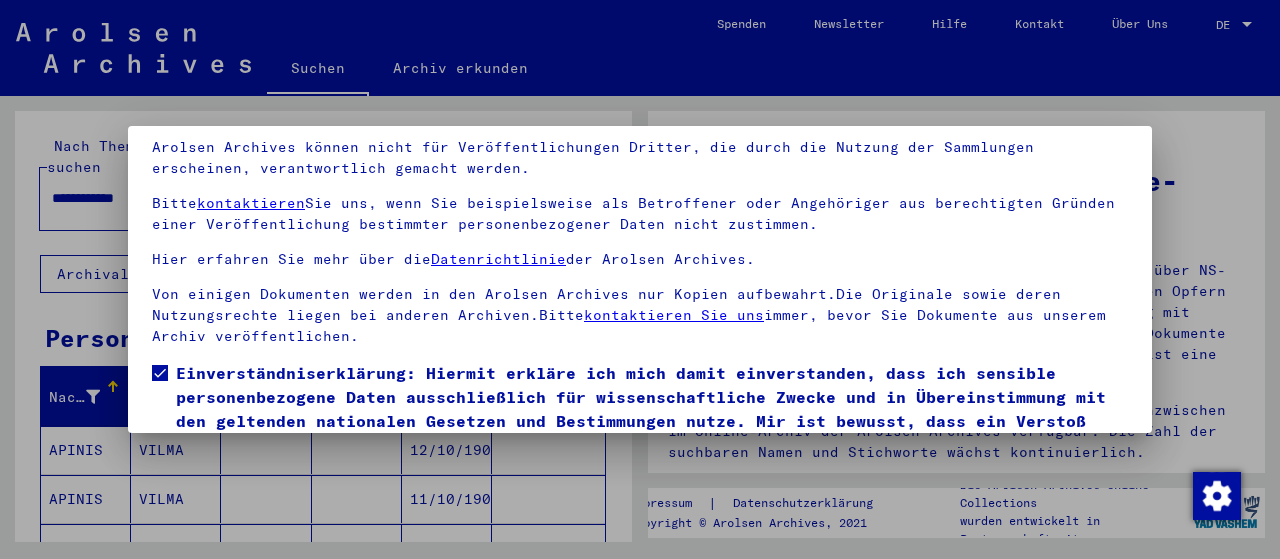 scroll, scrollTop: 156, scrollLeft: 0, axis: vertical 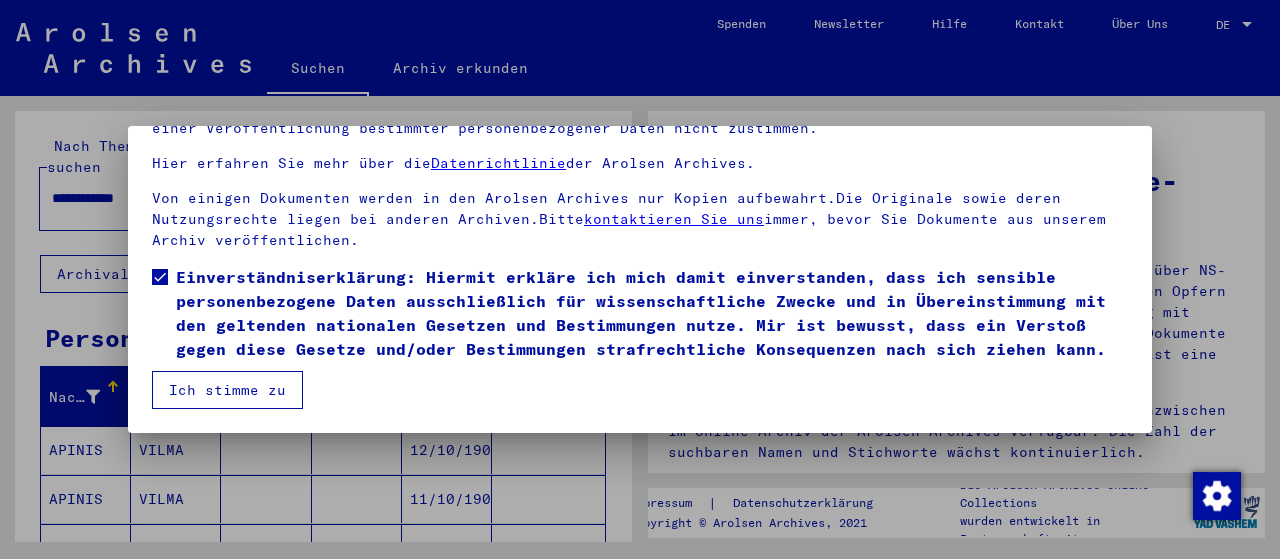 click on "Ich stimme zu" at bounding box center [227, 390] 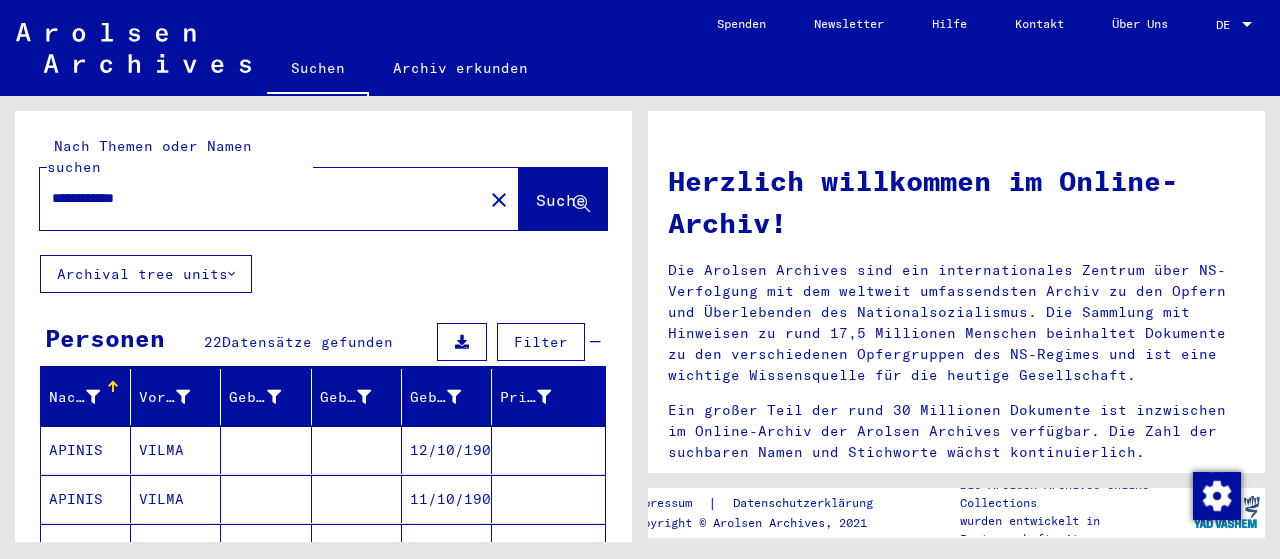 drag, startPoint x: 218, startPoint y: 183, endPoint x: 0, endPoint y: 249, distance: 227.77182 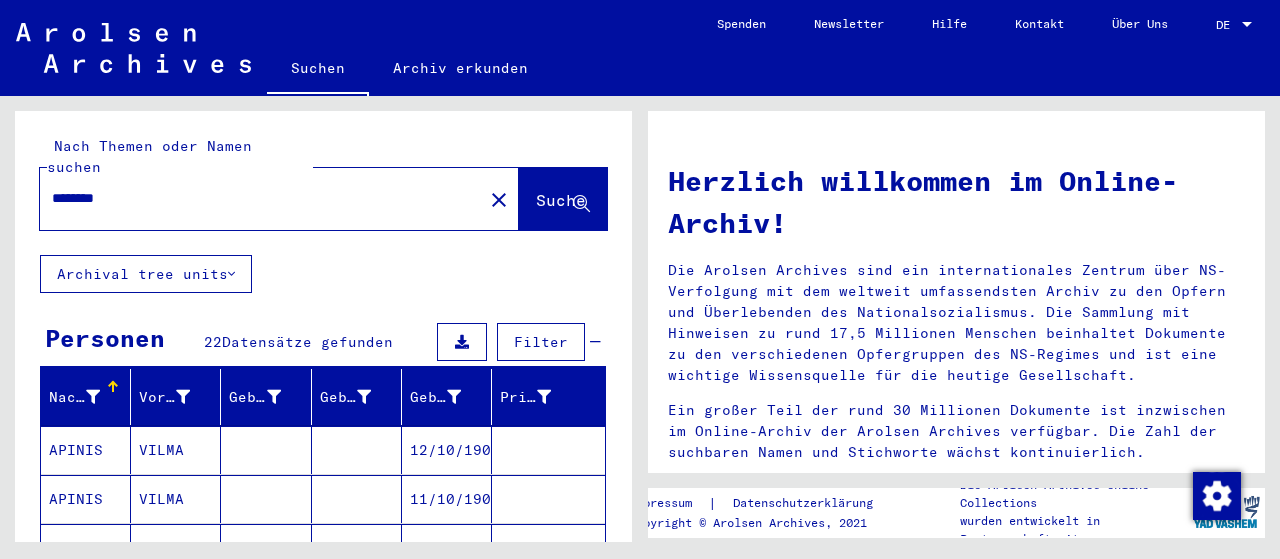 click on "Suche" 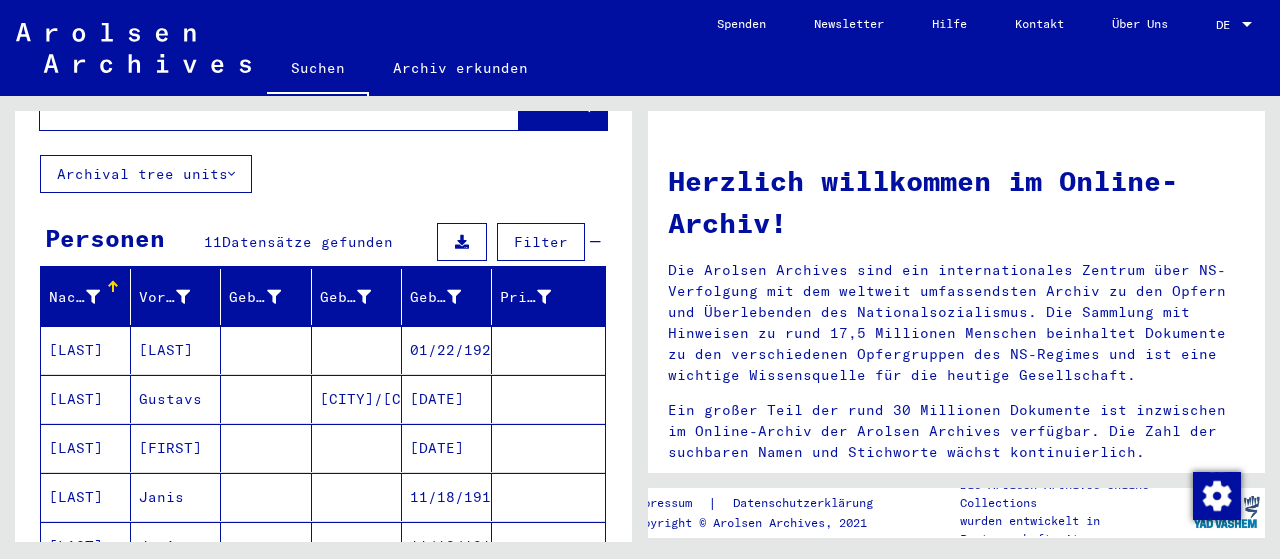 scroll, scrollTop: 200, scrollLeft: 0, axis: vertical 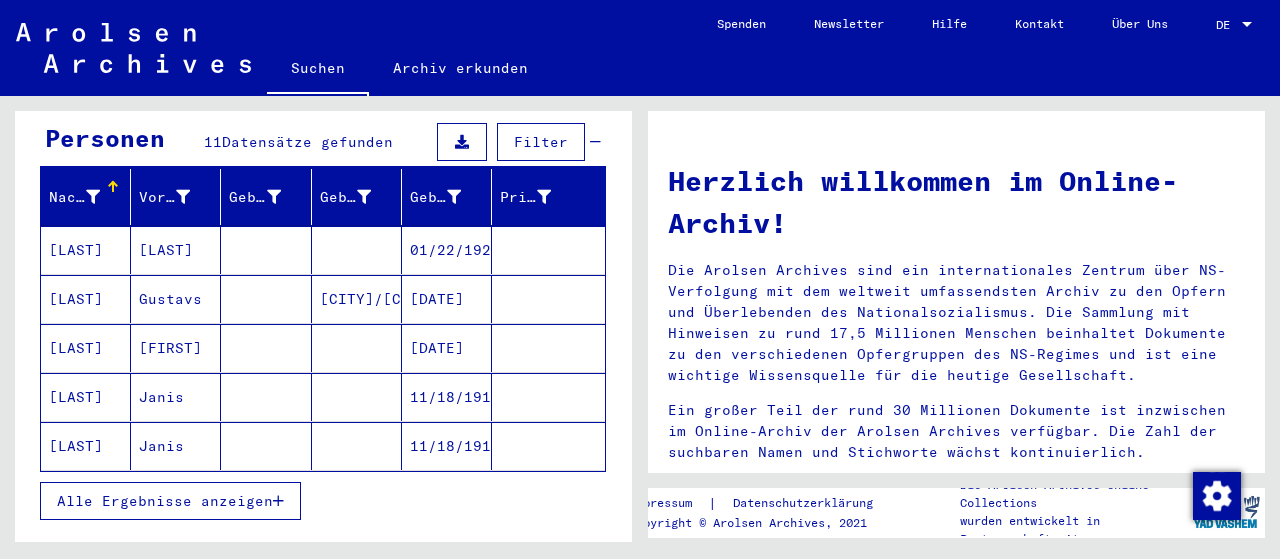 click on "Alle Ergebnisse anzeigen" at bounding box center (170, 501) 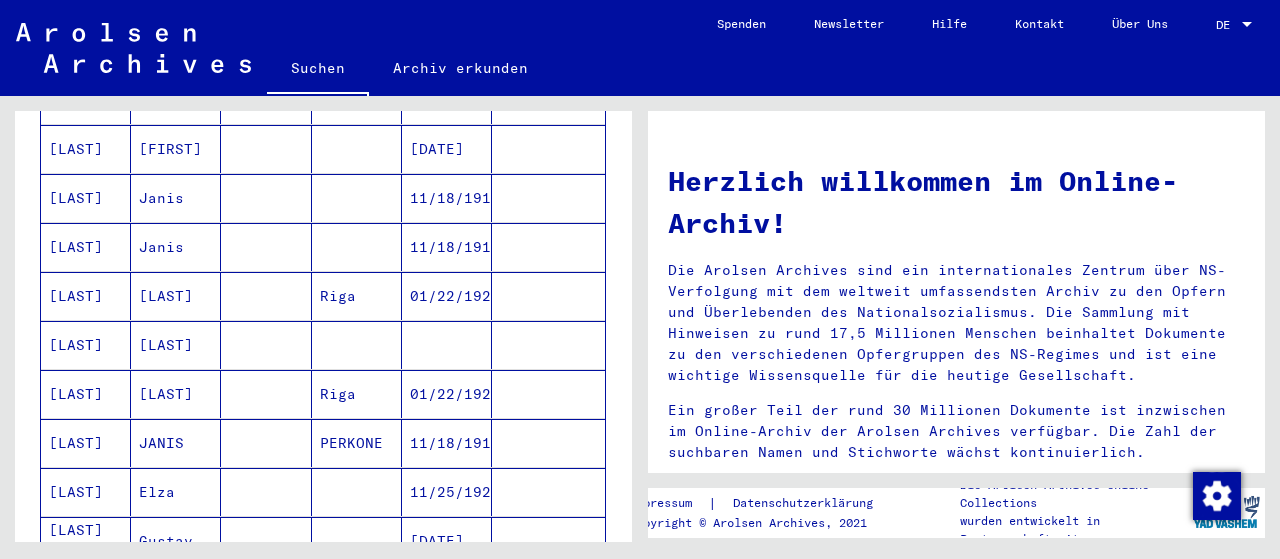 scroll, scrollTop: 500, scrollLeft: 0, axis: vertical 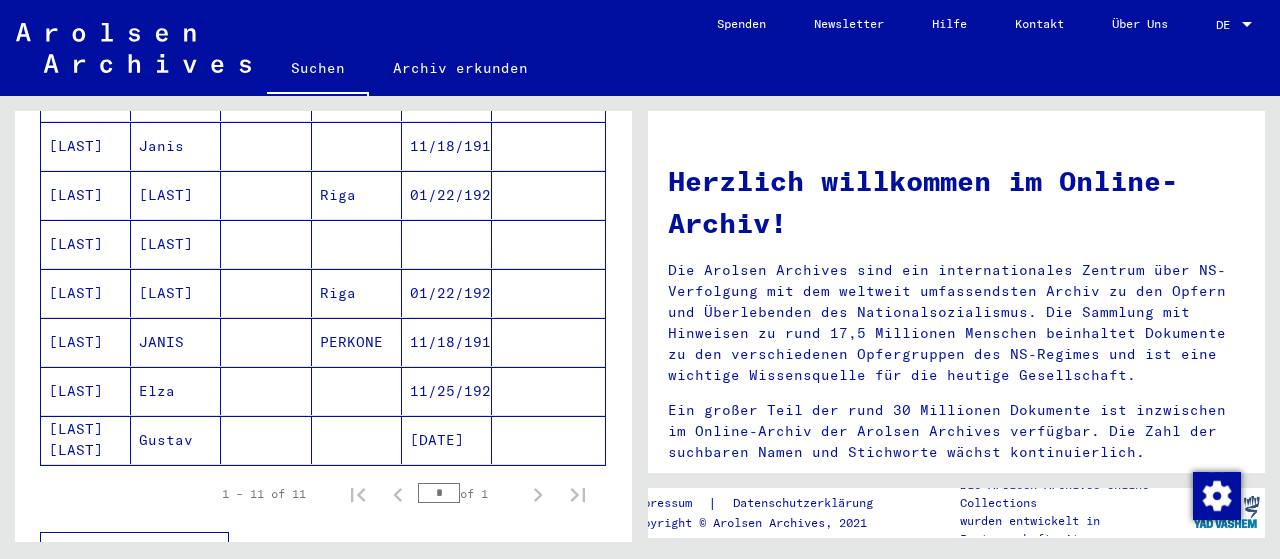 click on "[LAST] [LAST]" 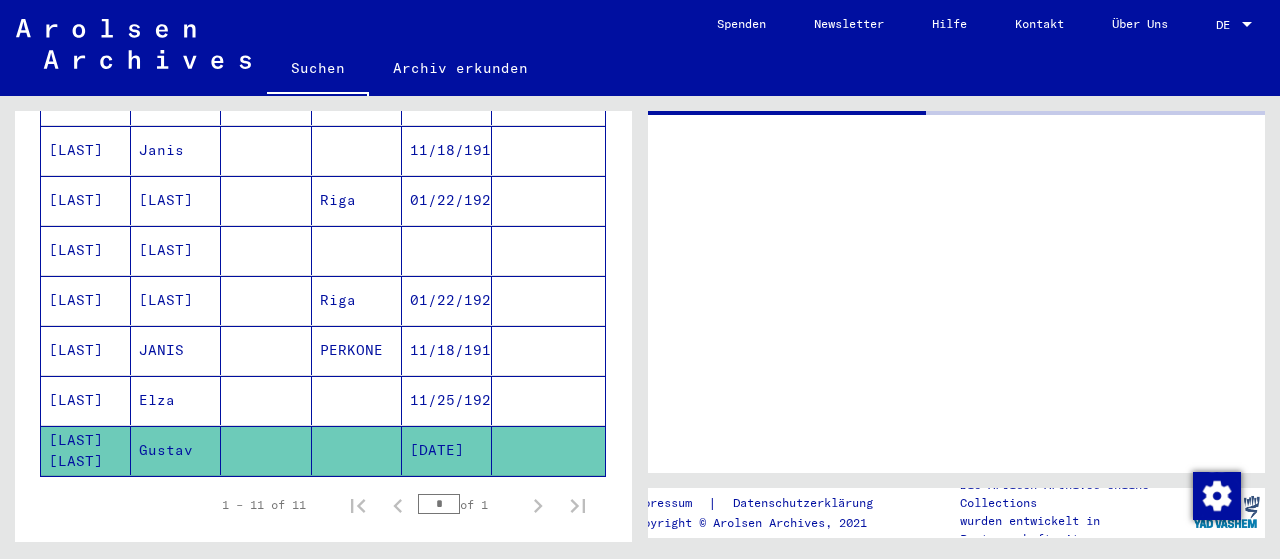 scroll, scrollTop: 503, scrollLeft: 0, axis: vertical 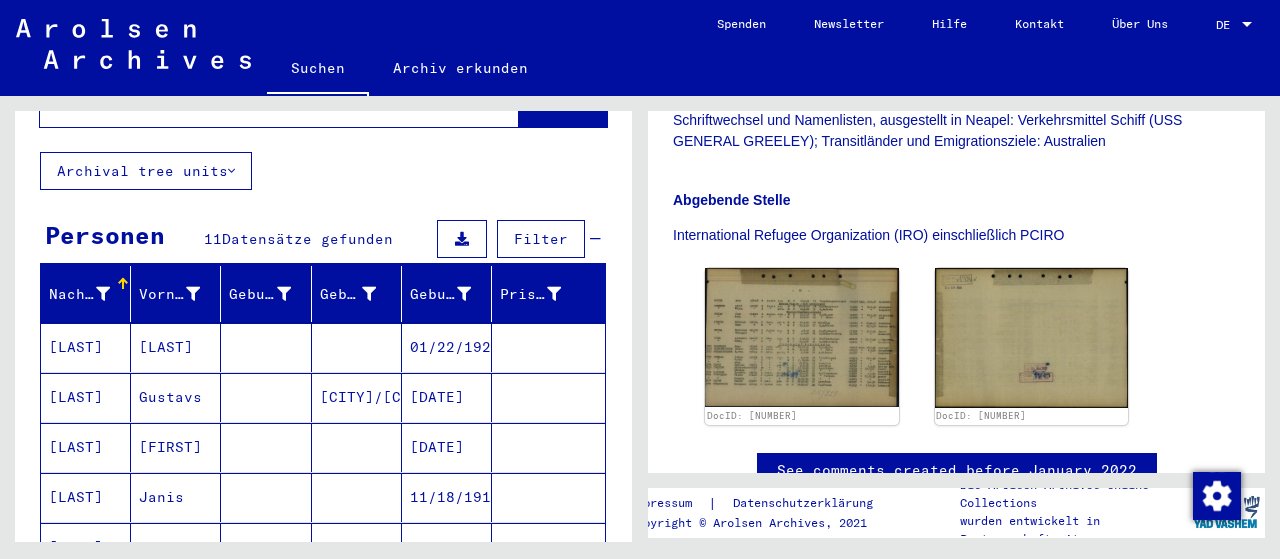 click on "[LAST]" at bounding box center [86, 447] 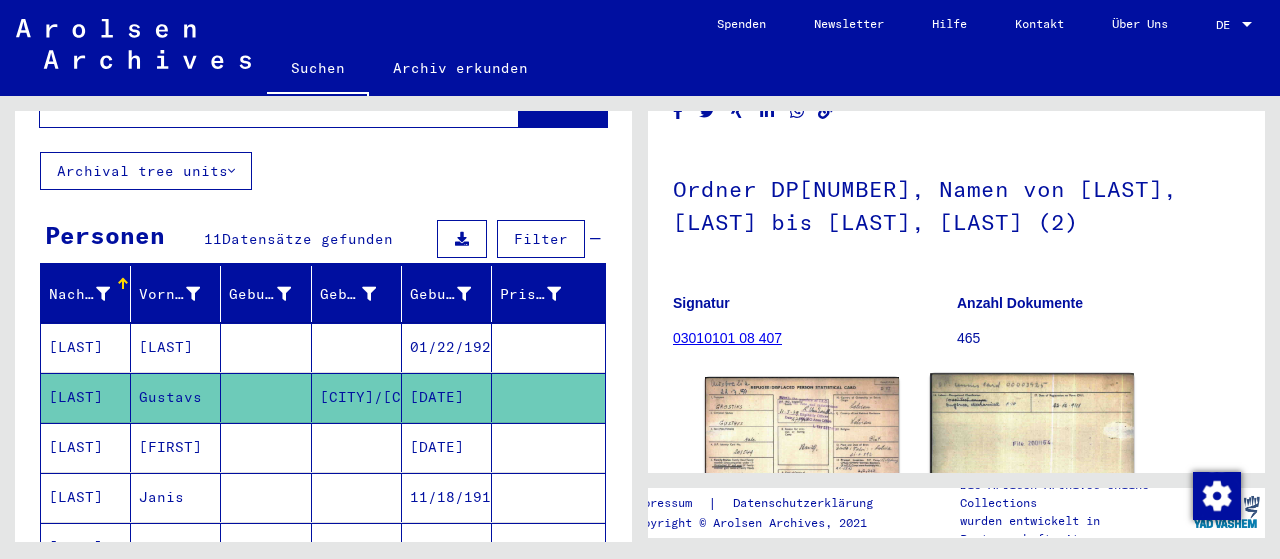 scroll, scrollTop: 300, scrollLeft: 0, axis: vertical 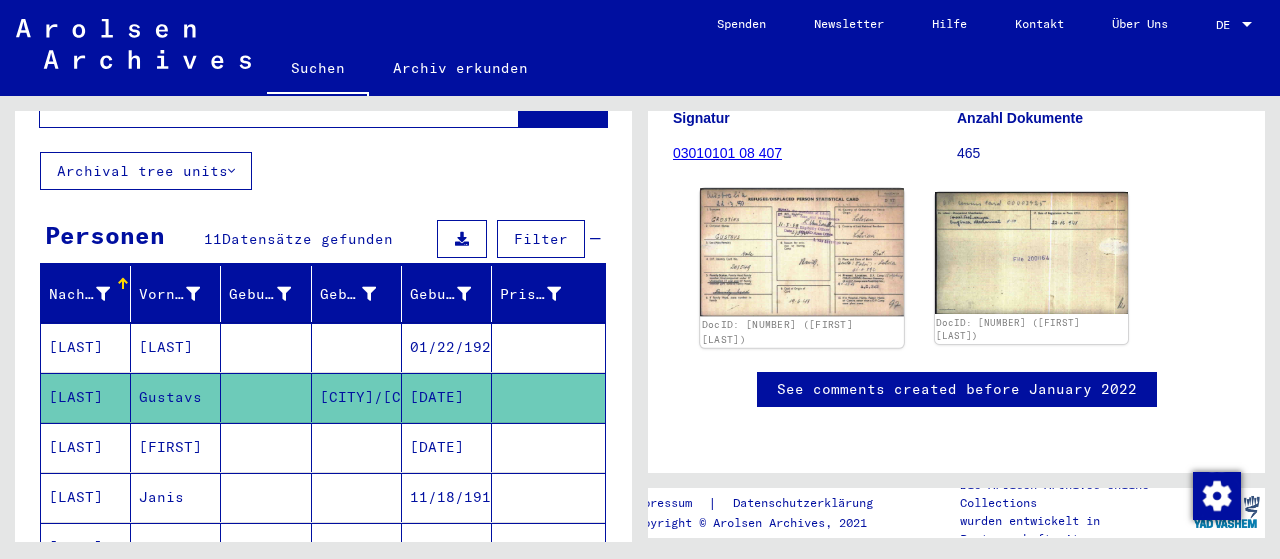 click 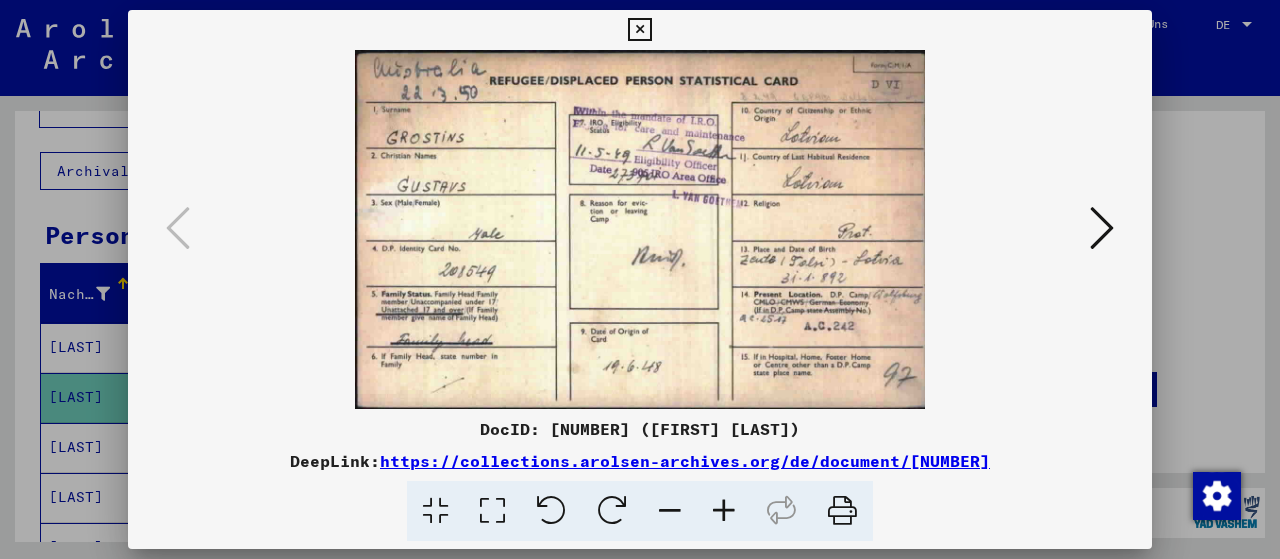 click at bounding box center (1102, 228) 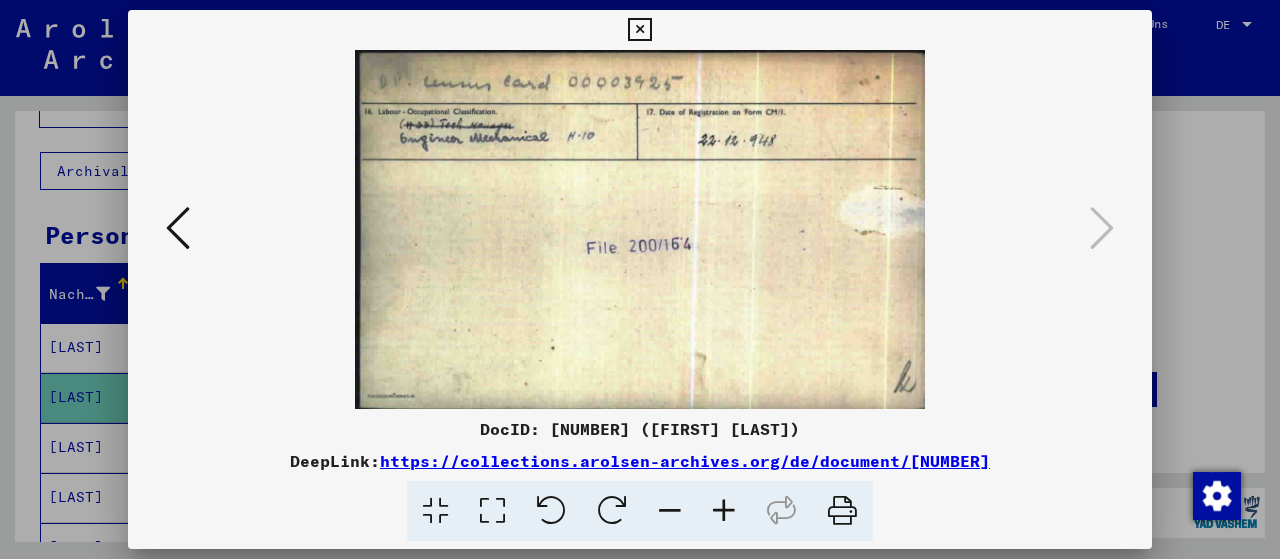 click at bounding box center (639, 30) 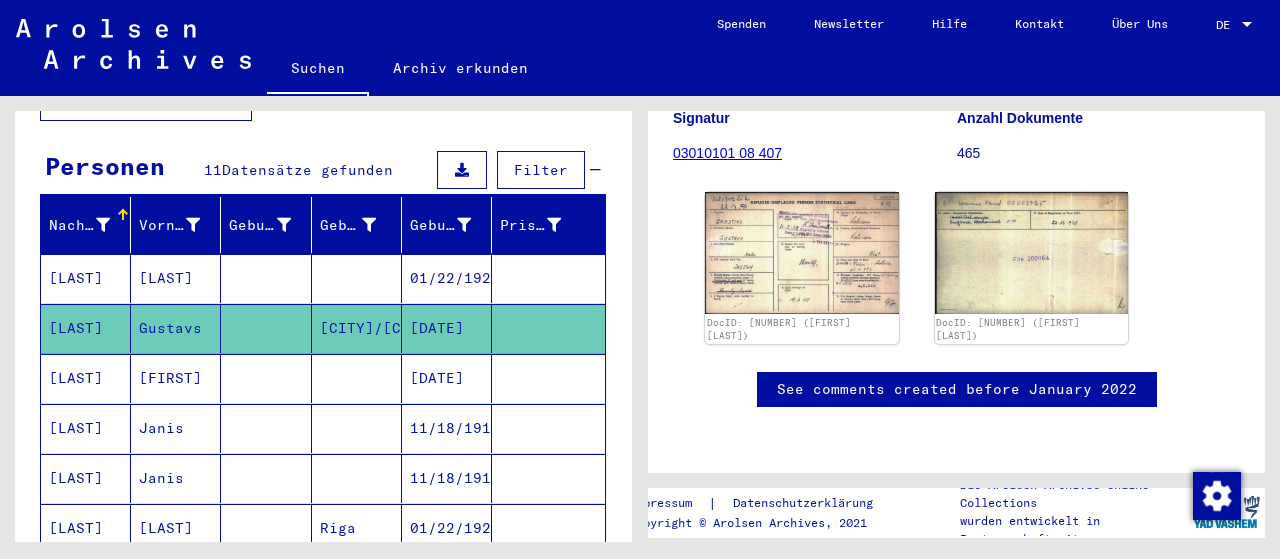 scroll, scrollTop: 203, scrollLeft: 0, axis: vertical 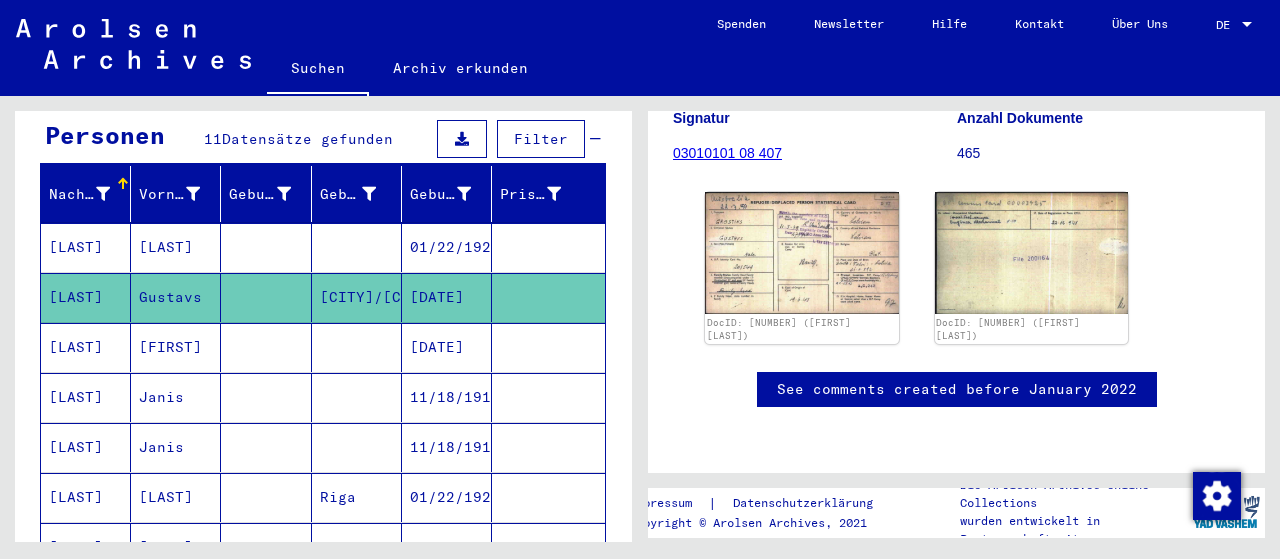 click on "[LAST]" at bounding box center [86, 397] 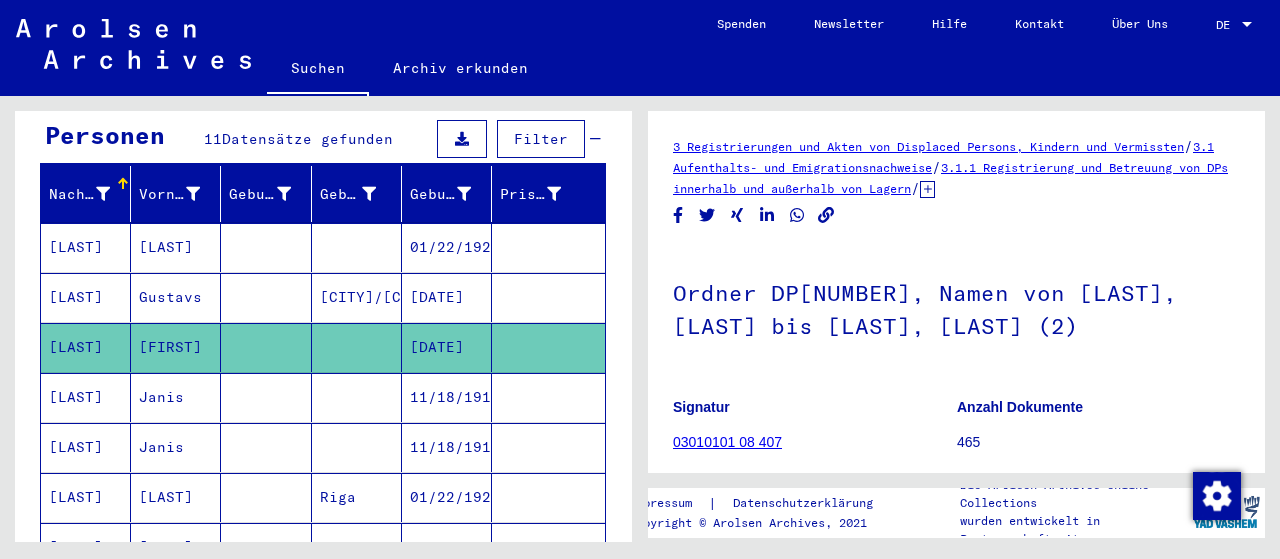 scroll, scrollTop: 318, scrollLeft: 0, axis: vertical 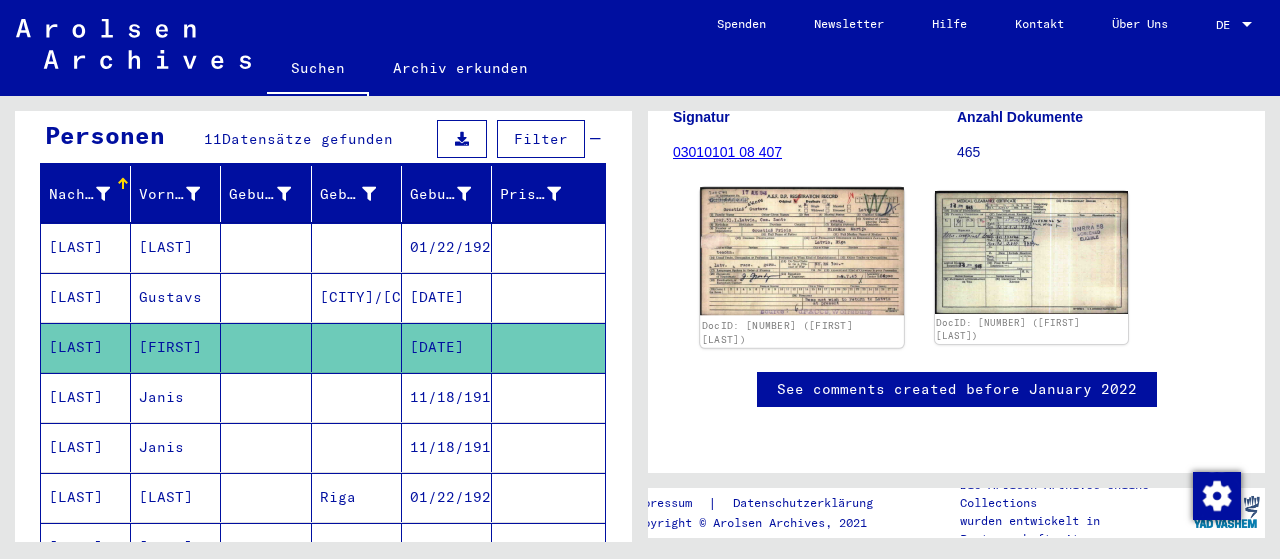 click 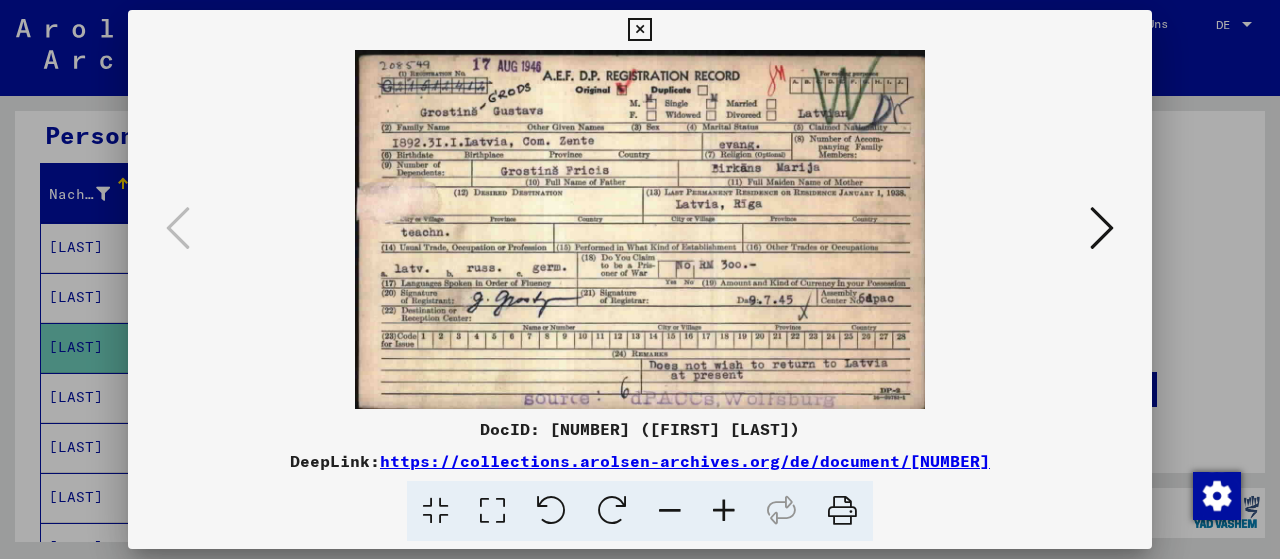 click at bounding box center [1102, 229] 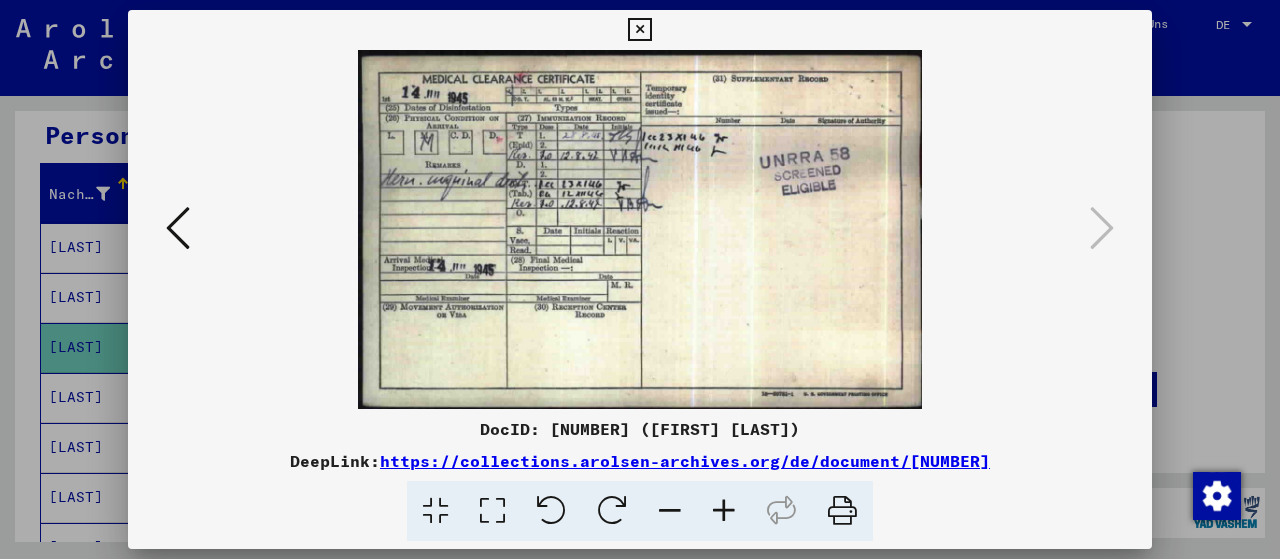 click at bounding box center (639, 30) 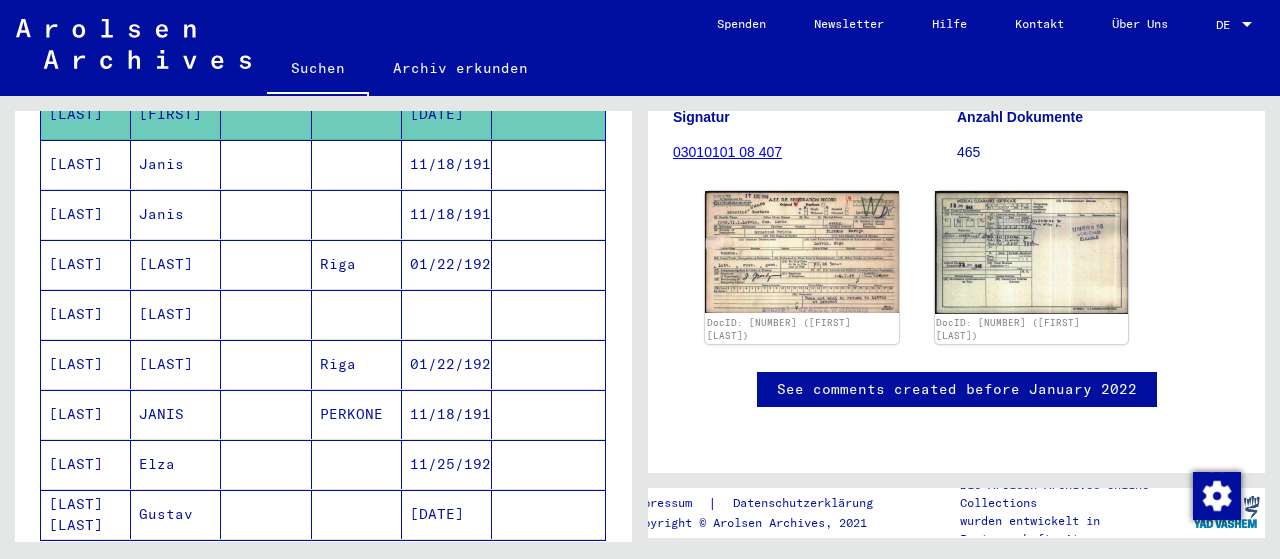 scroll, scrollTop: 503, scrollLeft: 0, axis: vertical 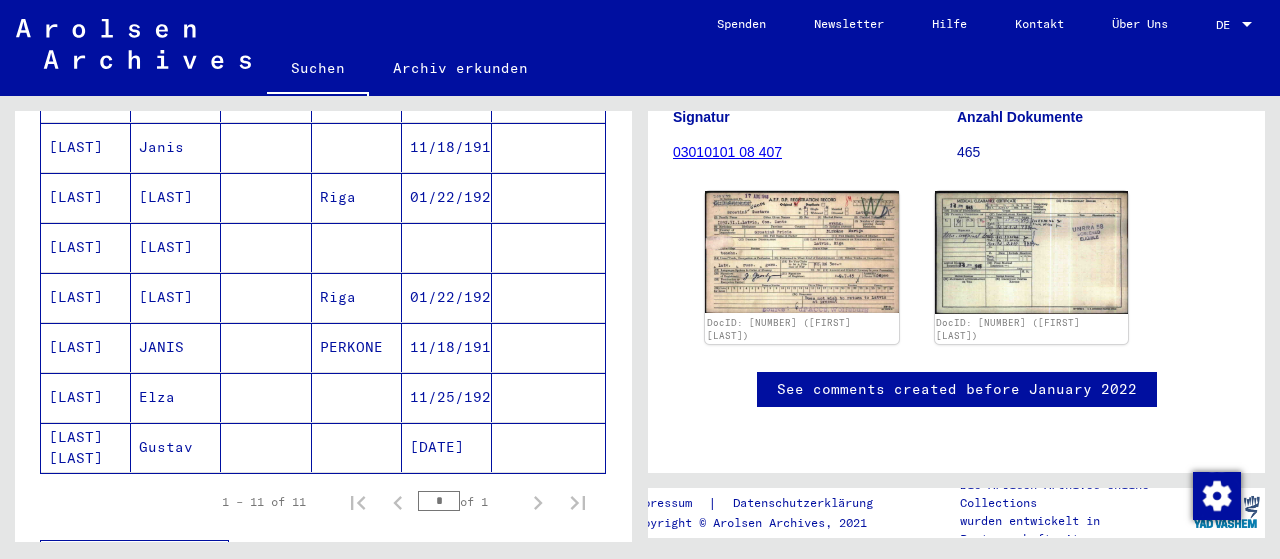 click on "[LAST] [LAST]" 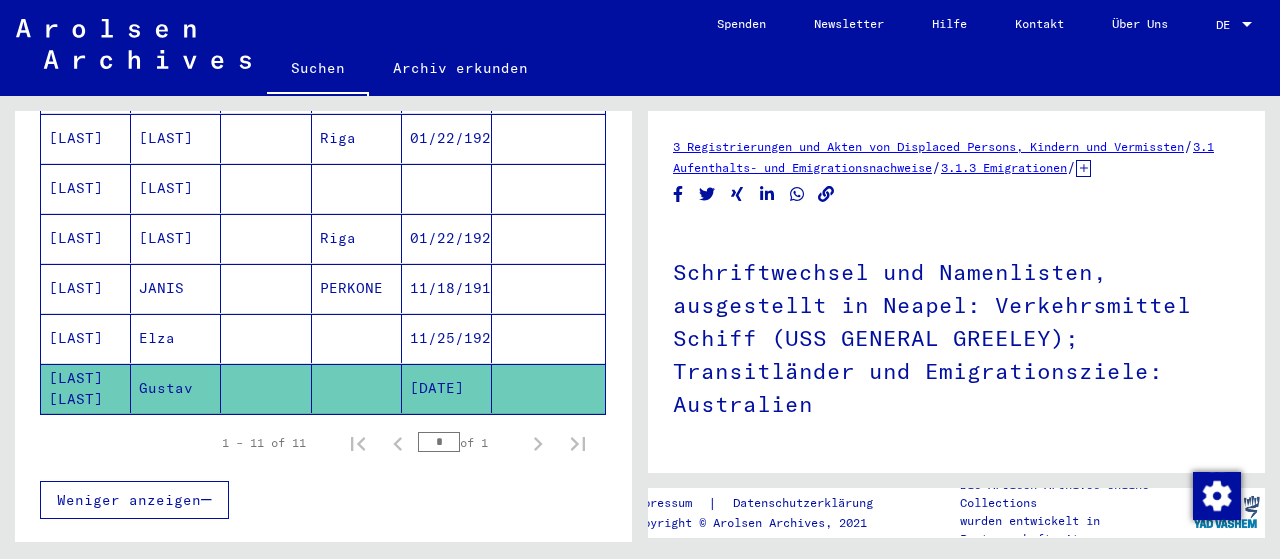 scroll, scrollTop: 803, scrollLeft: 0, axis: vertical 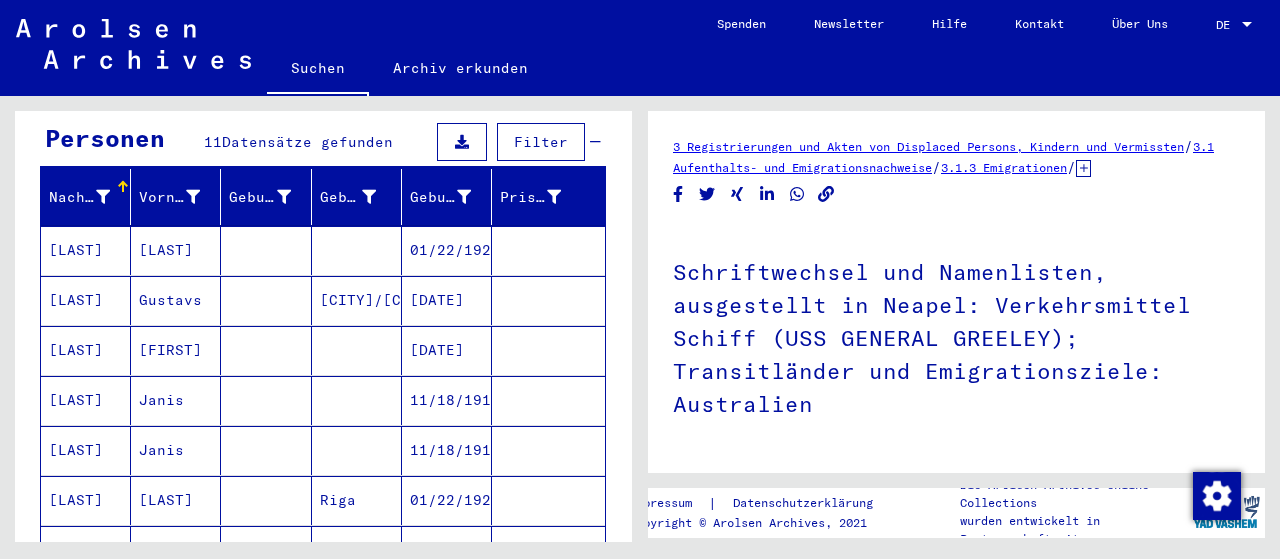 click on "[LAST]" at bounding box center (86, 400) 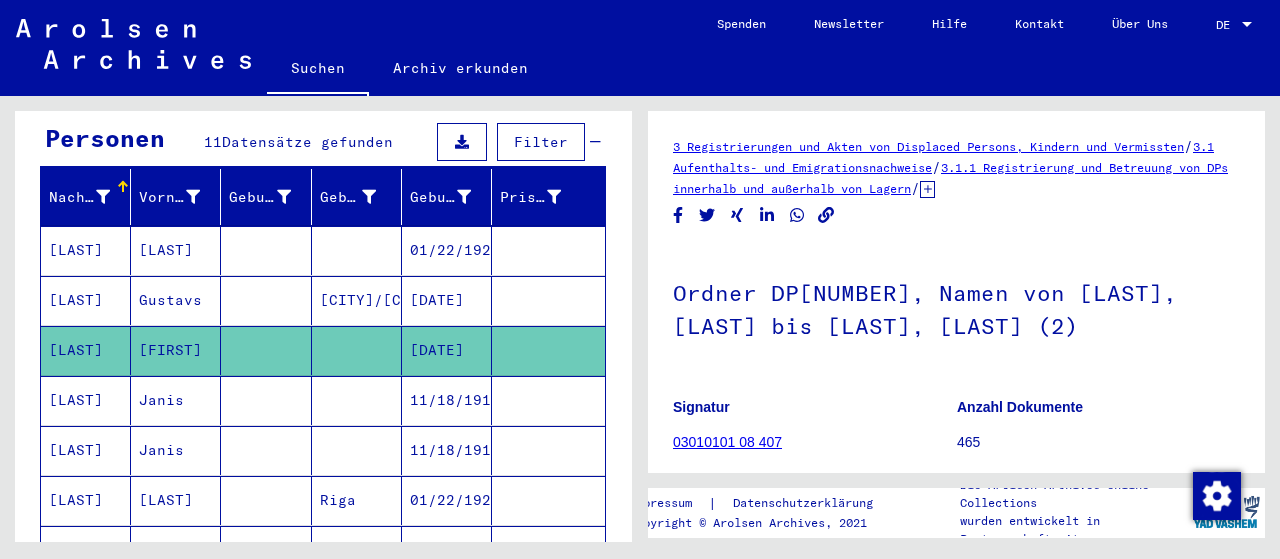 scroll, scrollTop: 0, scrollLeft: 0, axis: both 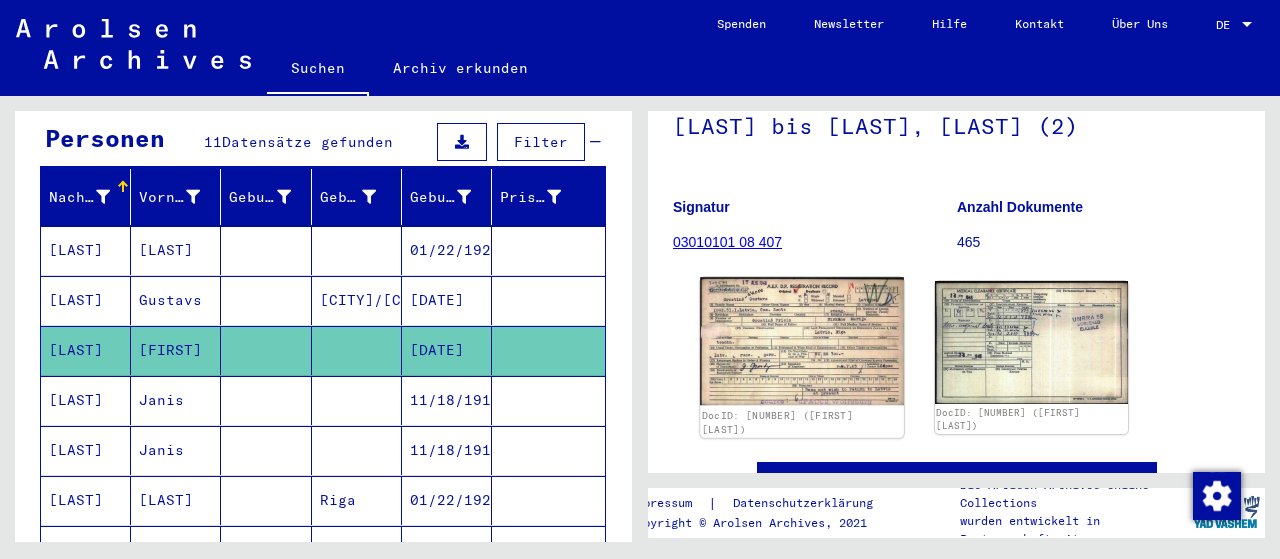 click 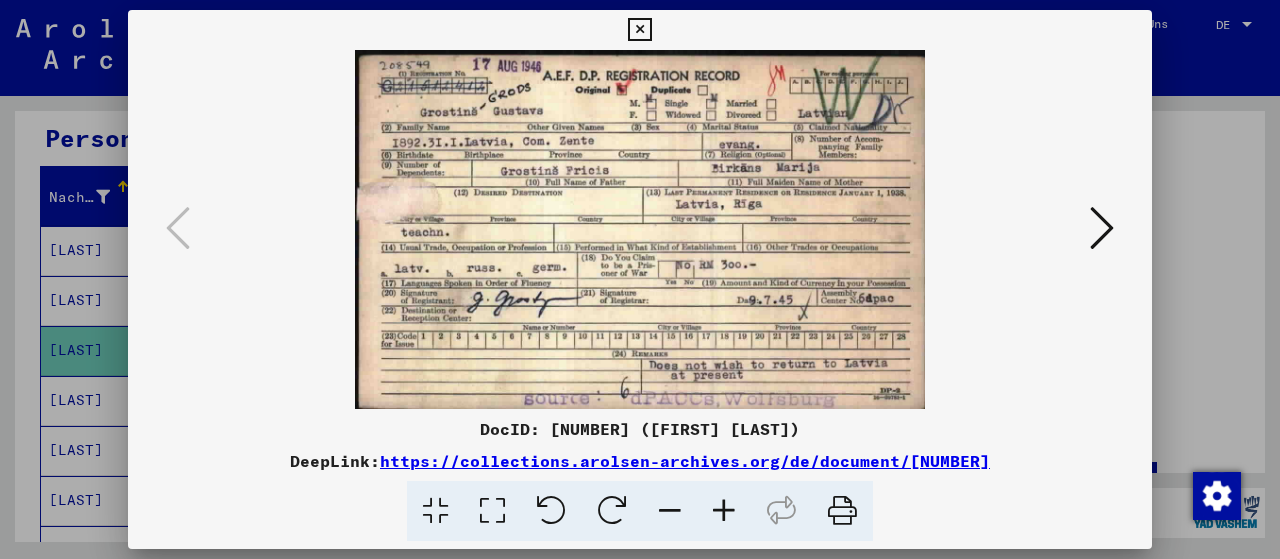 click at bounding box center (1102, 228) 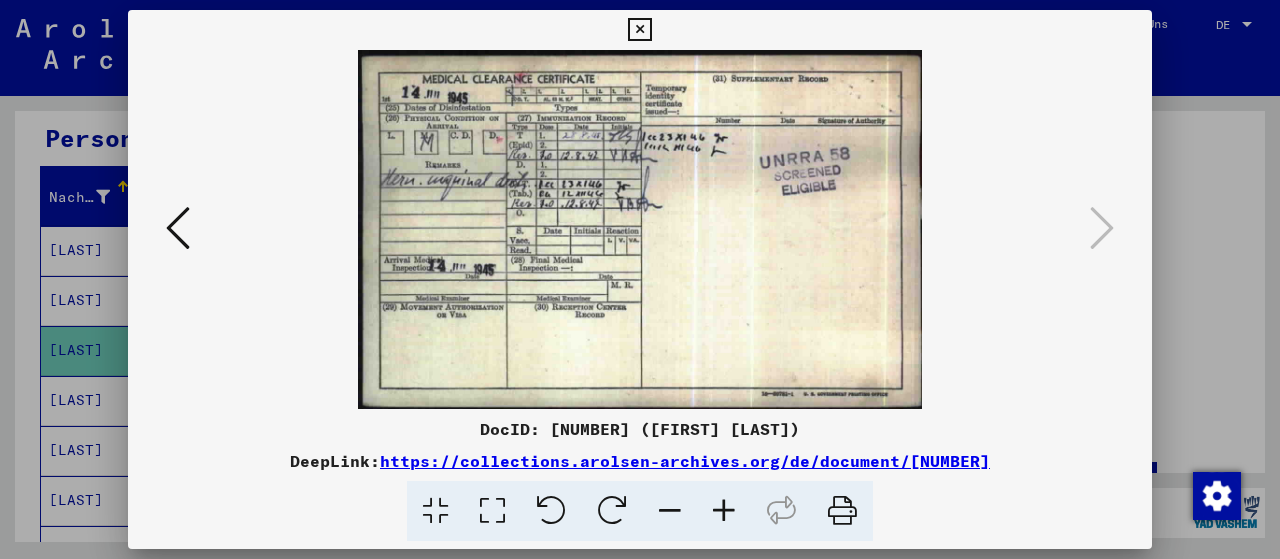 click at bounding box center [639, 30] 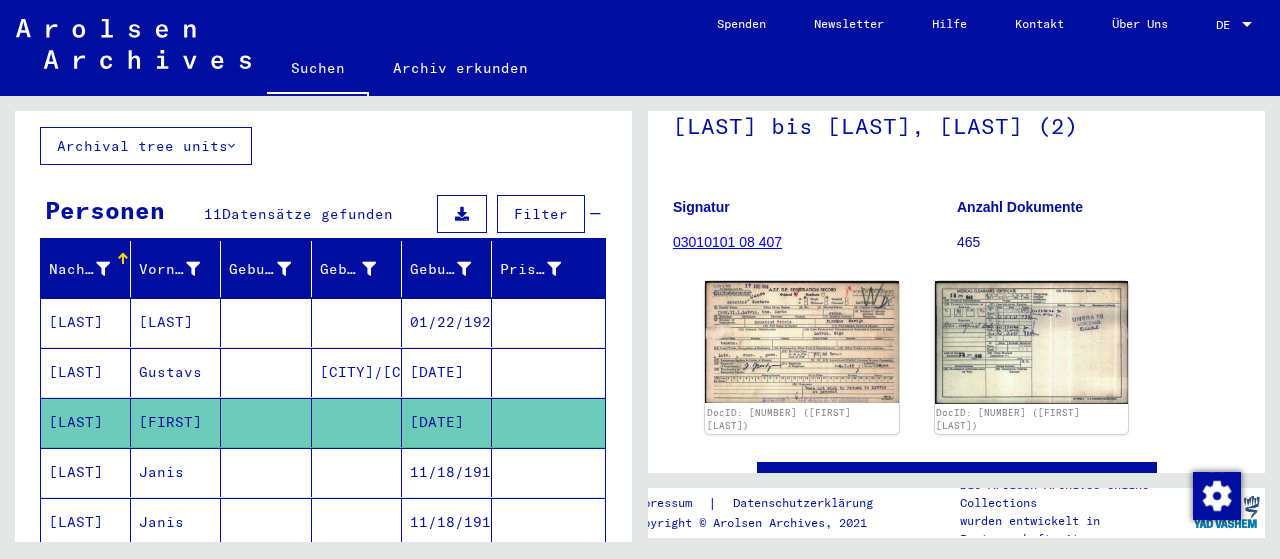 scroll, scrollTop: 100, scrollLeft: 0, axis: vertical 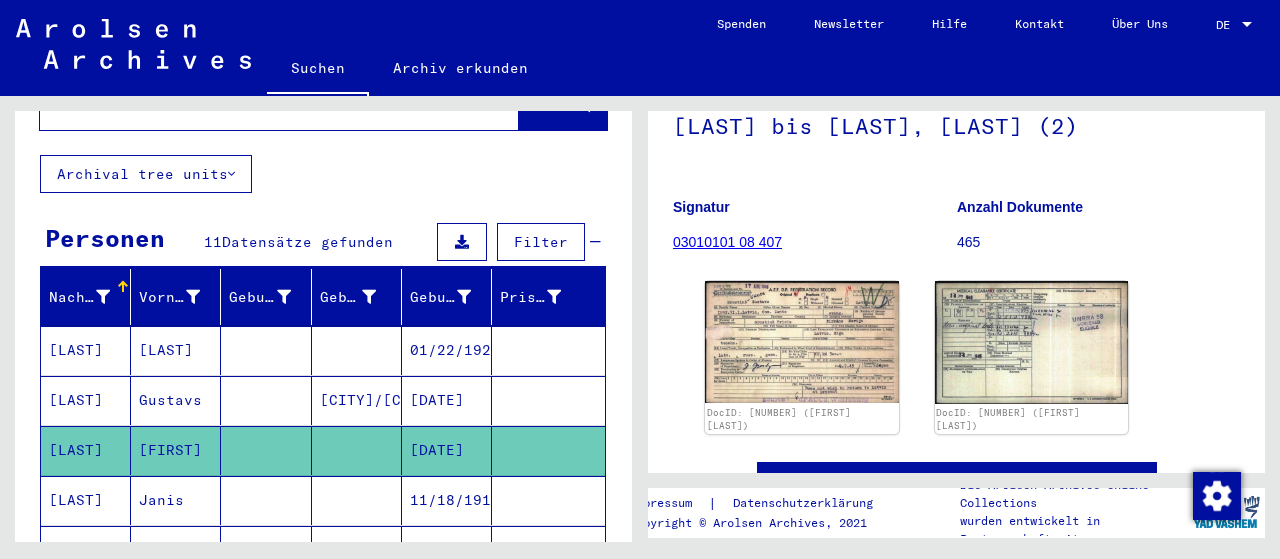 click on "[LAST]" at bounding box center (86, 450) 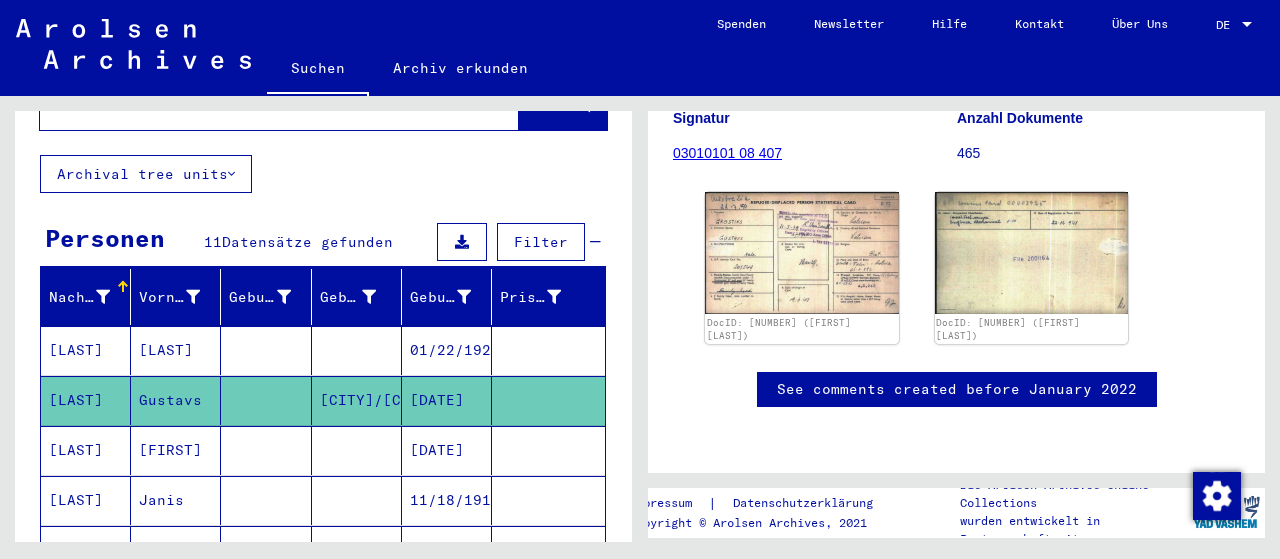 scroll, scrollTop: 0, scrollLeft: 0, axis: both 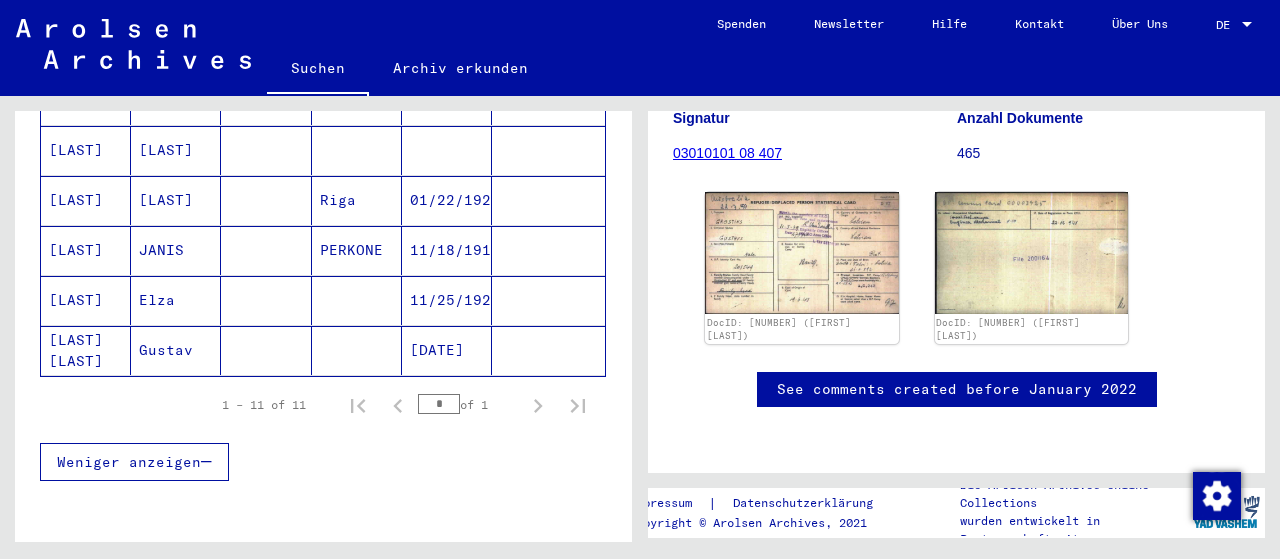 click on "[LAST] [LAST]" 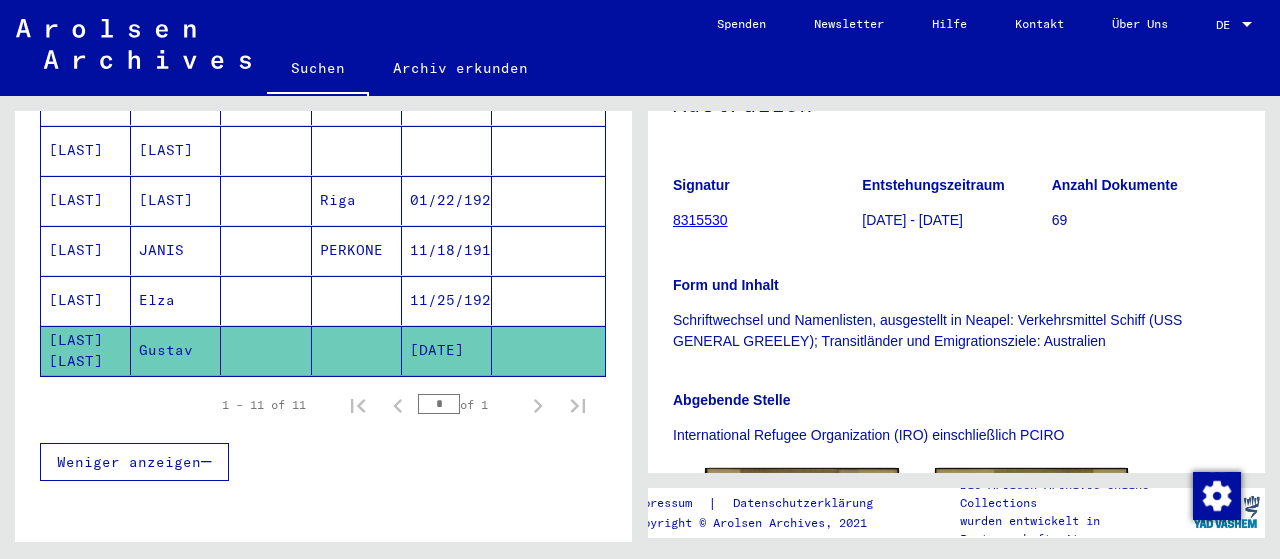 scroll, scrollTop: 400, scrollLeft: 0, axis: vertical 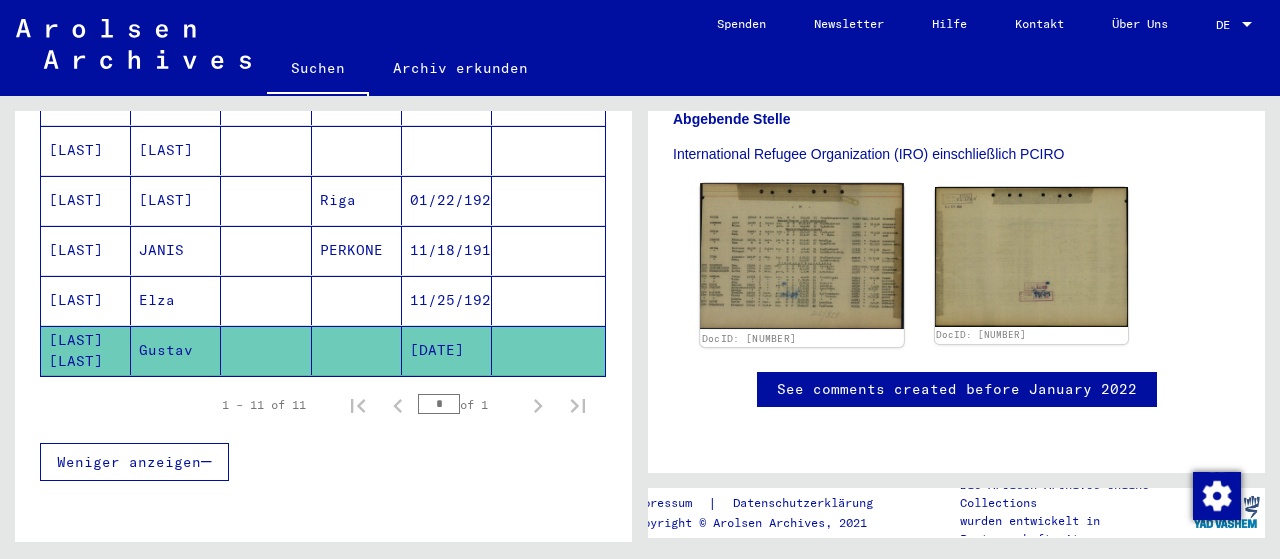 click 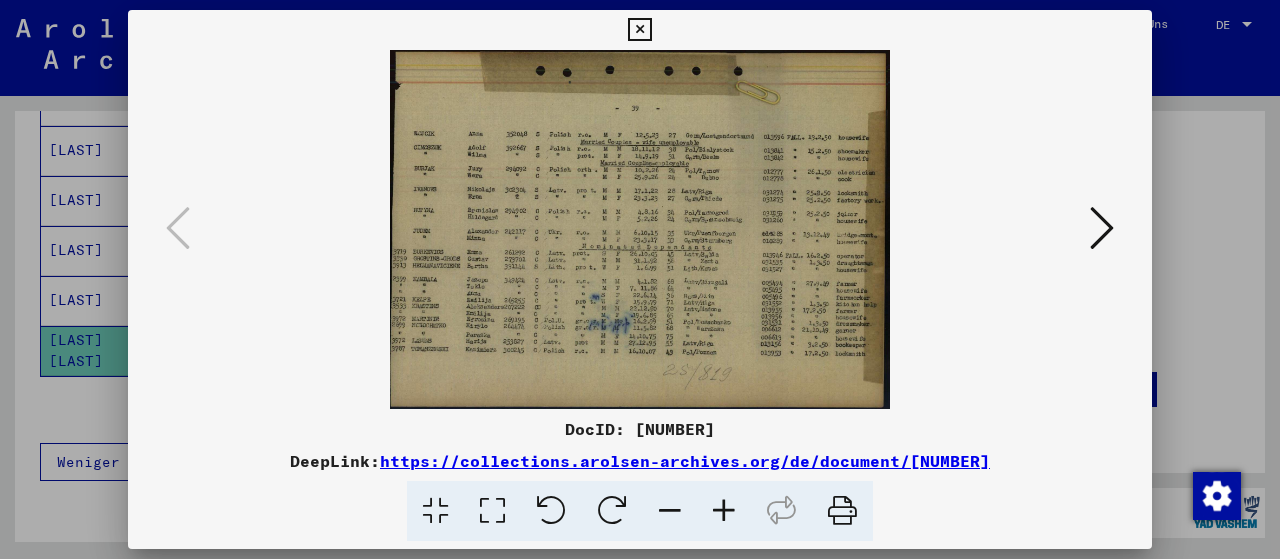 click at bounding box center [724, 511] 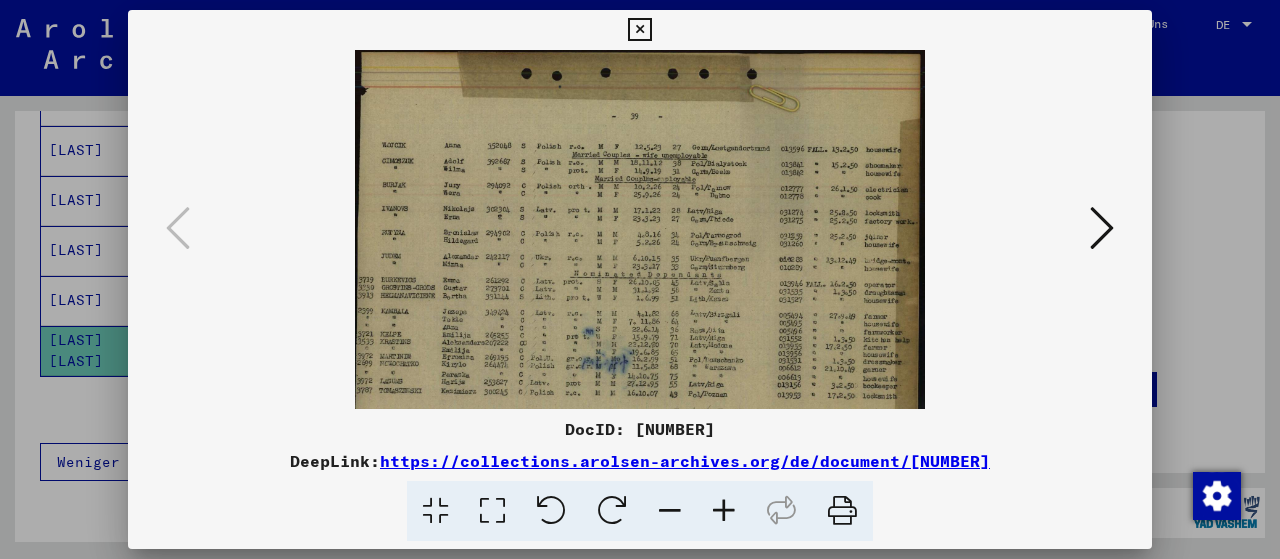 click at bounding box center (724, 511) 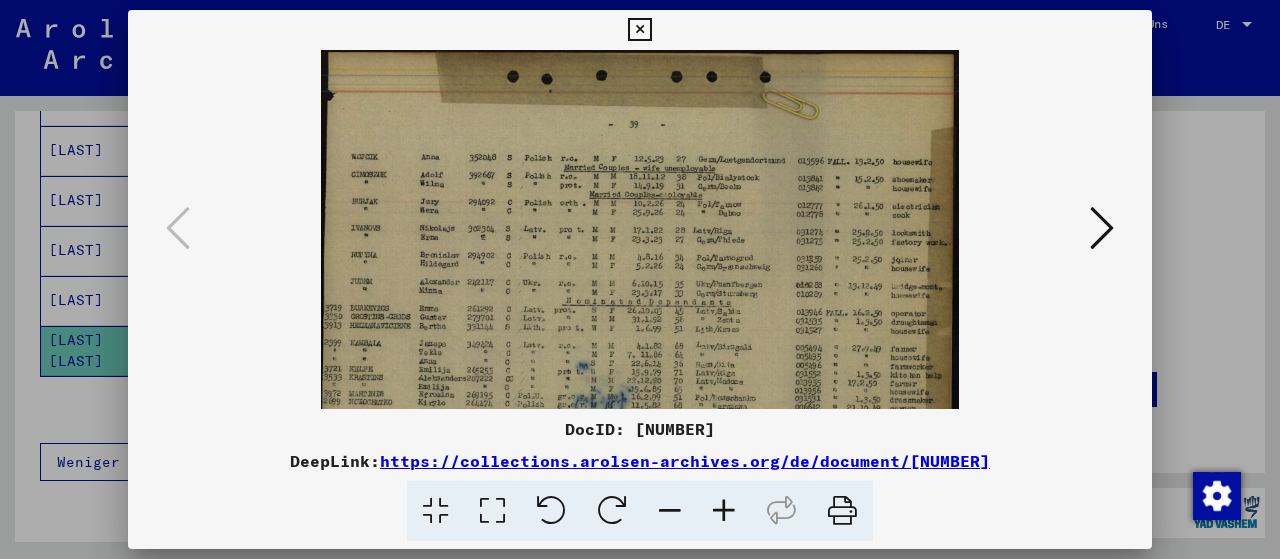 click at bounding box center (724, 511) 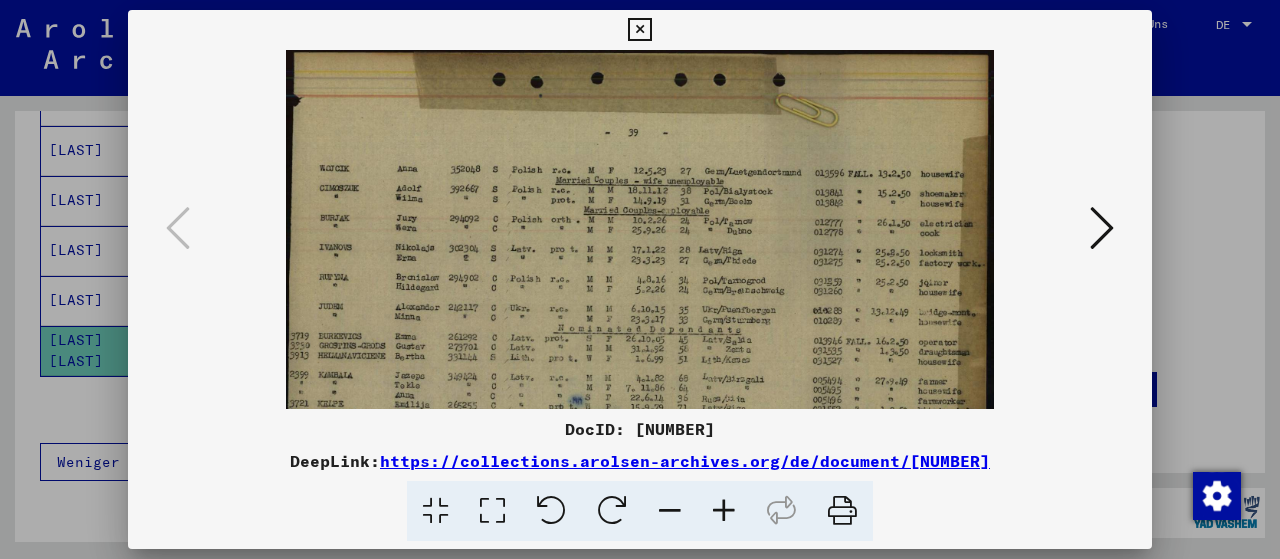 click at bounding box center (639, 30) 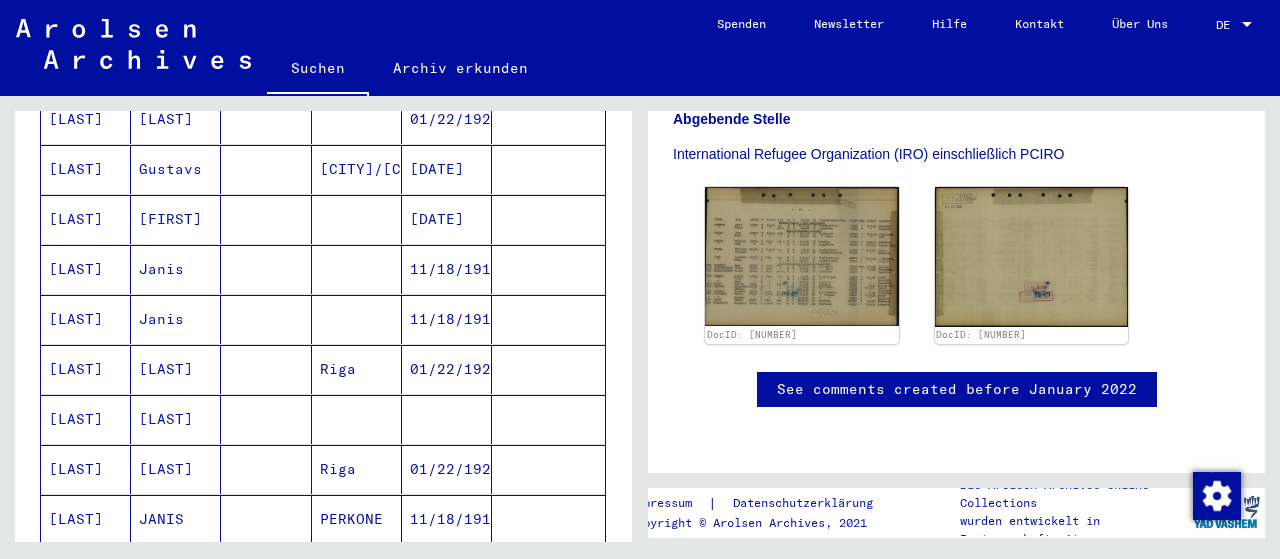 scroll, scrollTop: 300, scrollLeft: 0, axis: vertical 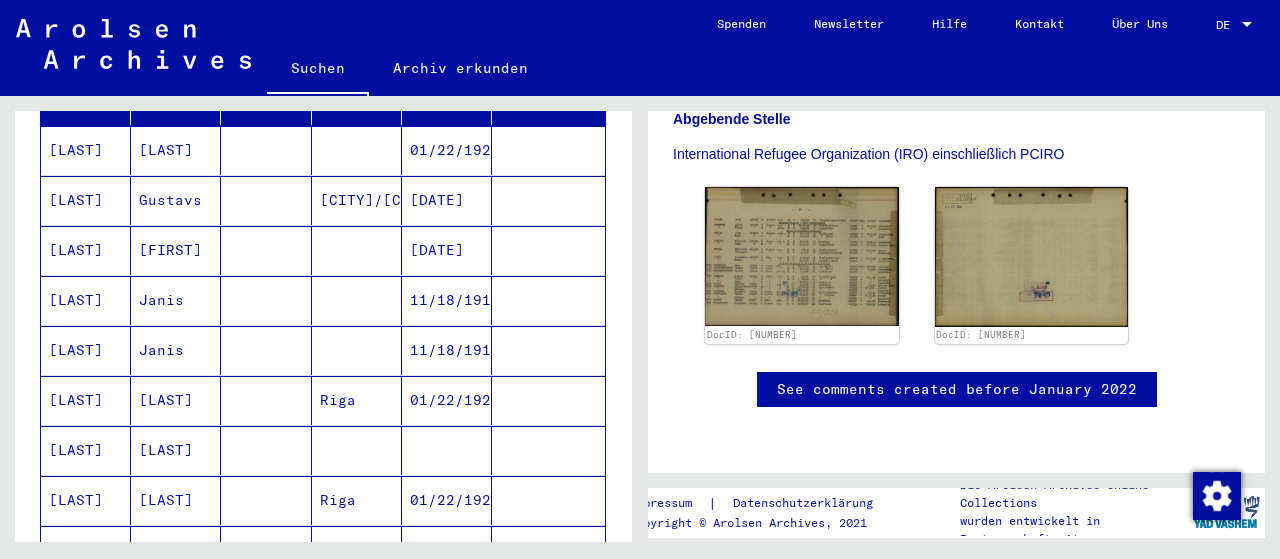 click on "[LAST]" at bounding box center [86, 300] 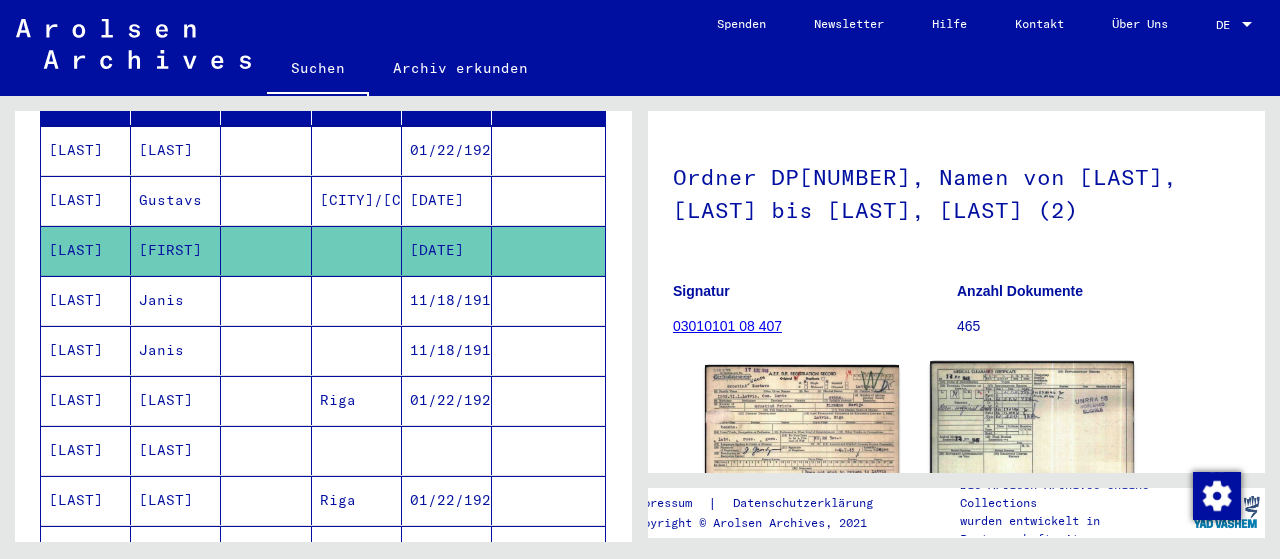 scroll, scrollTop: 300, scrollLeft: 0, axis: vertical 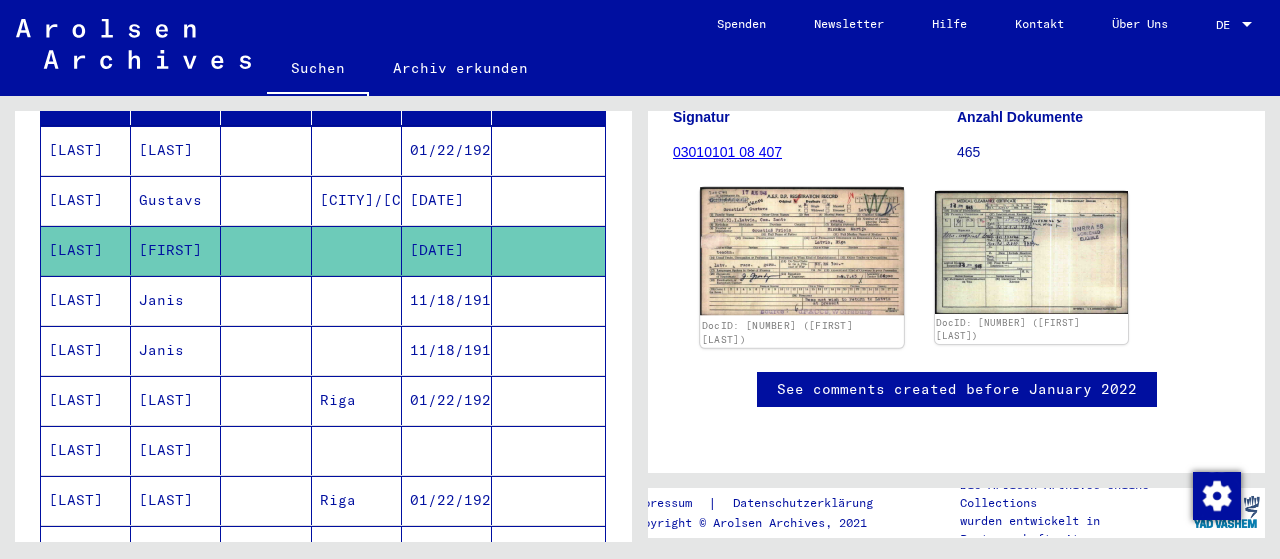 click 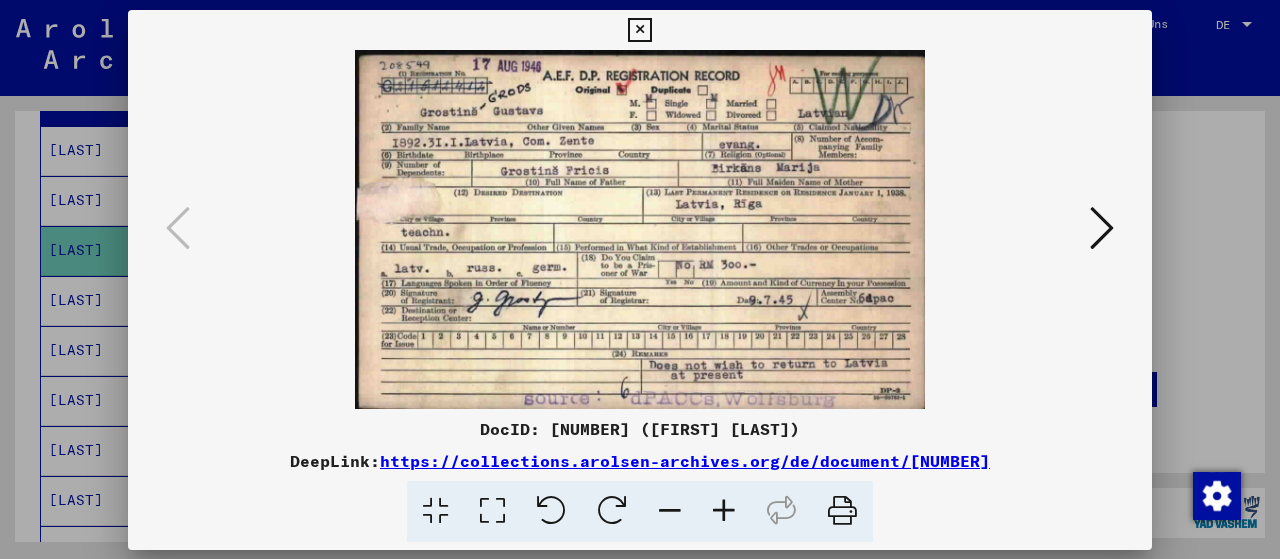 click at bounding box center (640, 229) 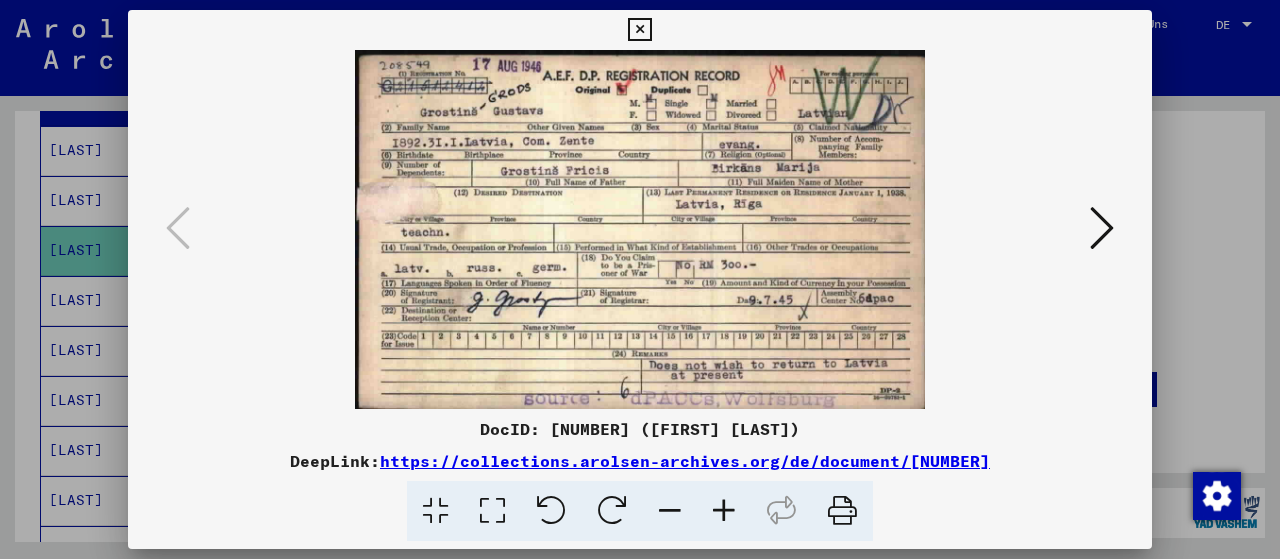 click at bounding box center [1102, 228] 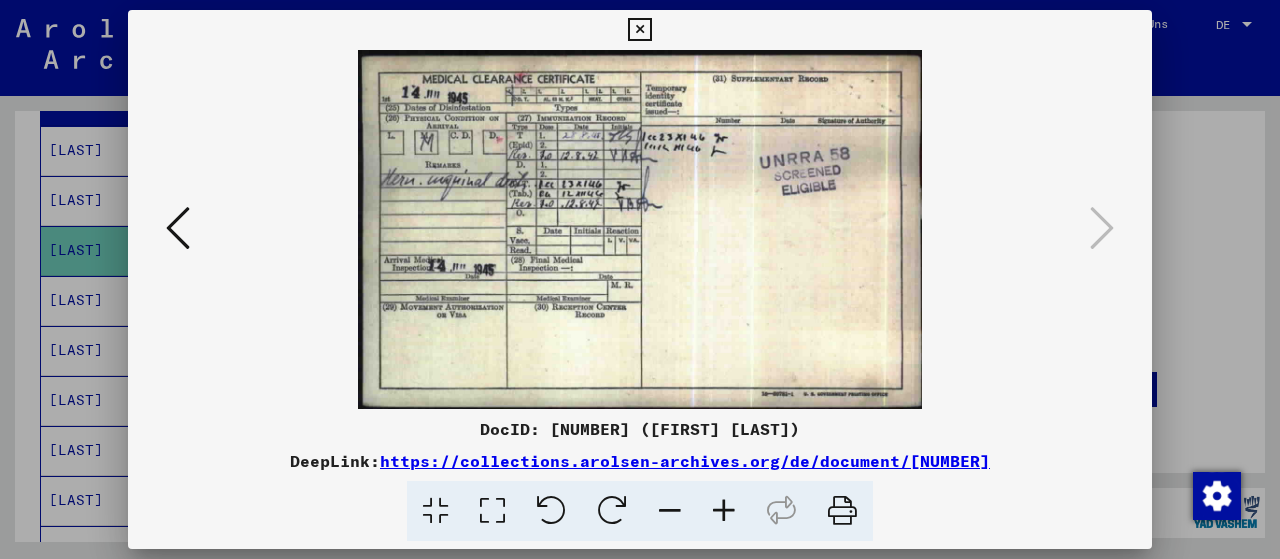 drag, startPoint x: 642, startPoint y: 28, endPoint x: 634, endPoint y: 39, distance: 13.601471 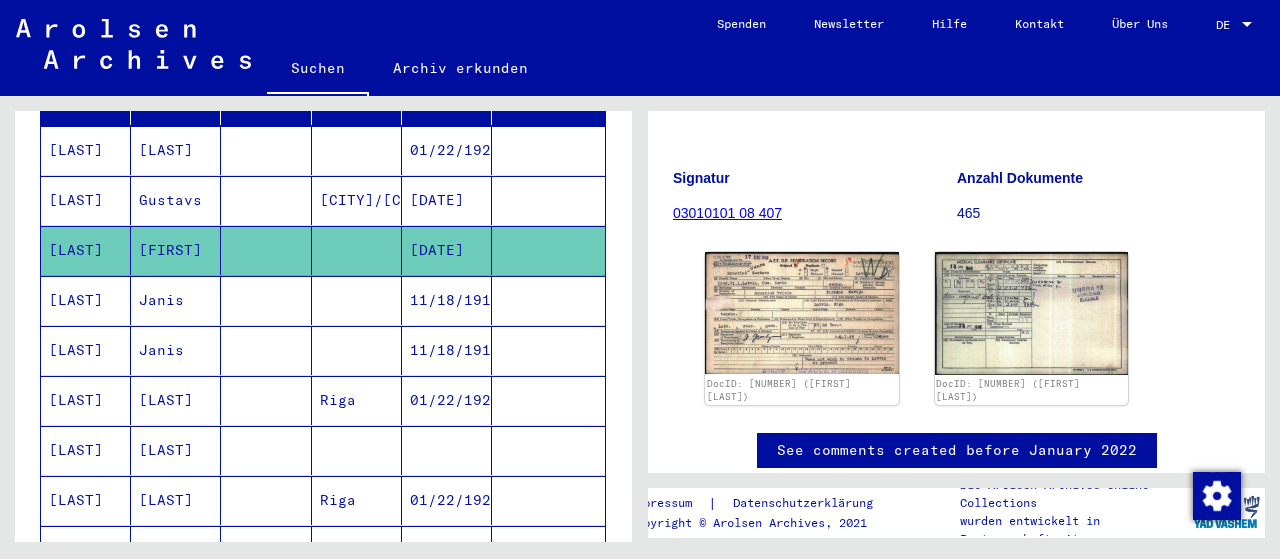 scroll, scrollTop: 200, scrollLeft: 0, axis: vertical 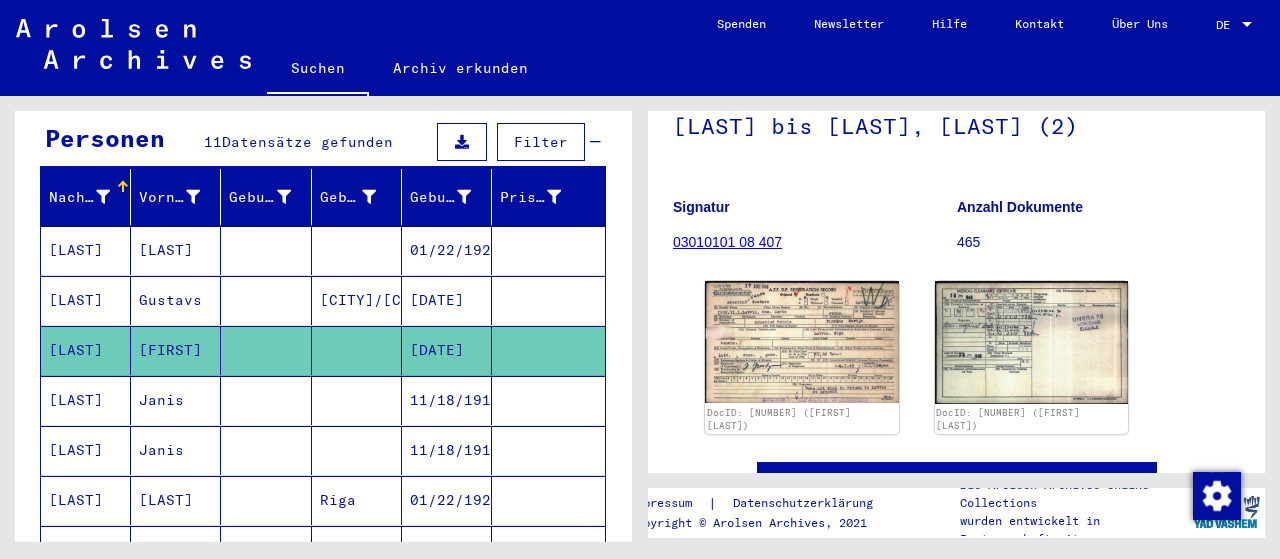 click on "[LAST]" at bounding box center (86, 300) 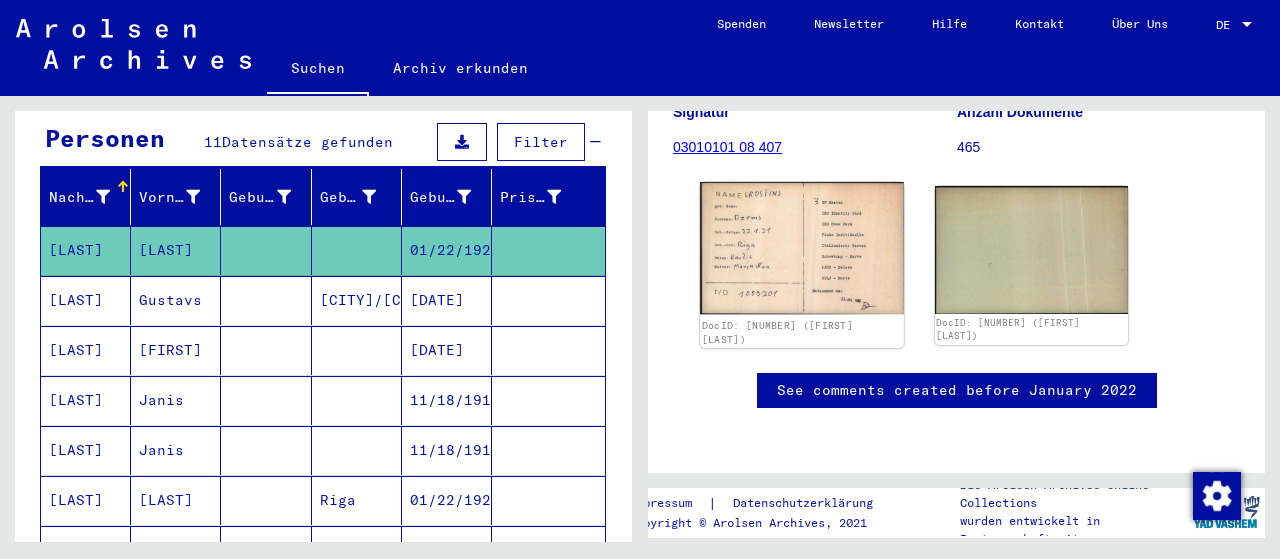 scroll, scrollTop: 300, scrollLeft: 0, axis: vertical 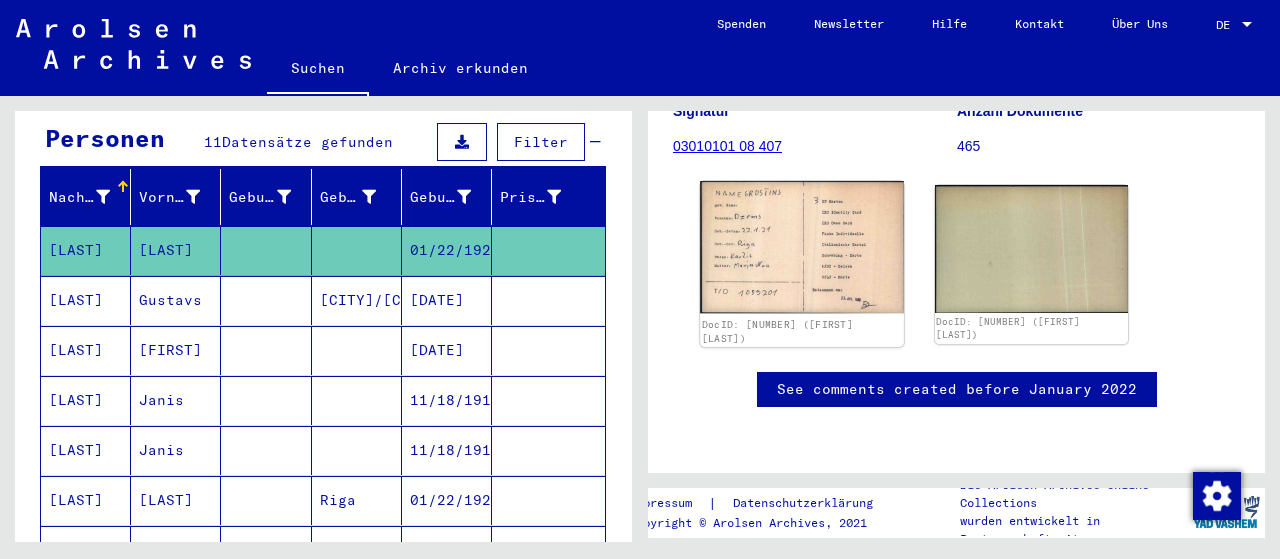 click 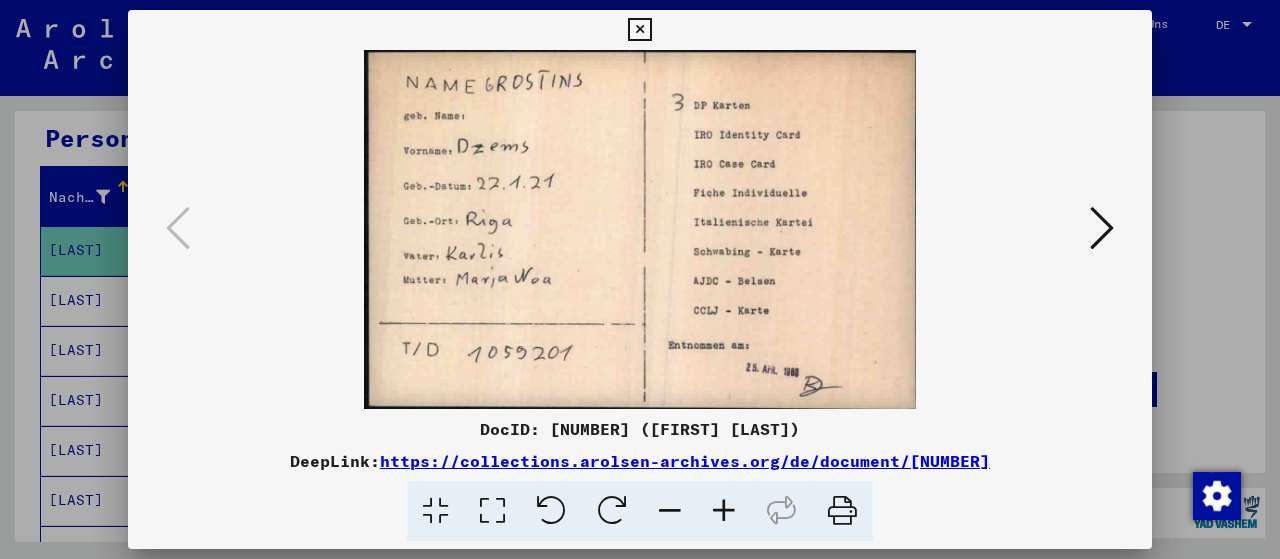 click at bounding box center [639, 30] 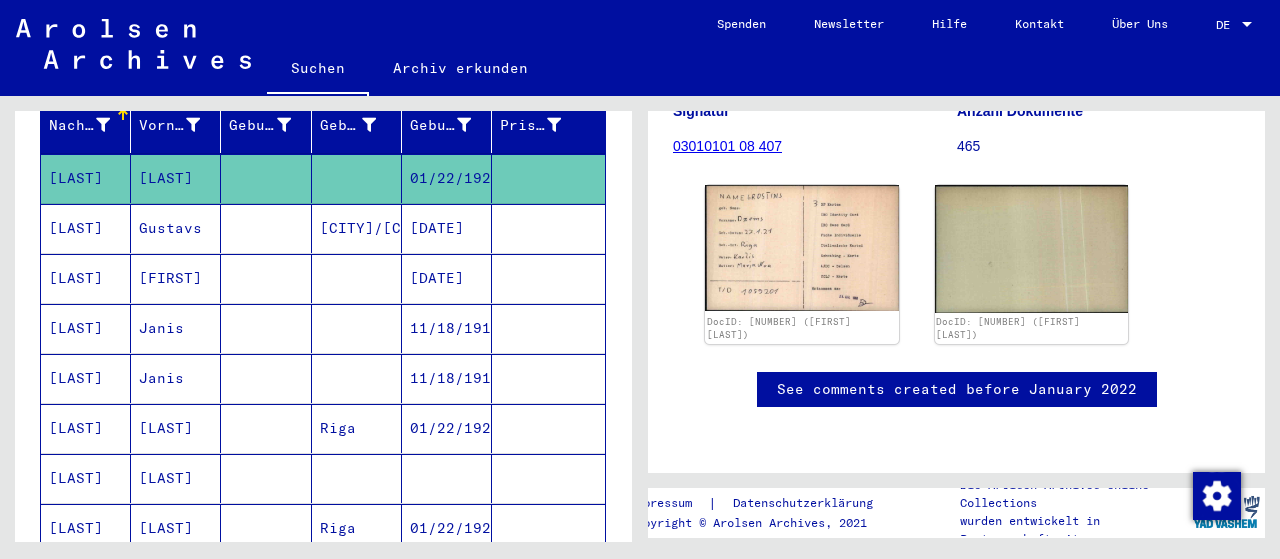 scroll, scrollTop: 300, scrollLeft: 0, axis: vertical 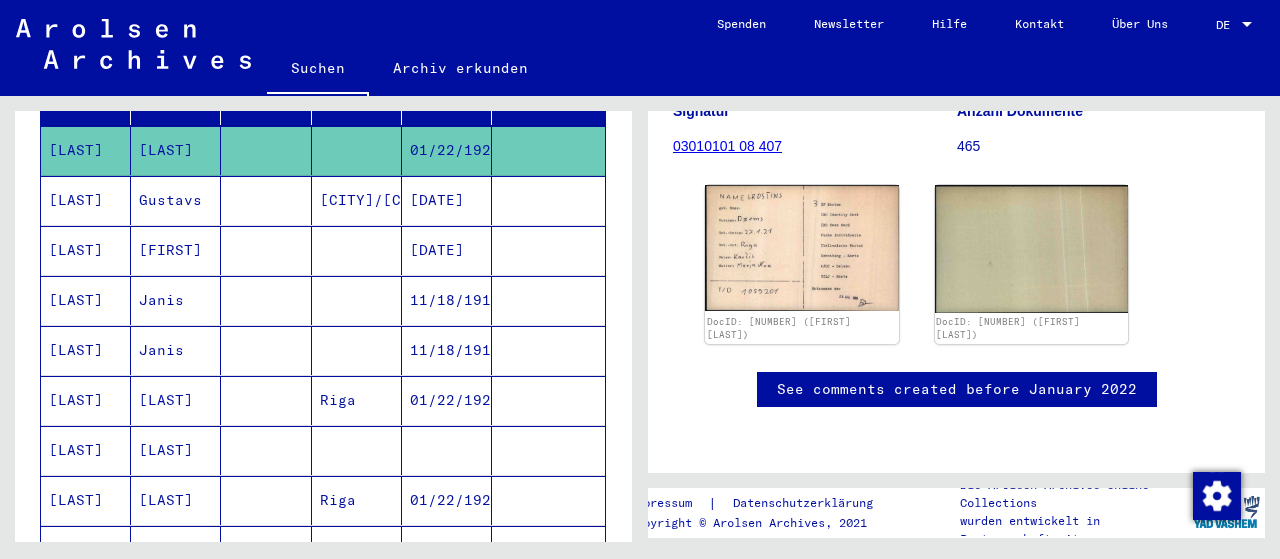 click on "[LAST]" at bounding box center (86, 350) 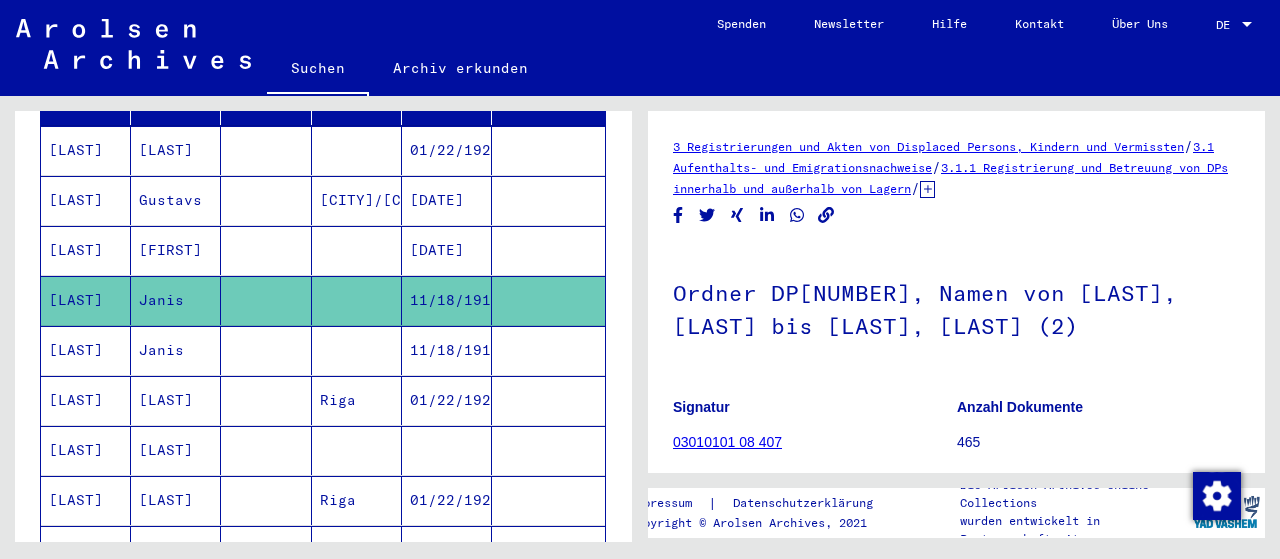 scroll, scrollTop: 300, scrollLeft: 0, axis: vertical 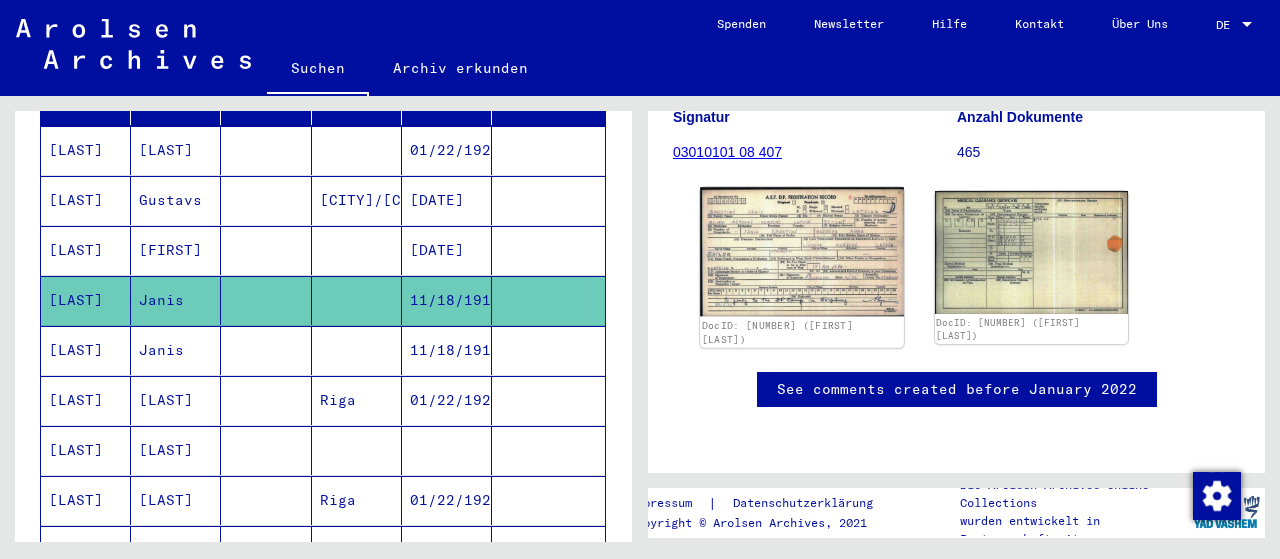 click 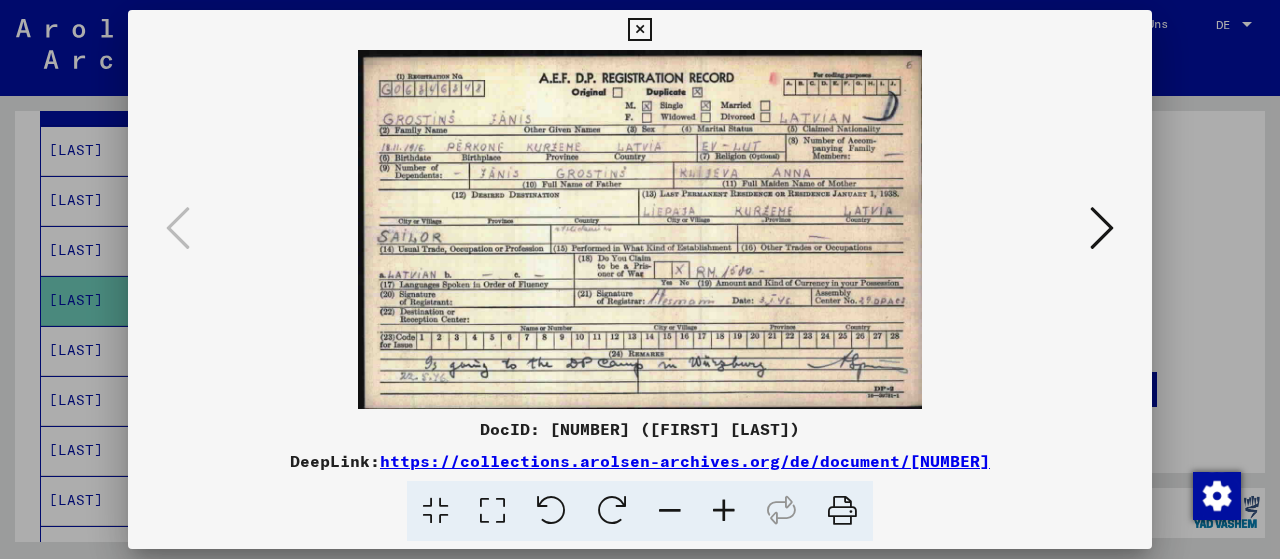 click at bounding box center [639, 30] 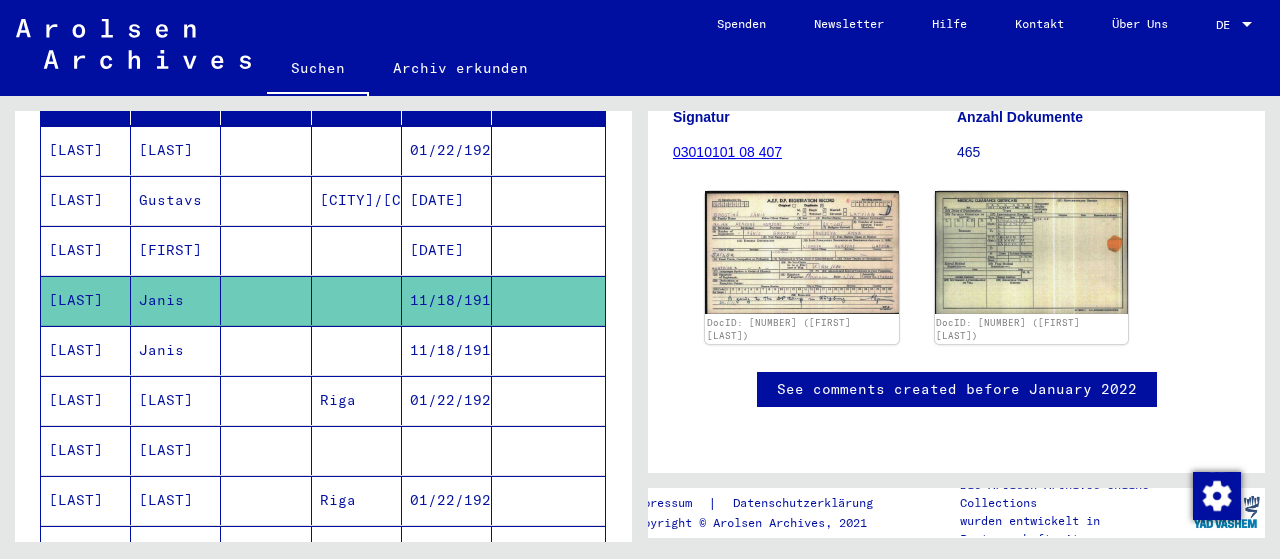 click on "[LAST]" at bounding box center (86, 450) 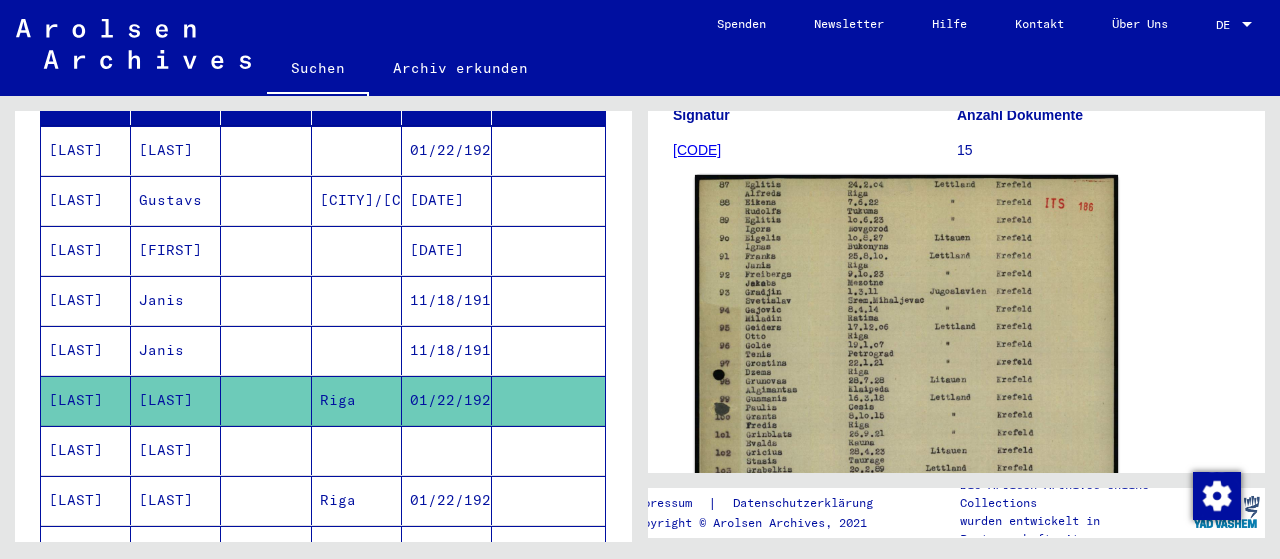 scroll, scrollTop: 300, scrollLeft: 0, axis: vertical 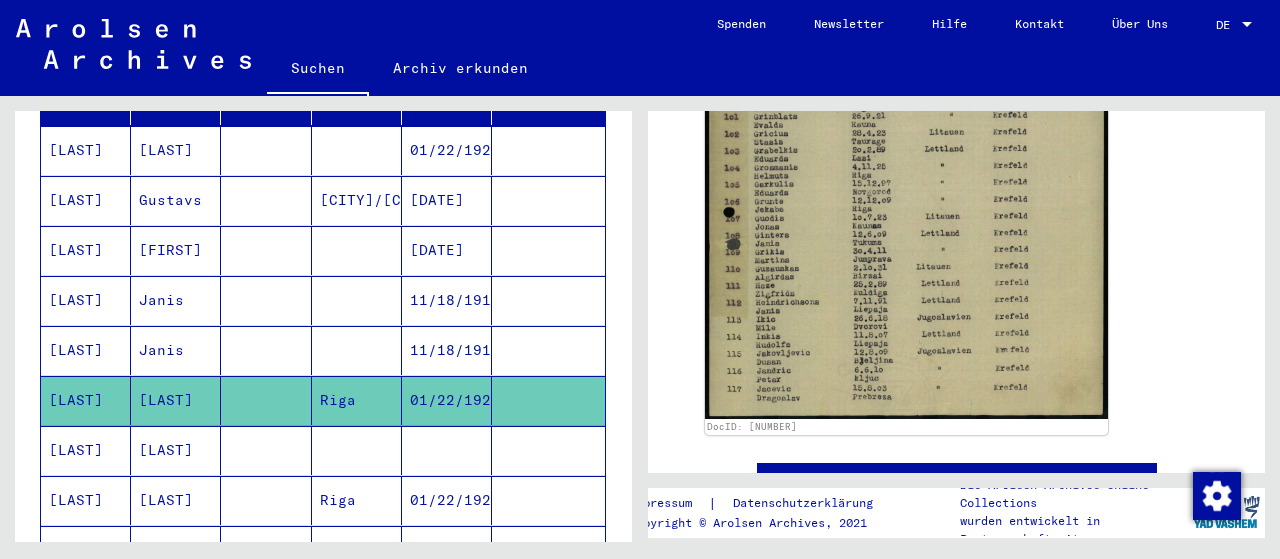 click on "[LAST]" at bounding box center [86, 500] 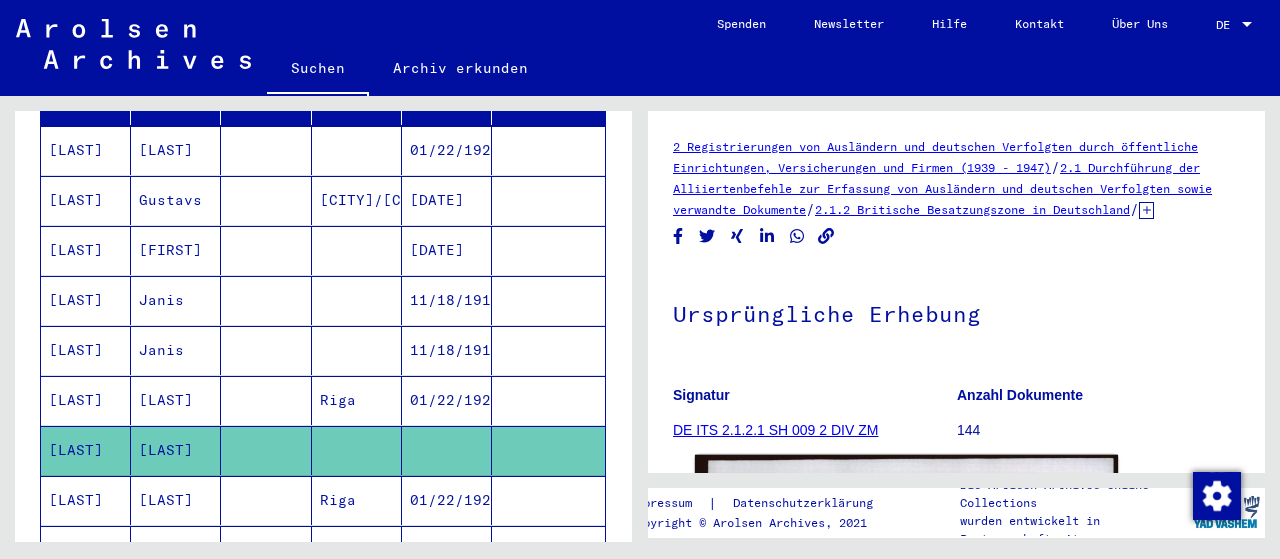 scroll, scrollTop: 300, scrollLeft: 0, axis: vertical 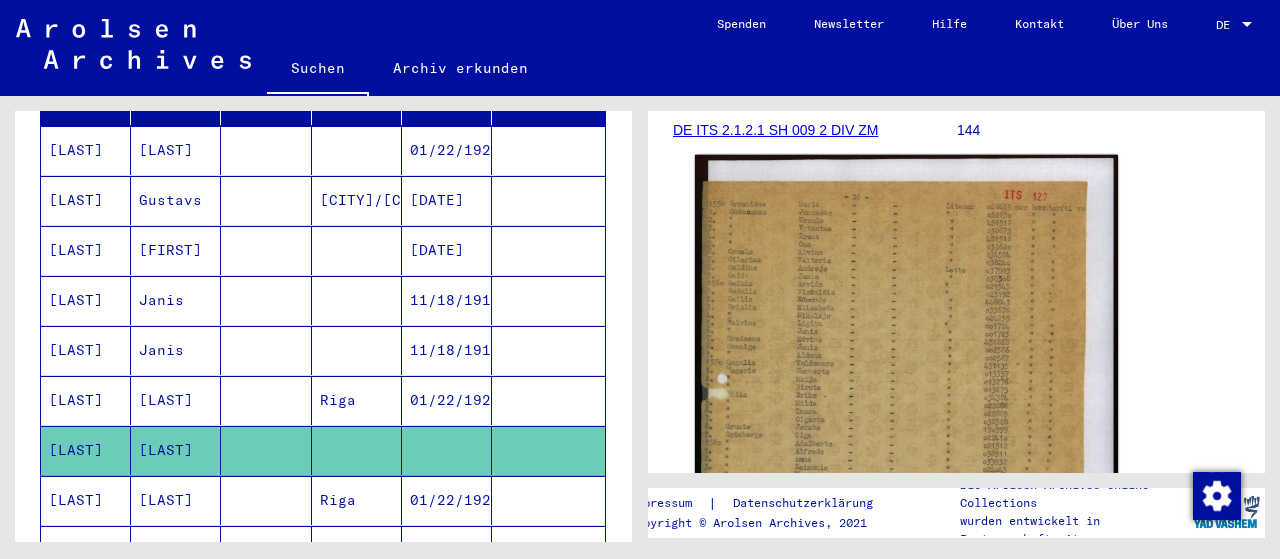 click 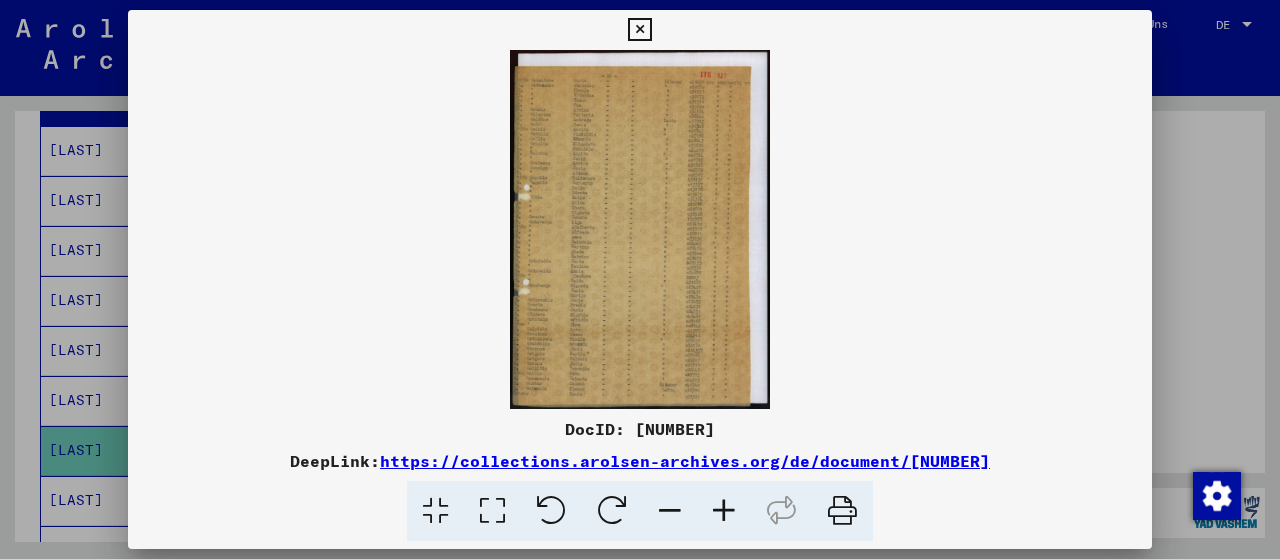click at bounding box center (724, 511) 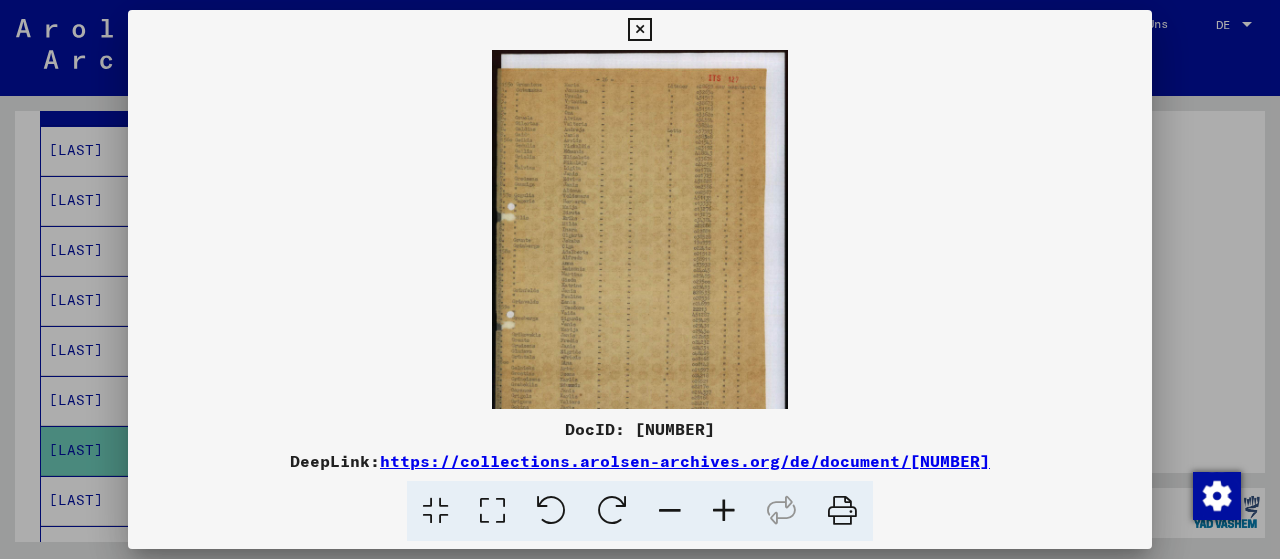 click at bounding box center (724, 511) 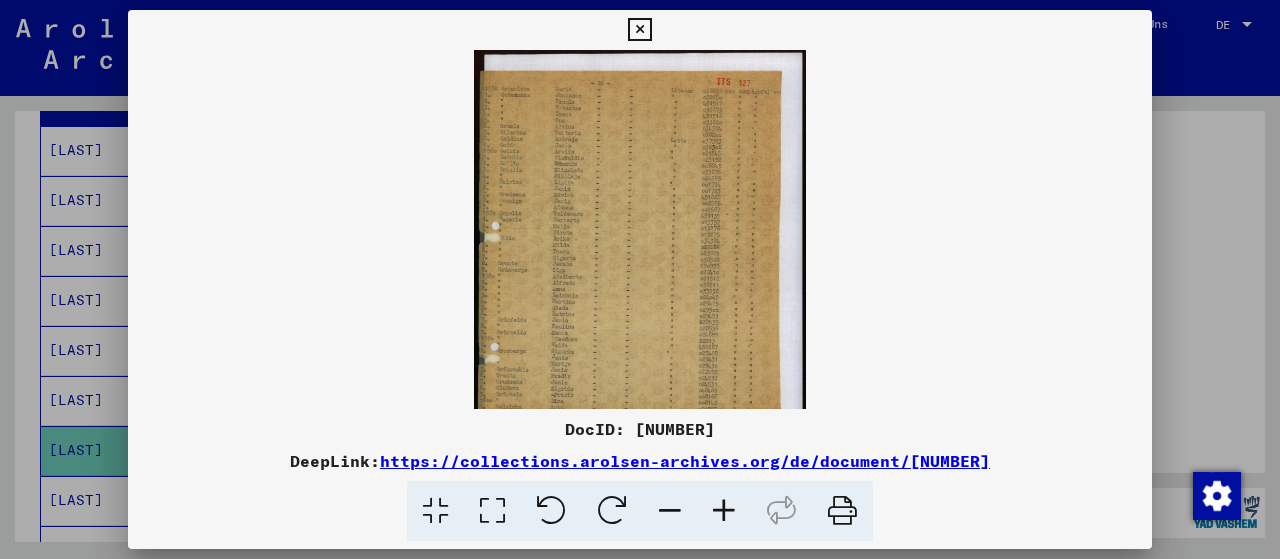 click at bounding box center [724, 511] 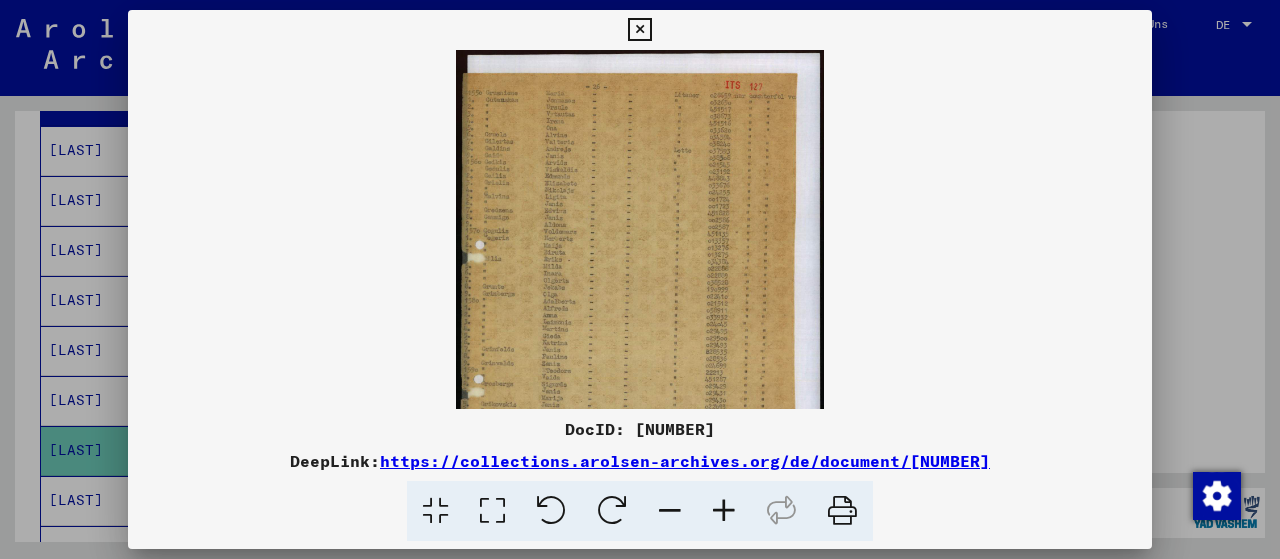 click at bounding box center [724, 511] 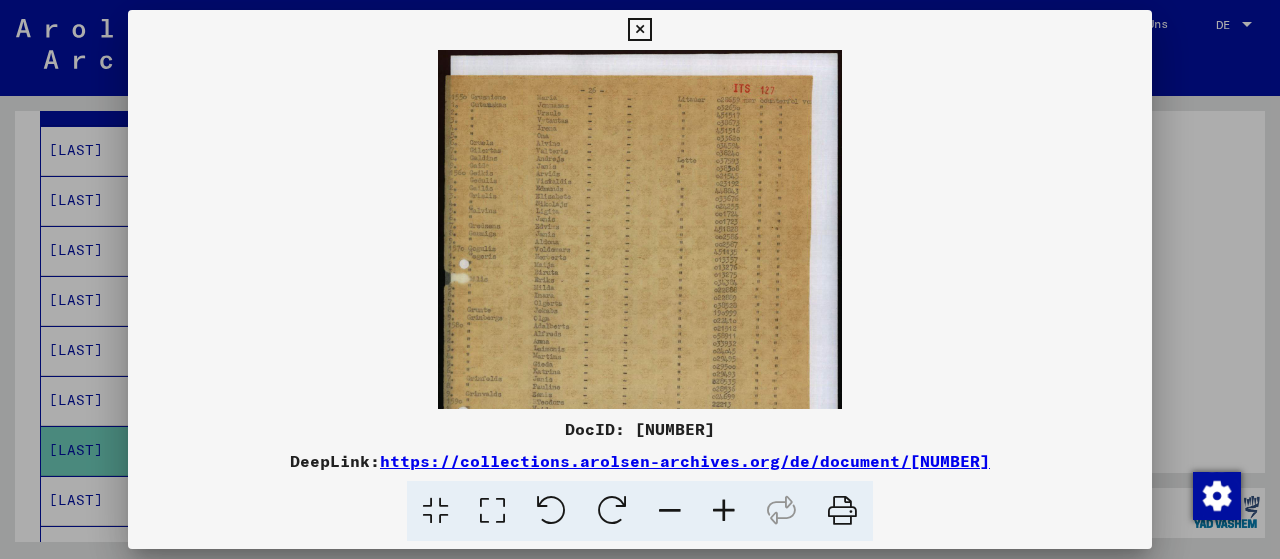 click at bounding box center [724, 511] 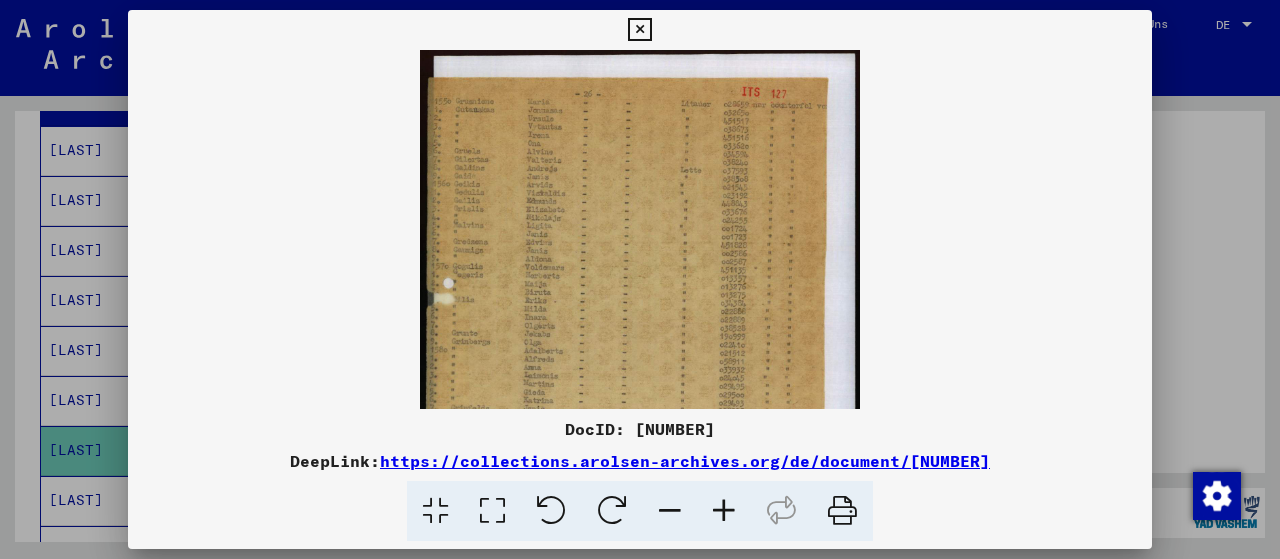 click at bounding box center (724, 511) 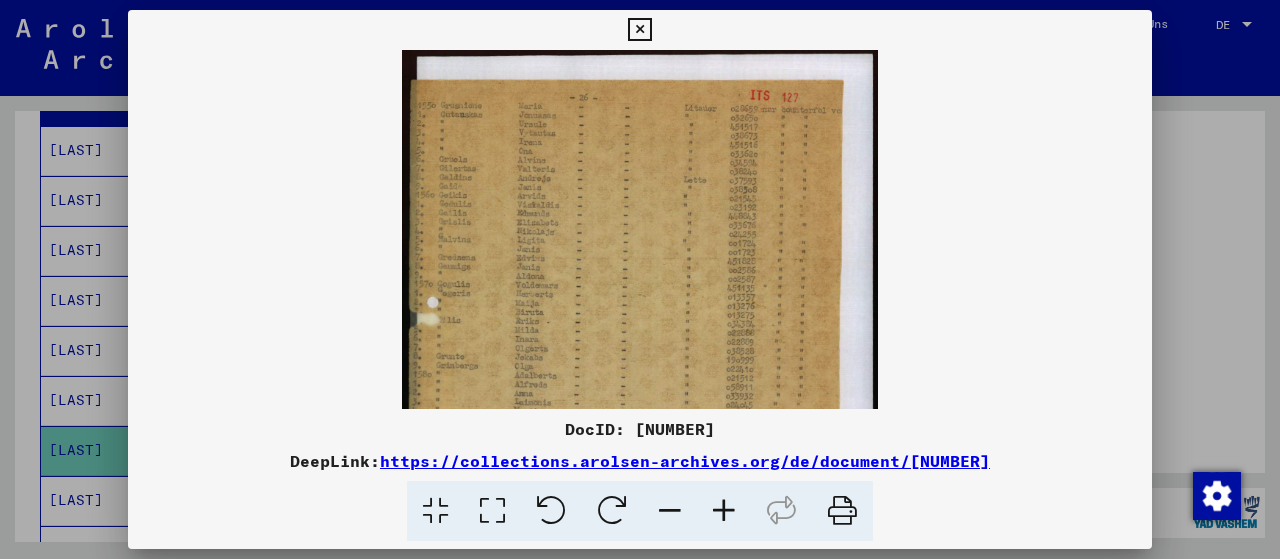click at bounding box center [724, 511] 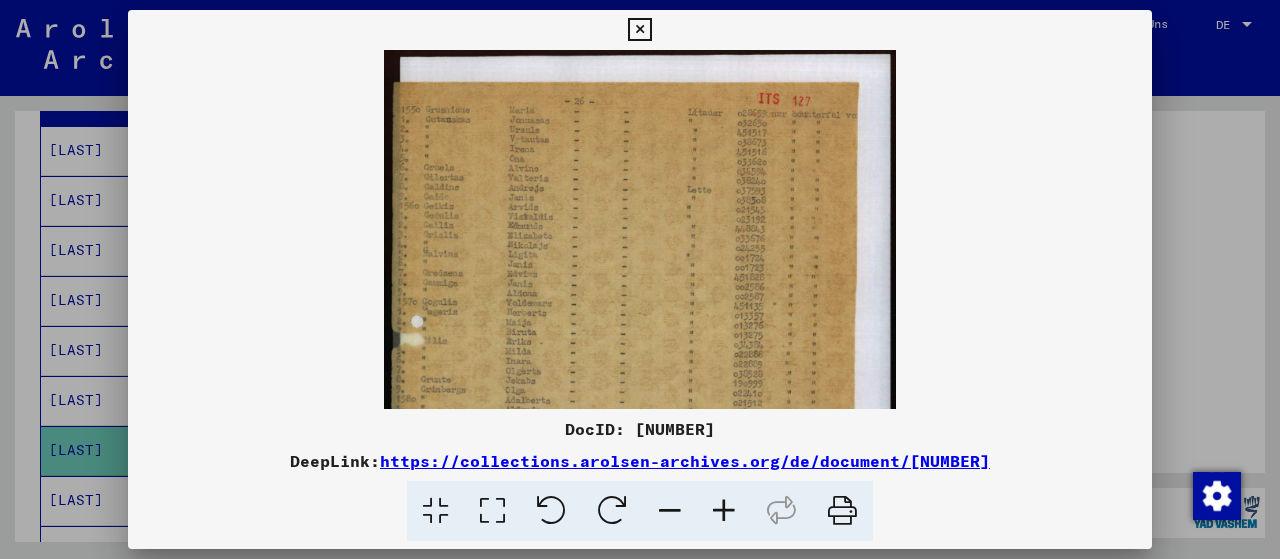 click at bounding box center (724, 511) 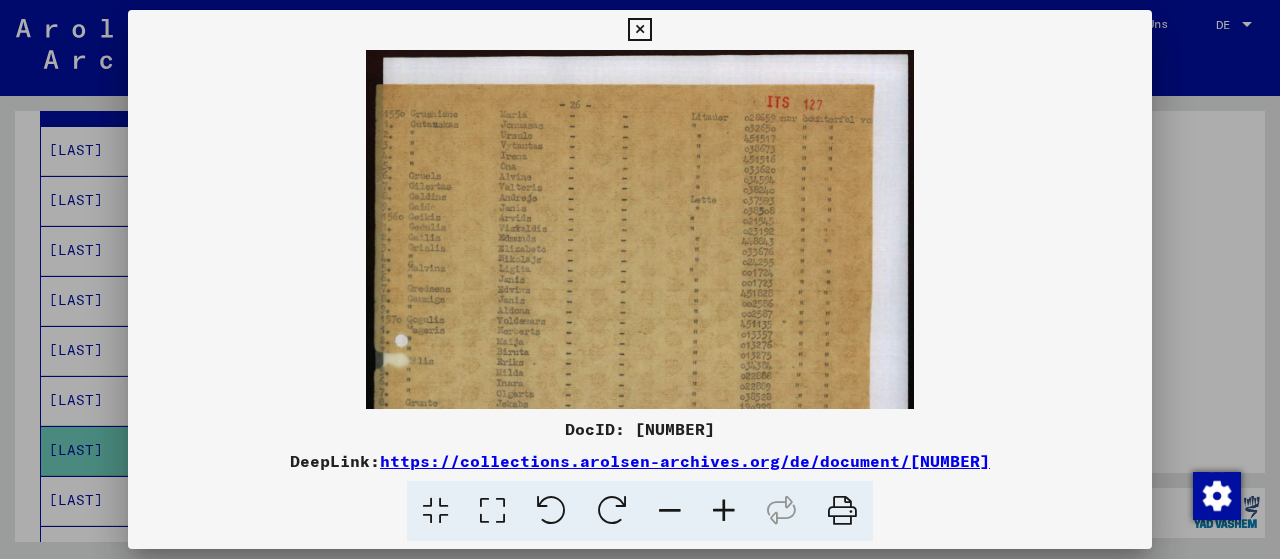 click at bounding box center [724, 511] 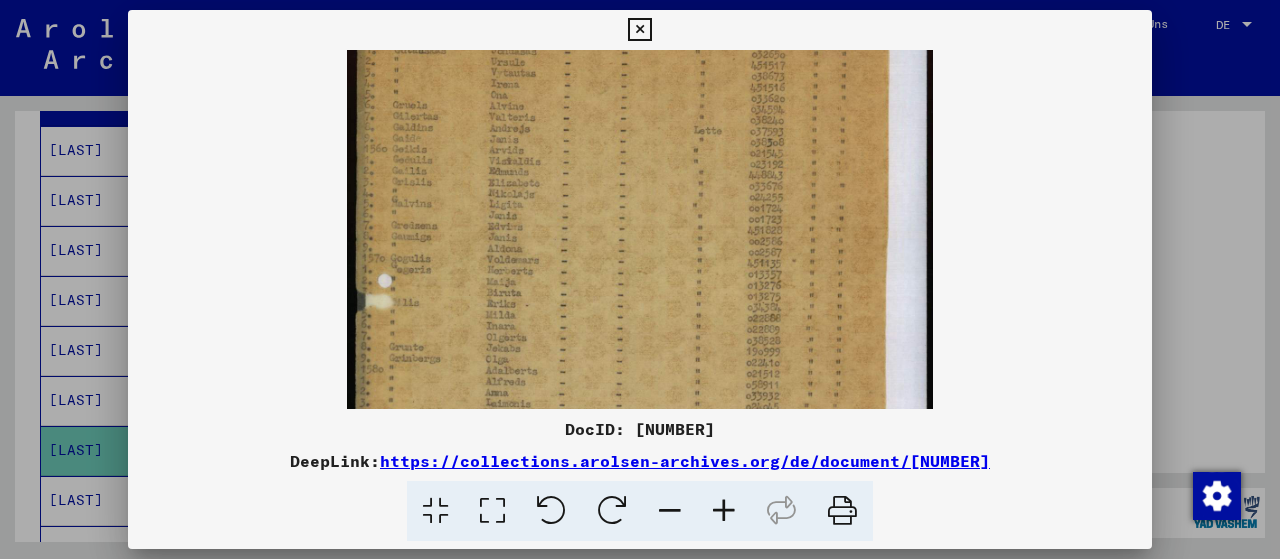 scroll, scrollTop: 100, scrollLeft: 0, axis: vertical 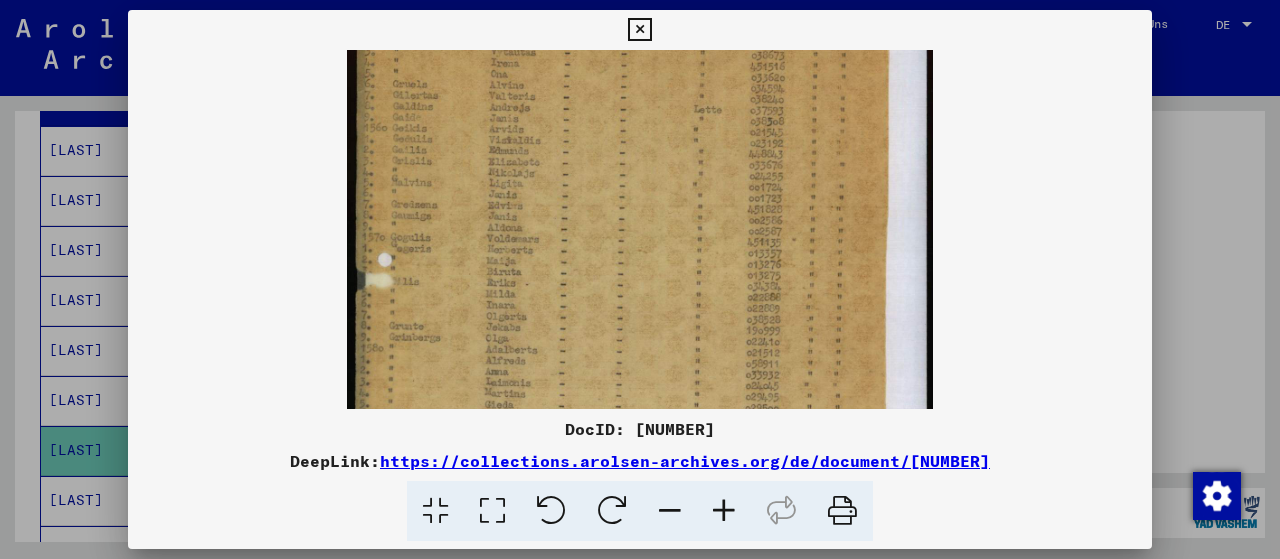 drag, startPoint x: 632, startPoint y: 279, endPoint x: 656, endPoint y: 191, distance: 91.214035 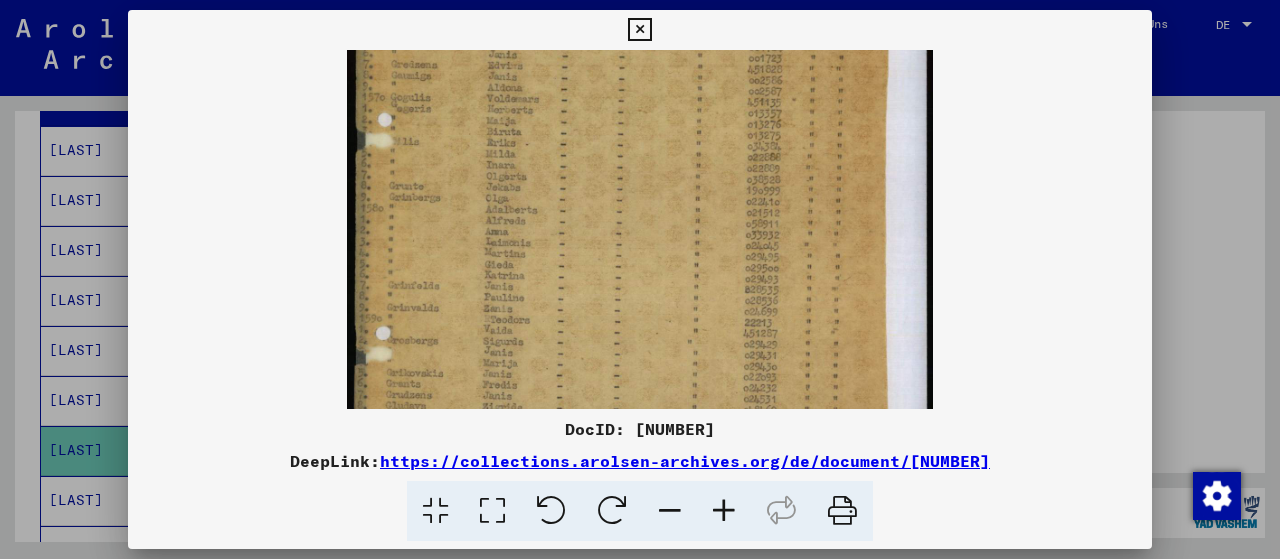 drag, startPoint x: 688, startPoint y: 205, endPoint x: 697, endPoint y: 63, distance: 142.28493 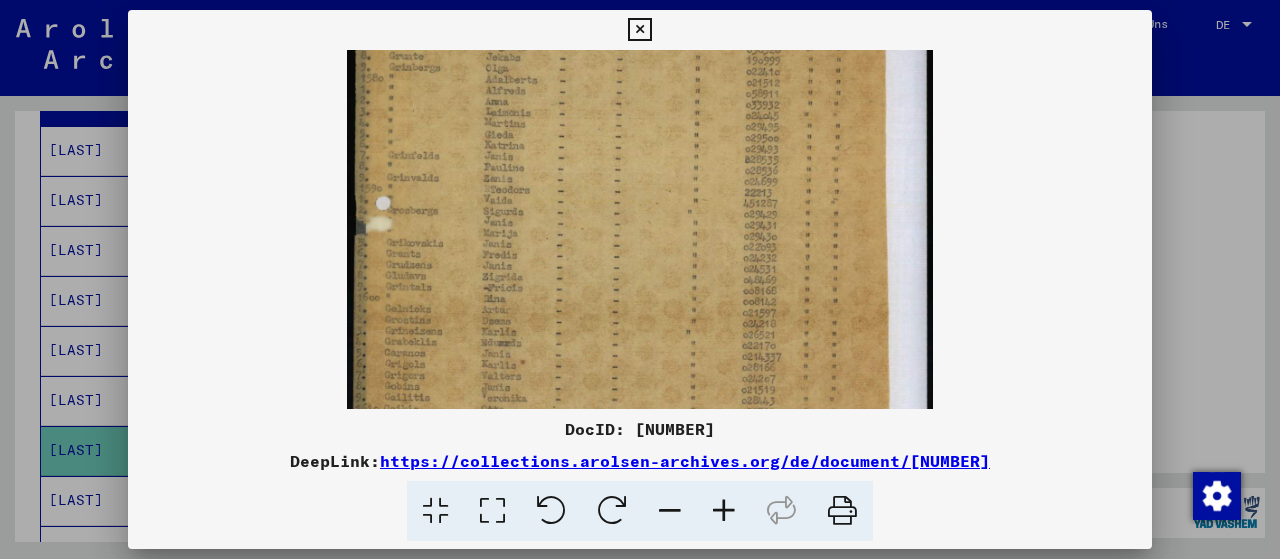 drag, startPoint x: 660, startPoint y: 207, endPoint x: 693, endPoint y: 107, distance: 105.30432 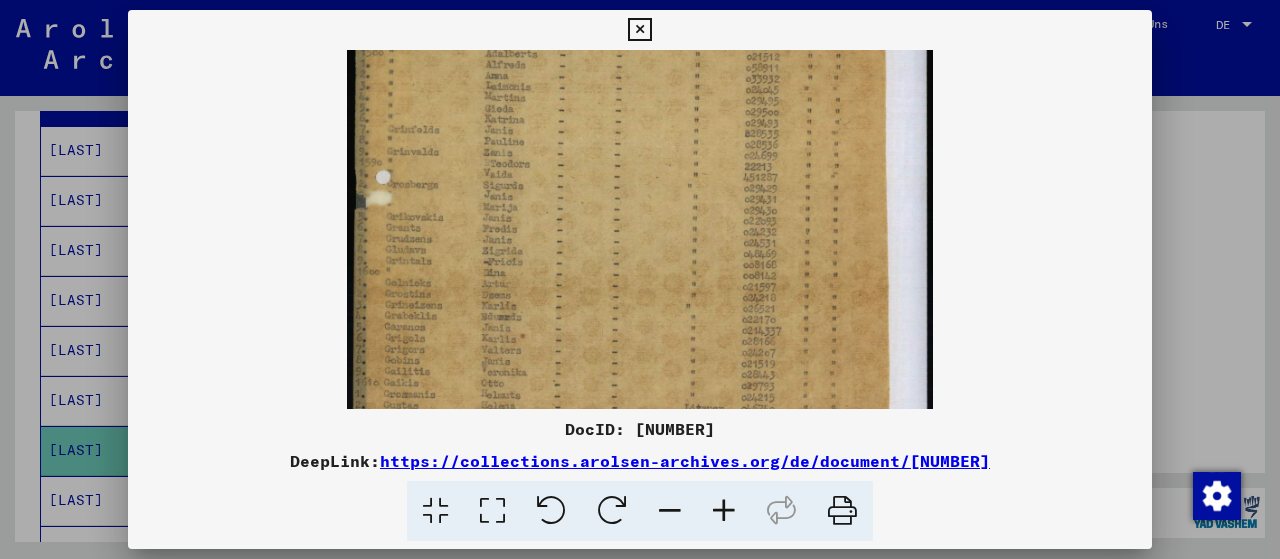 scroll, scrollTop: 412, scrollLeft: 0, axis: vertical 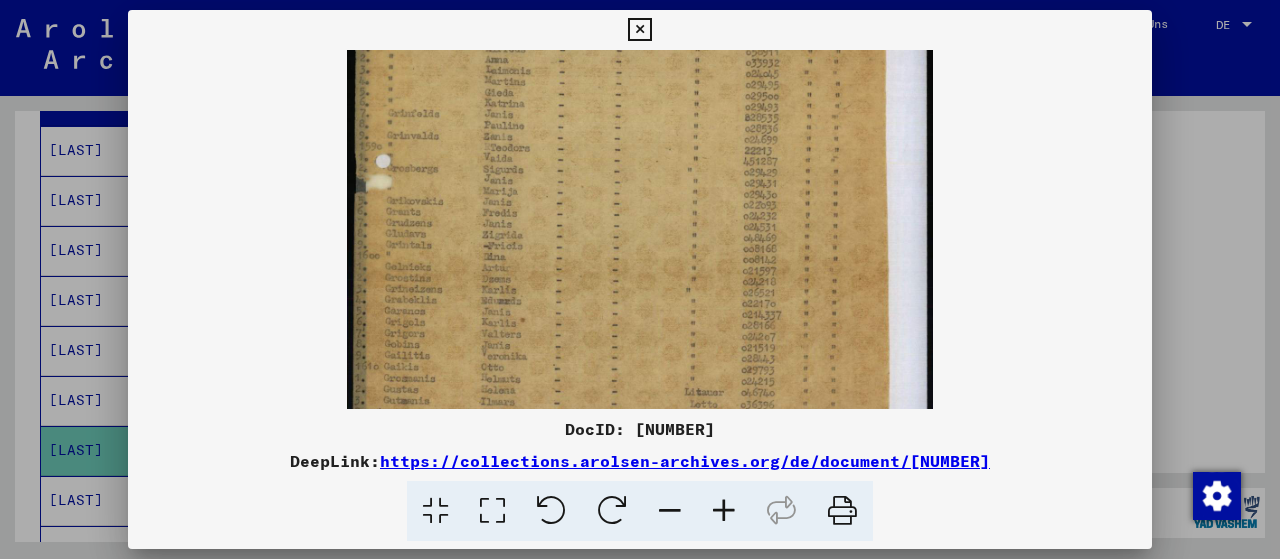 drag, startPoint x: 682, startPoint y: 201, endPoint x: 682, endPoint y: 172, distance: 29 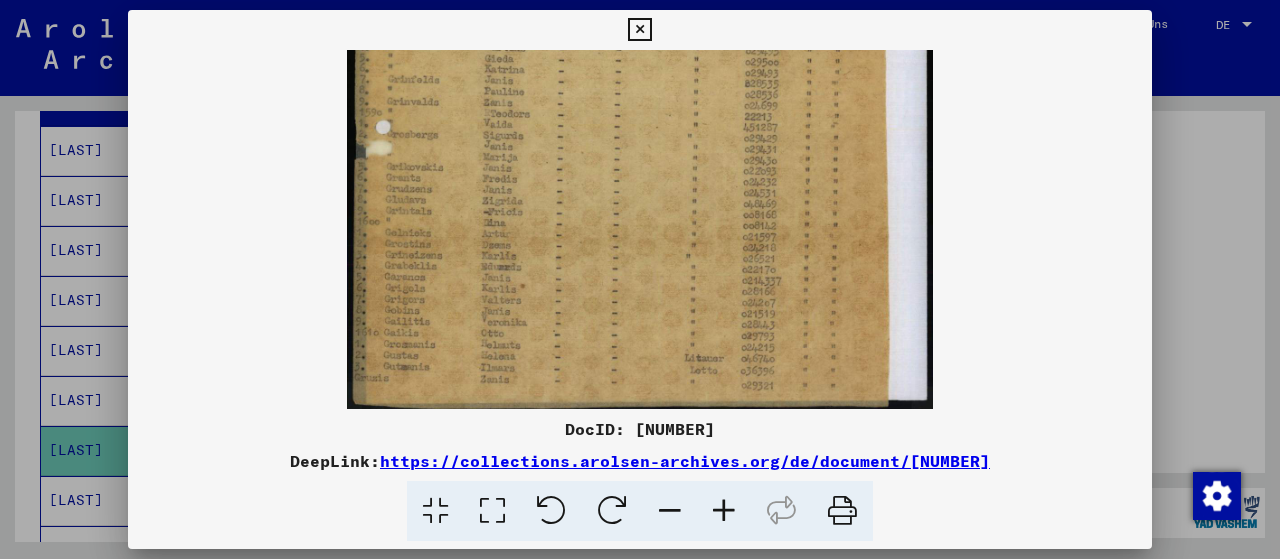 scroll, scrollTop: 448, scrollLeft: 0, axis: vertical 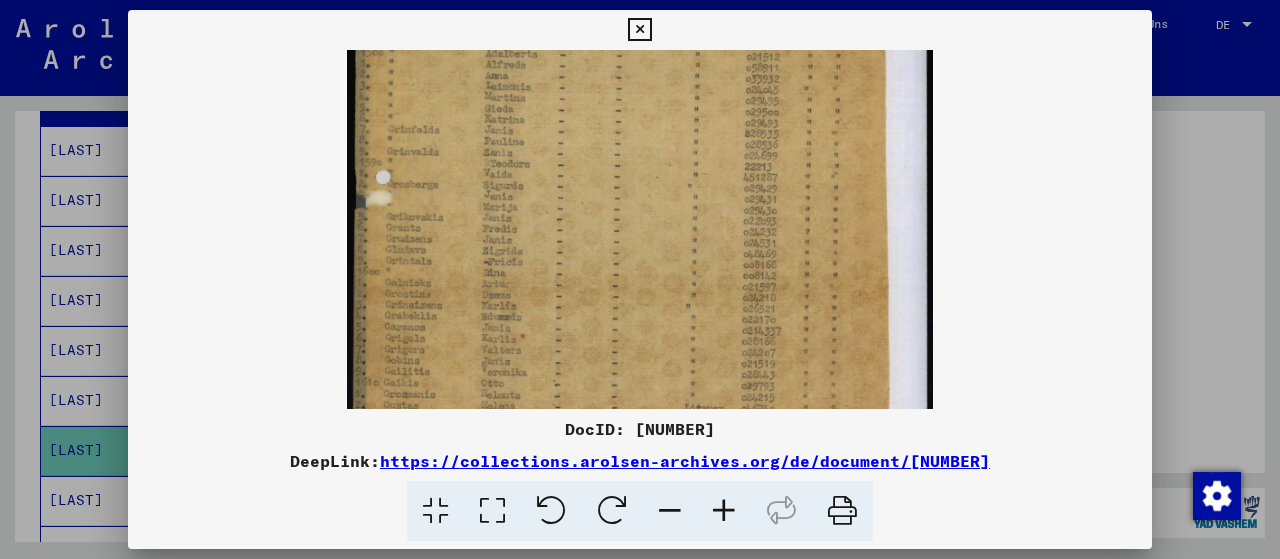 drag, startPoint x: 676, startPoint y: 218, endPoint x: 680, endPoint y: 233, distance: 15.524175 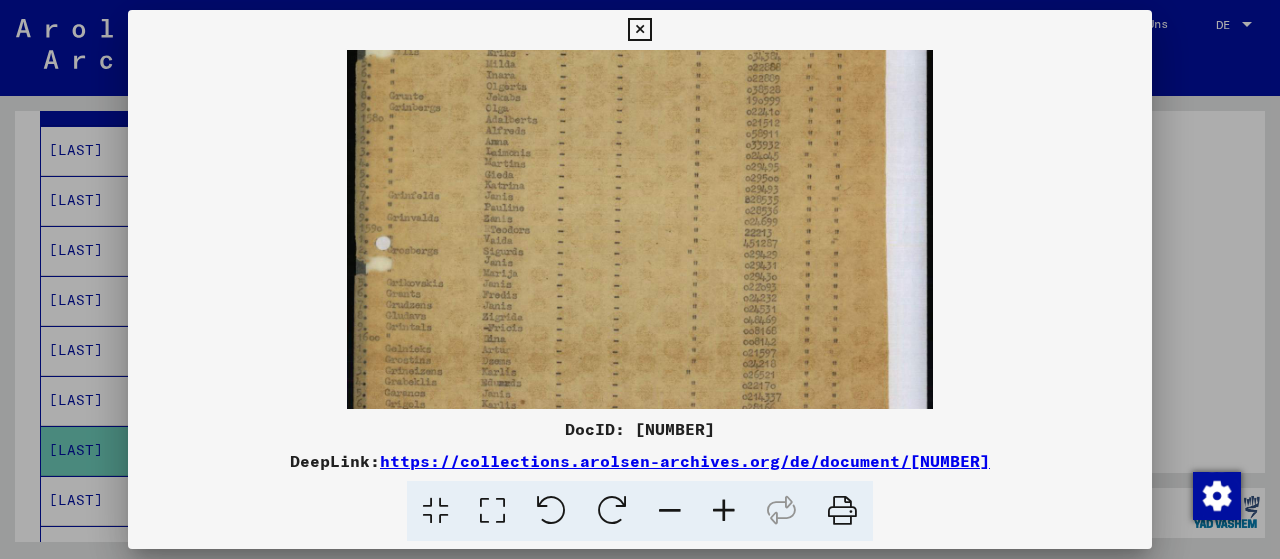 drag, startPoint x: 660, startPoint y: 211, endPoint x: 655, endPoint y: 244, distance: 33.37664 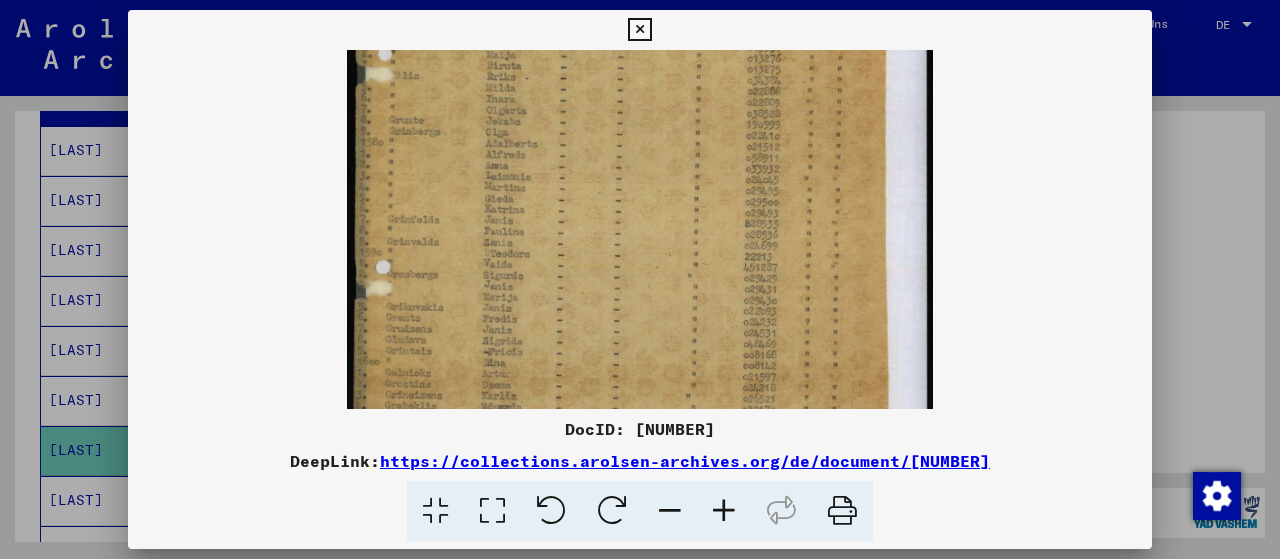 scroll, scrollTop: 290, scrollLeft: 0, axis: vertical 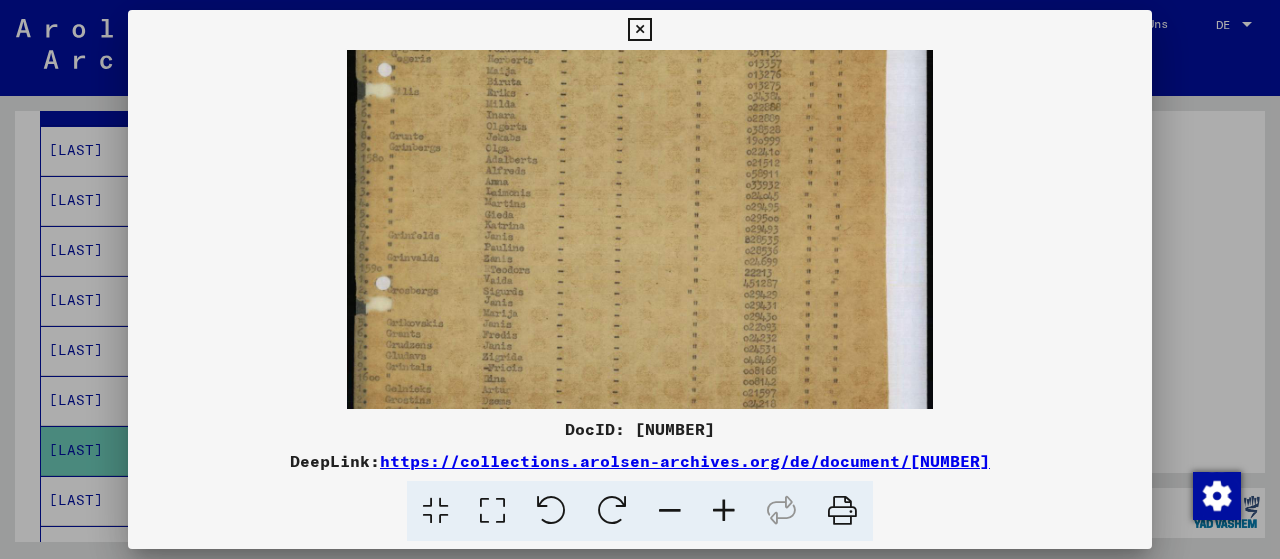 drag, startPoint x: 658, startPoint y: 188, endPoint x: 666, endPoint y: 230, distance: 42.755116 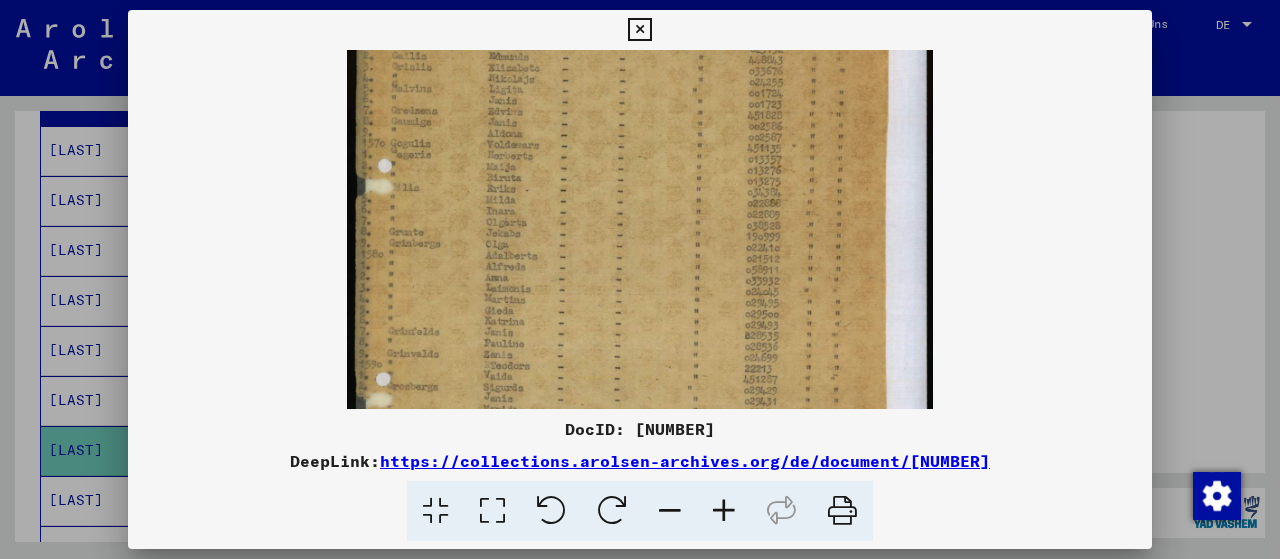 drag, startPoint x: 662, startPoint y: 186, endPoint x: 680, endPoint y: 286, distance: 101.607086 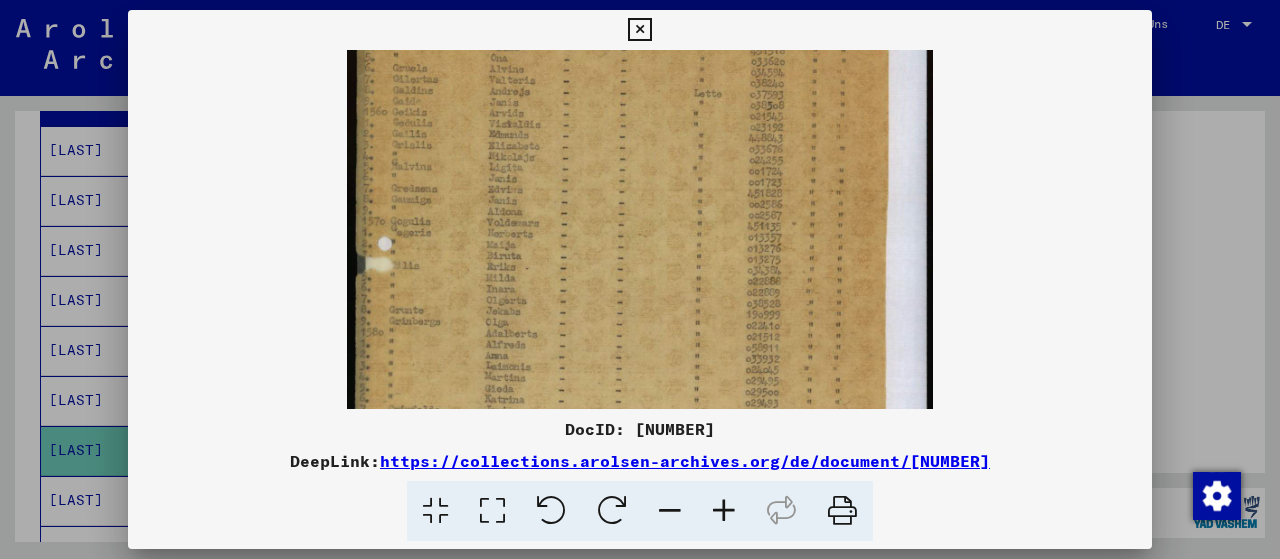 scroll, scrollTop: 96, scrollLeft: 0, axis: vertical 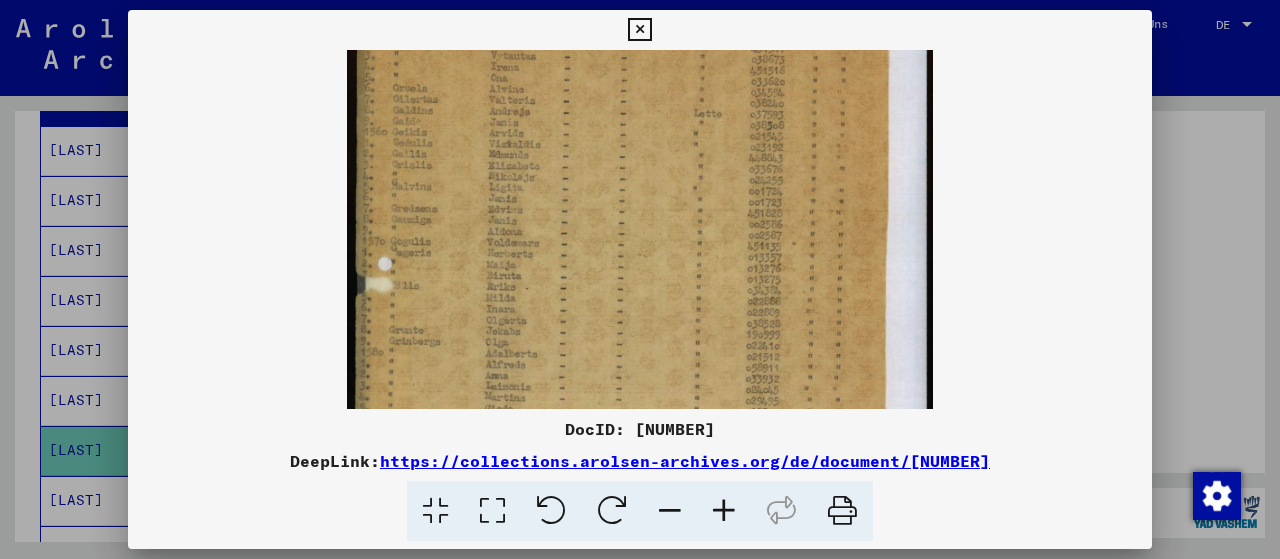 drag, startPoint x: 667, startPoint y: 237, endPoint x: 678, endPoint y: 308, distance: 71.84706 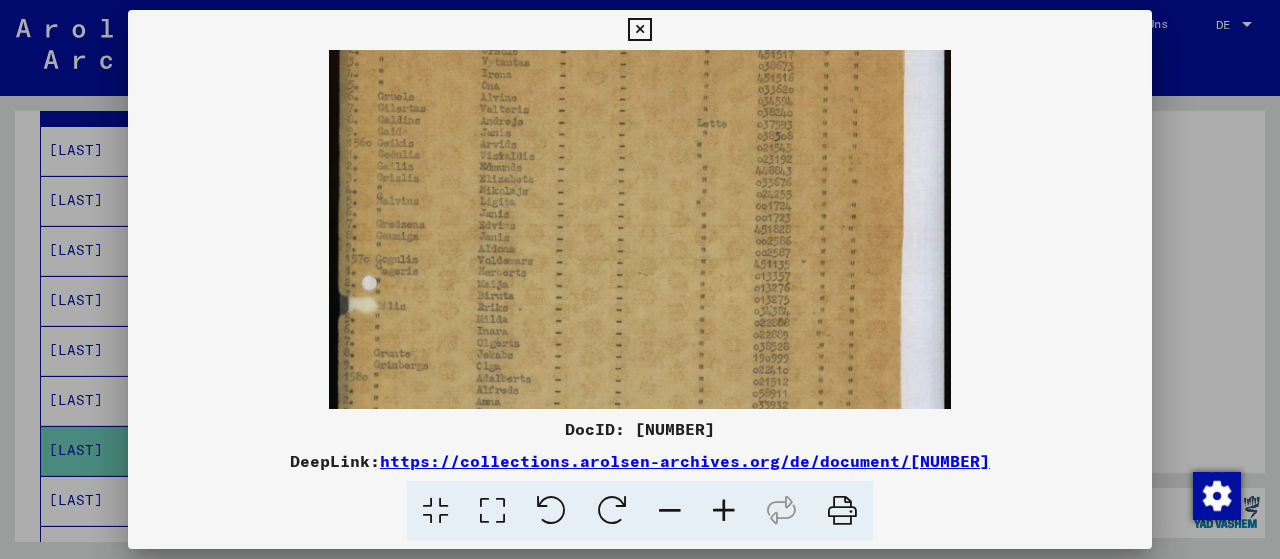 click at bounding box center (724, 511) 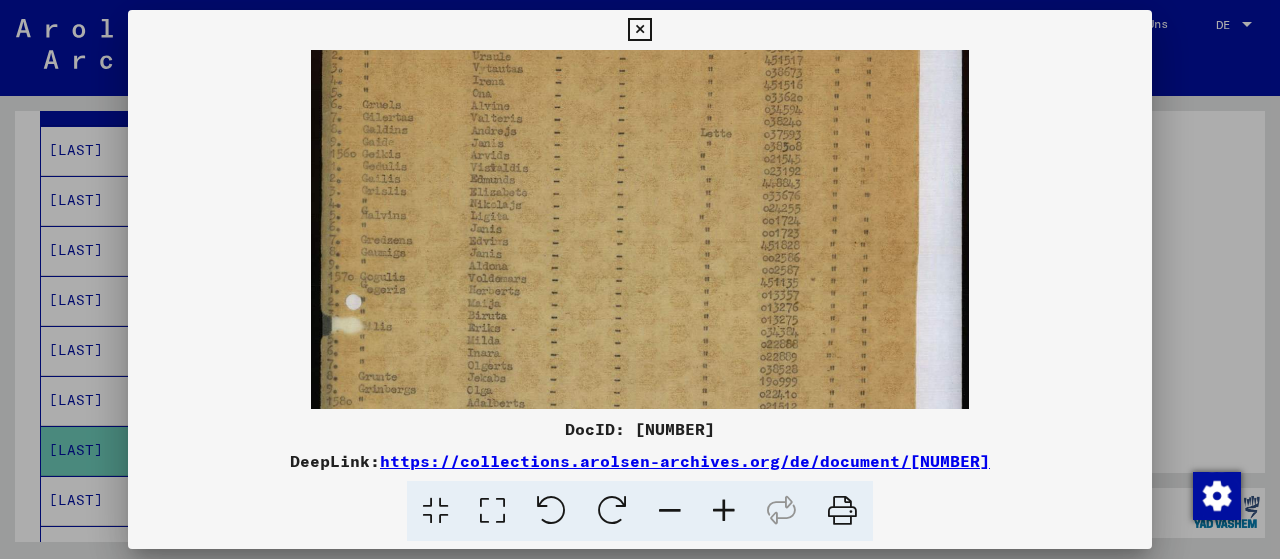 click at bounding box center [724, 511] 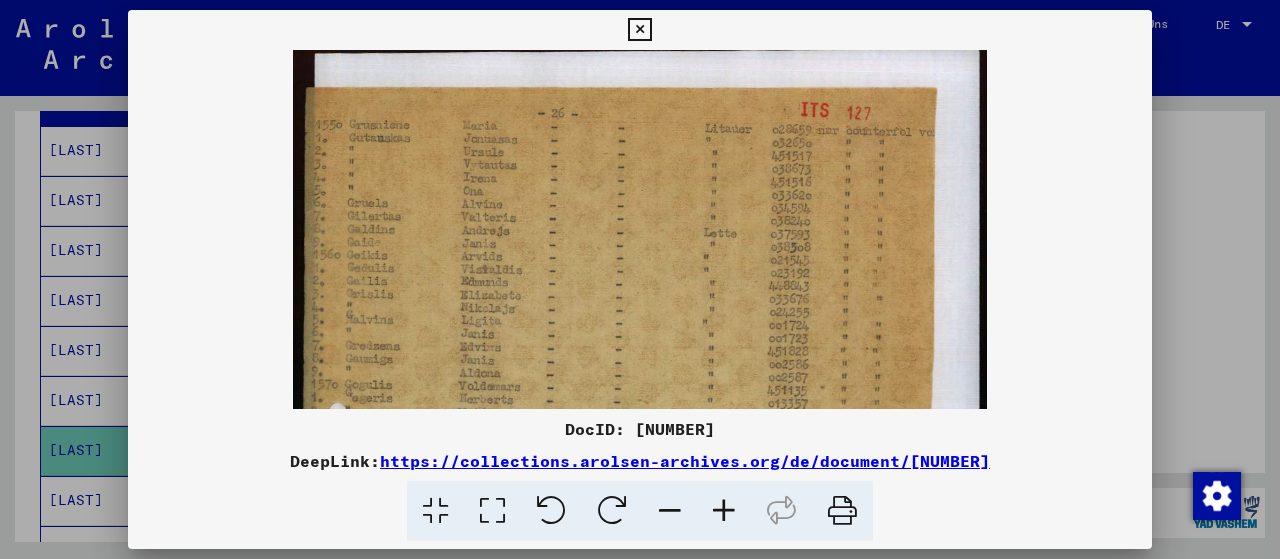 scroll, scrollTop: 0, scrollLeft: 0, axis: both 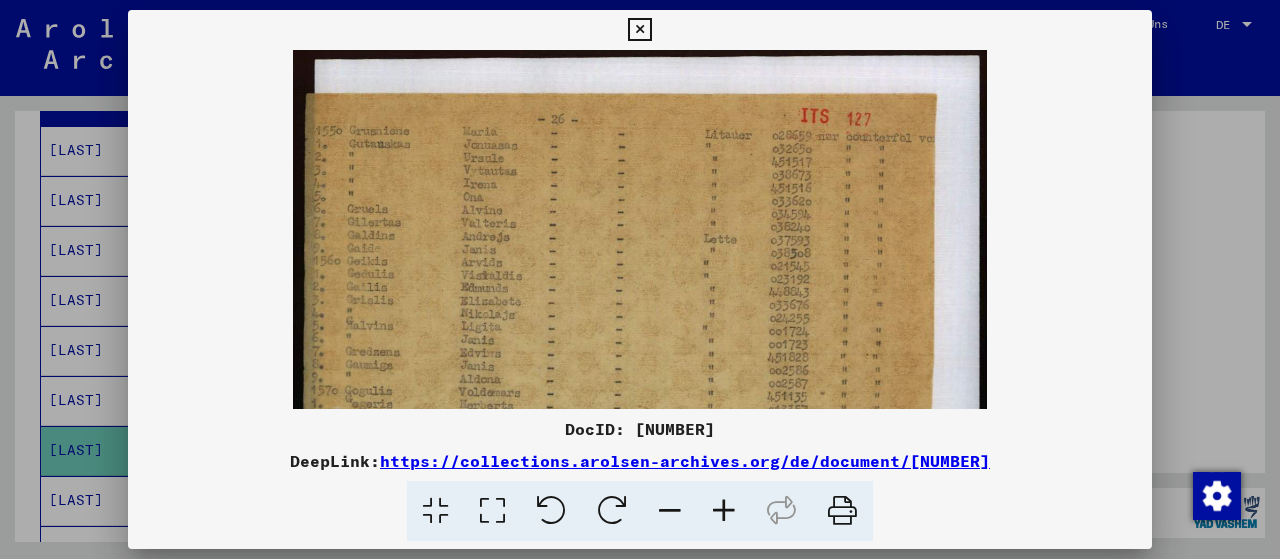 drag, startPoint x: 625, startPoint y: 262, endPoint x: 663, endPoint y: 397, distance: 140.24622 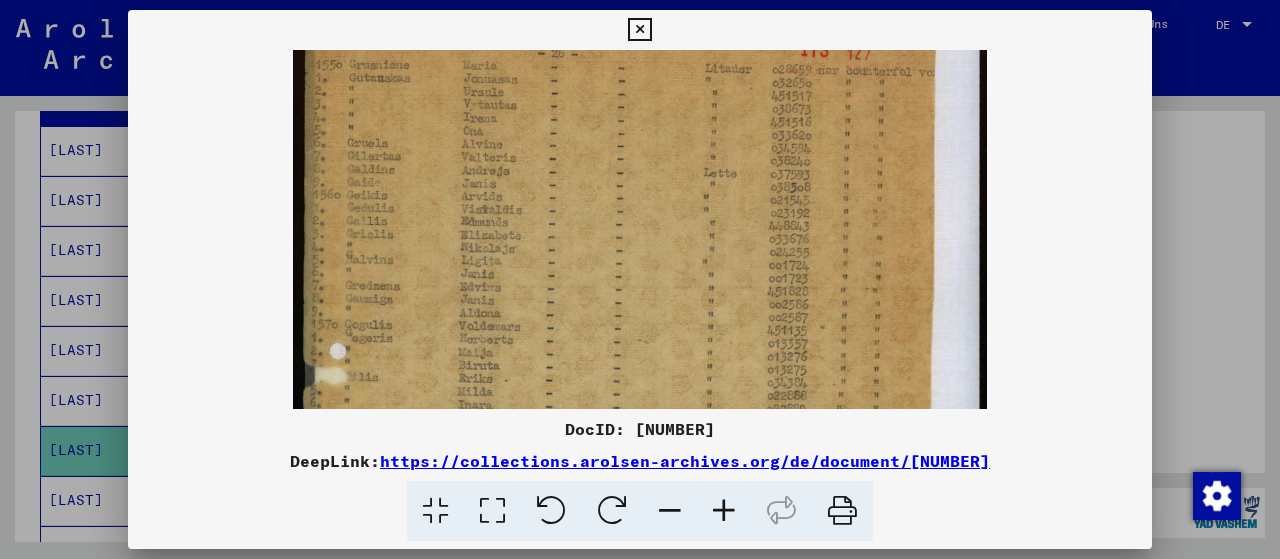 scroll, scrollTop: 102, scrollLeft: 0, axis: vertical 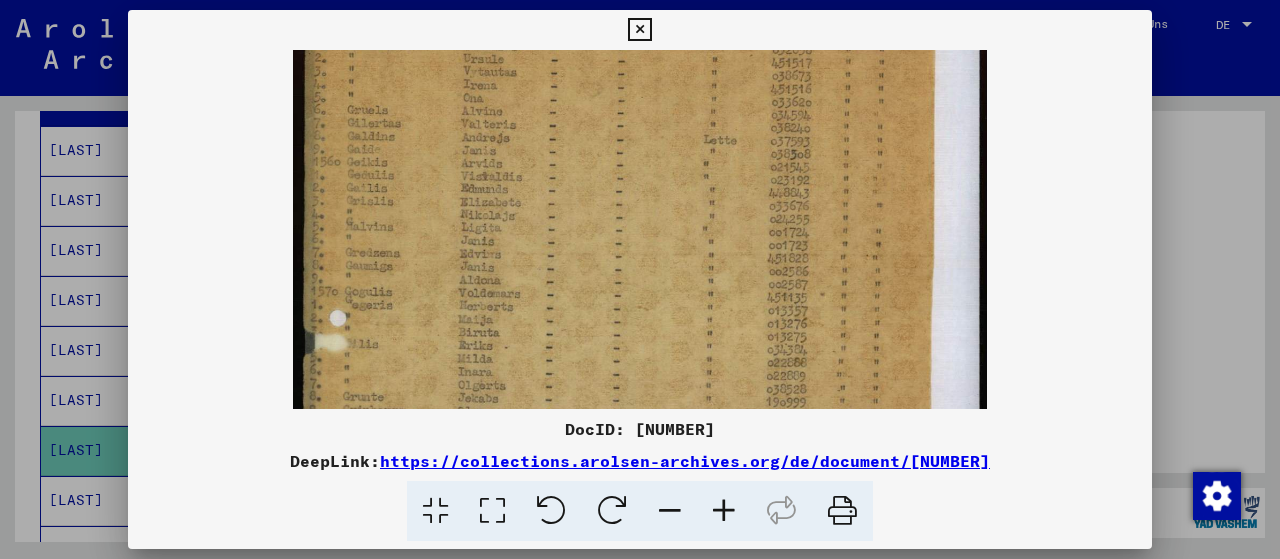 drag, startPoint x: 671, startPoint y: 258, endPoint x: 665, endPoint y: 161, distance: 97.18539 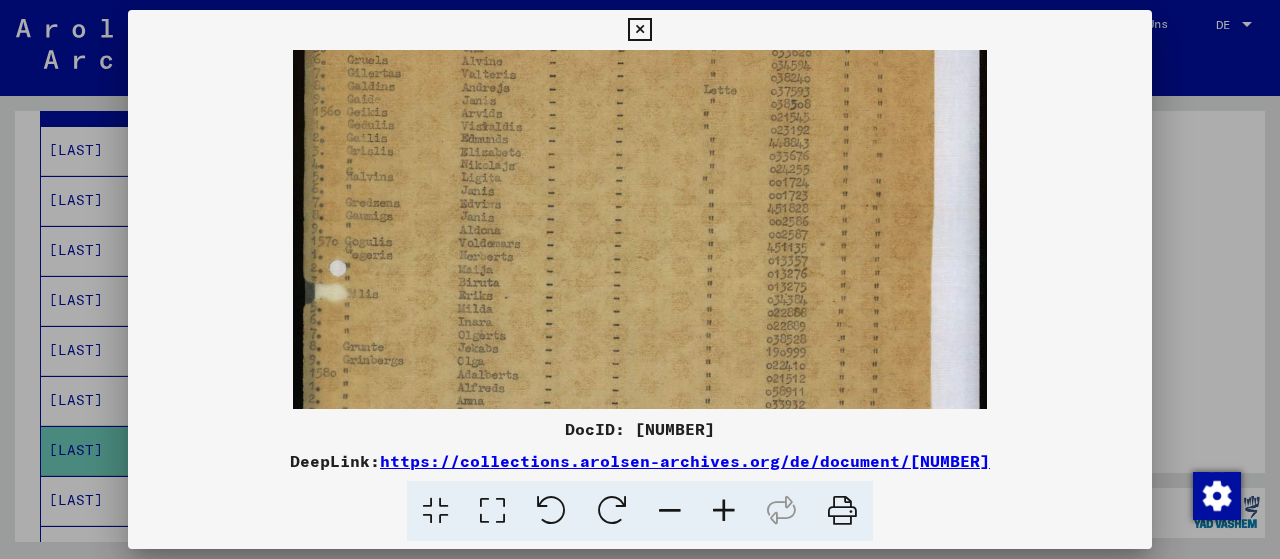 drag, startPoint x: 704, startPoint y: 252, endPoint x: 692, endPoint y: 189, distance: 64.132675 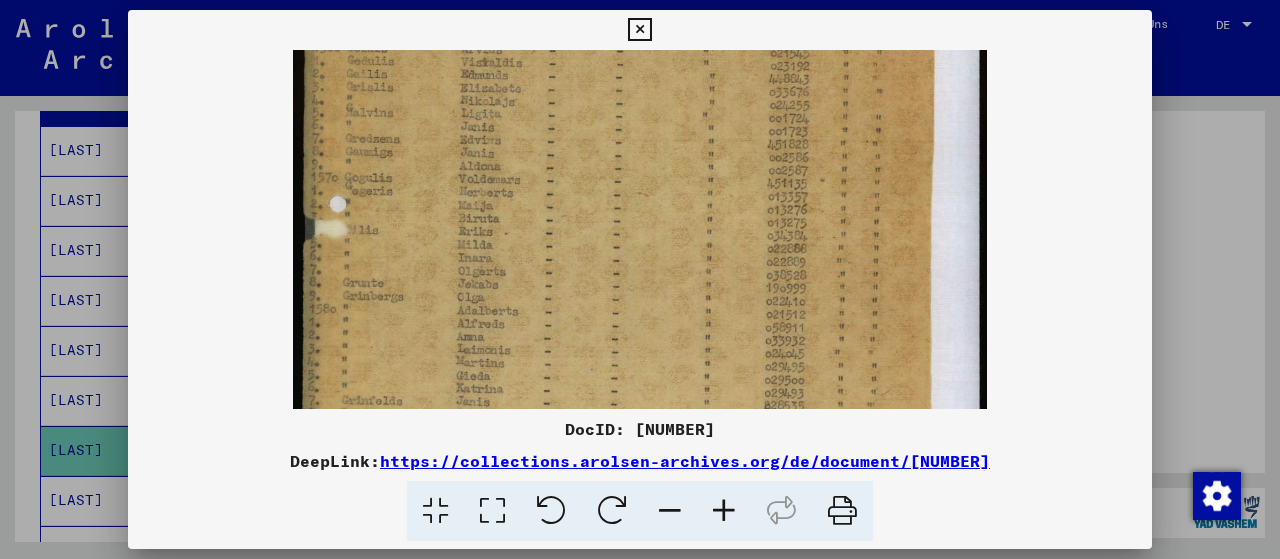 drag, startPoint x: 728, startPoint y: 258, endPoint x: 712, endPoint y: 159, distance: 100.28459 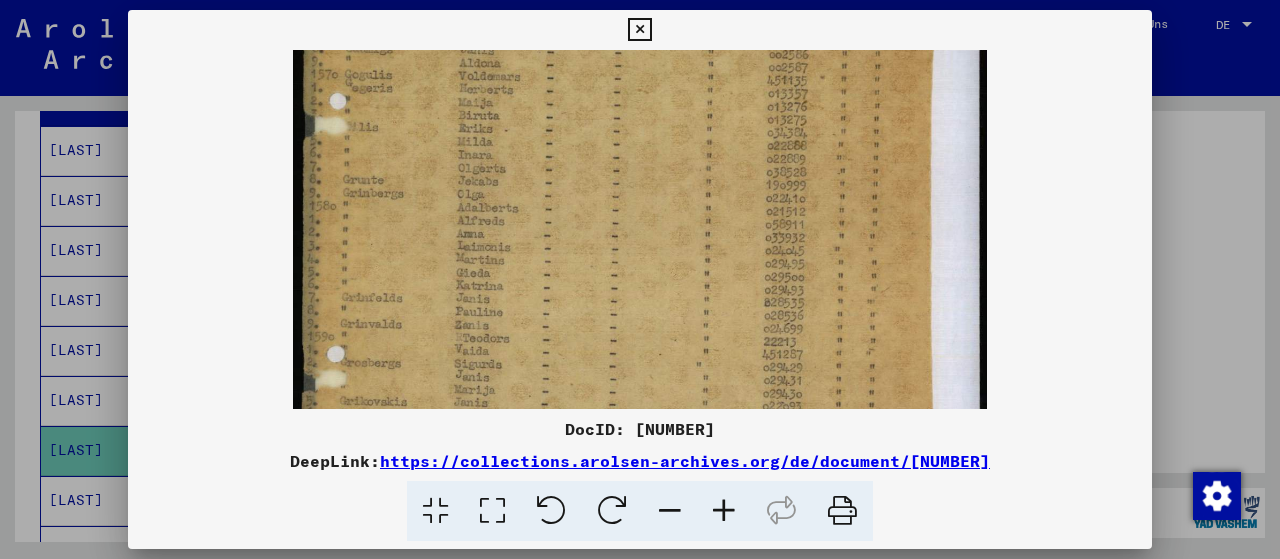 drag, startPoint x: 739, startPoint y: 242, endPoint x: 733, endPoint y: 117, distance: 125.14392 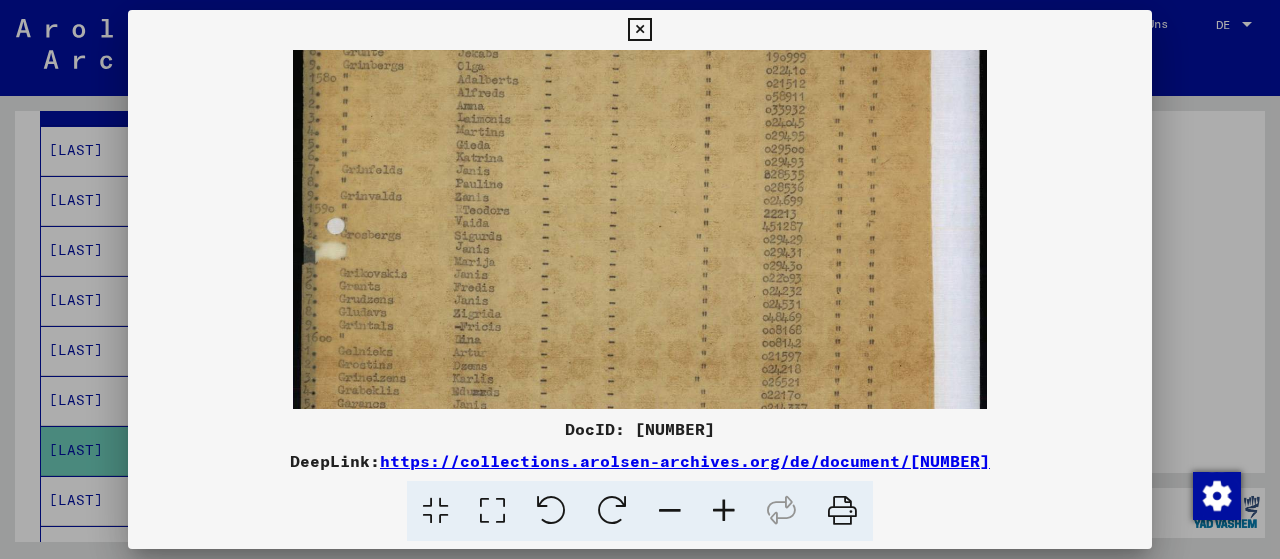 drag, startPoint x: 753, startPoint y: 203, endPoint x: 758, endPoint y: 103, distance: 100.12492 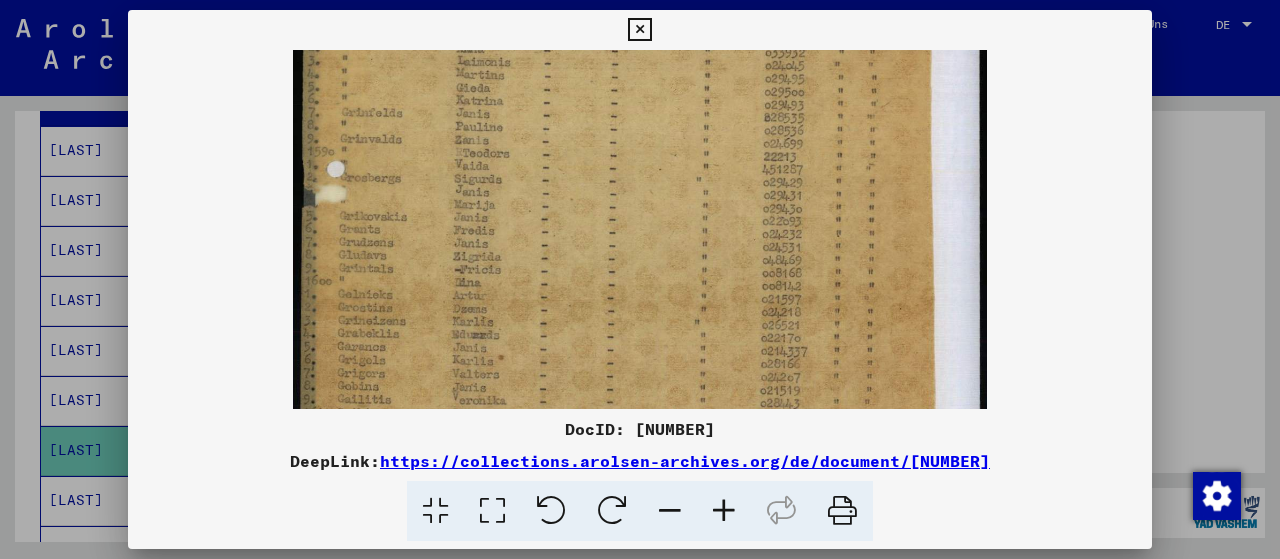 scroll, scrollTop: 502, scrollLeft: 0, axis: vertical 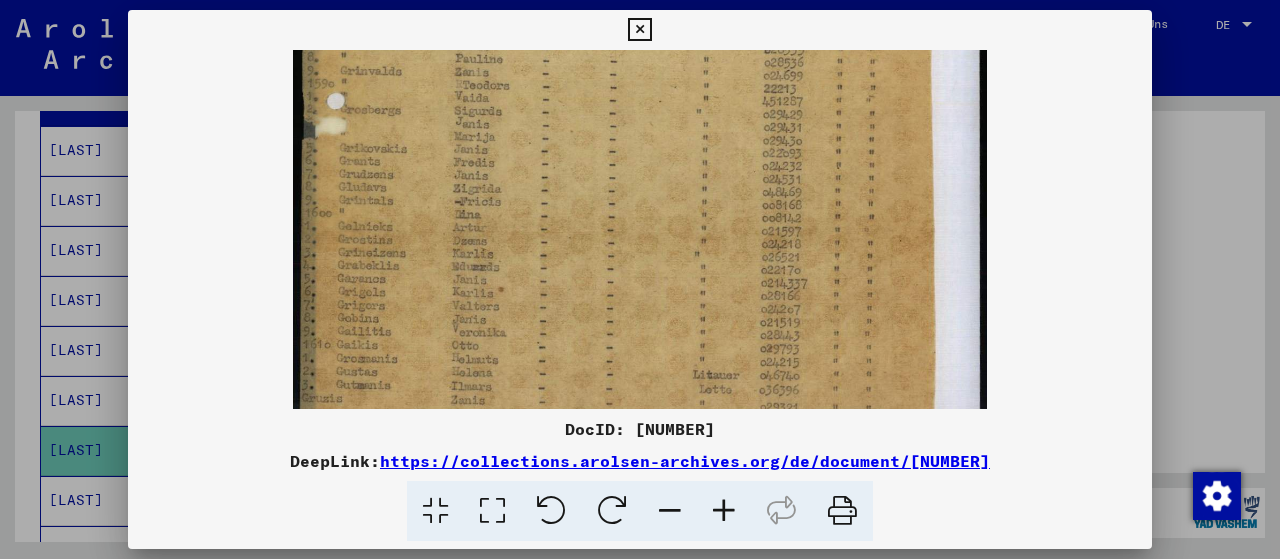 drag, startPoint x: 792, startPoint y: 204, endPoint x: 796, endPoint y: 129, distance: 75.10659 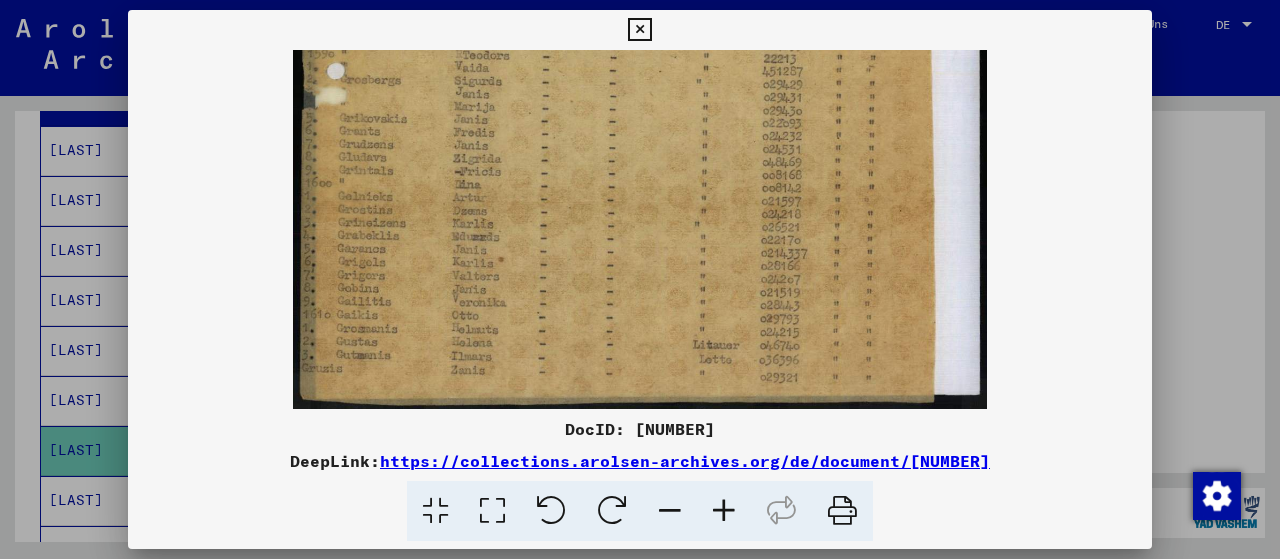 scroll, scrollTop: 600, scrollLeft: 0, axis: vertical 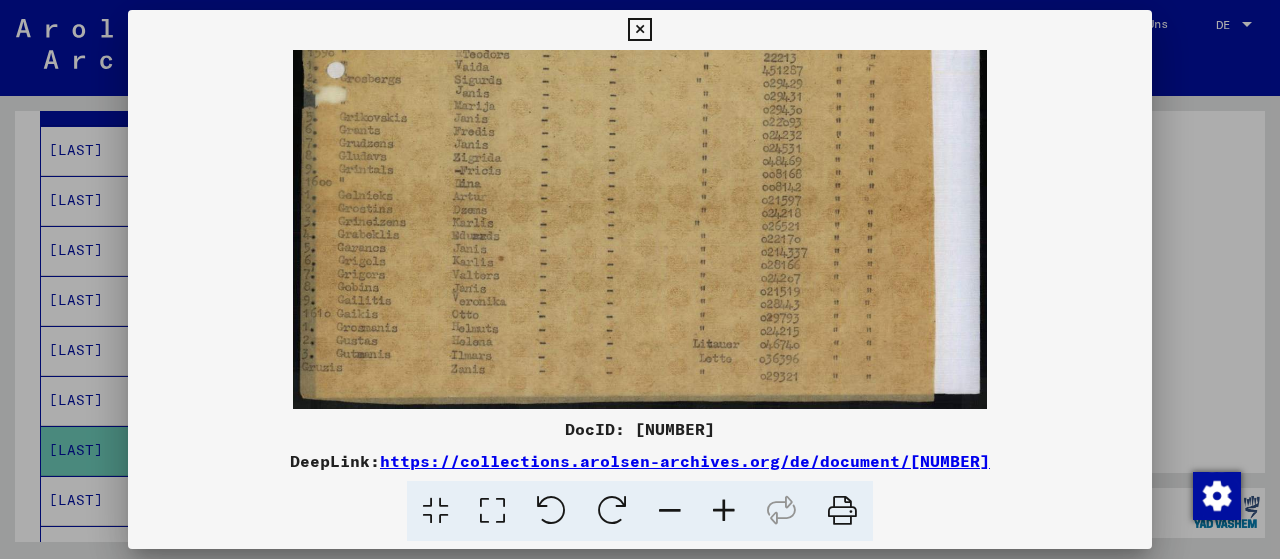 drag, startPoint x: 788, startPoint y: 190, endPoint x: 788, endPoint y: 165, distance: 25 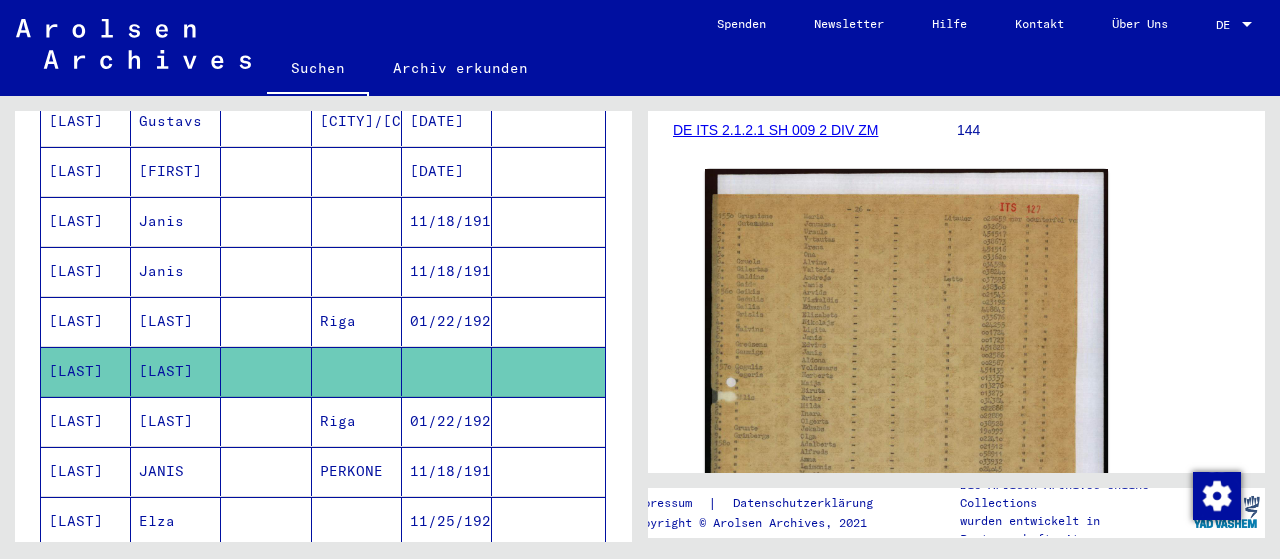 scroll, scrollTop: 500, scrollLeft: 0, axis: vertical 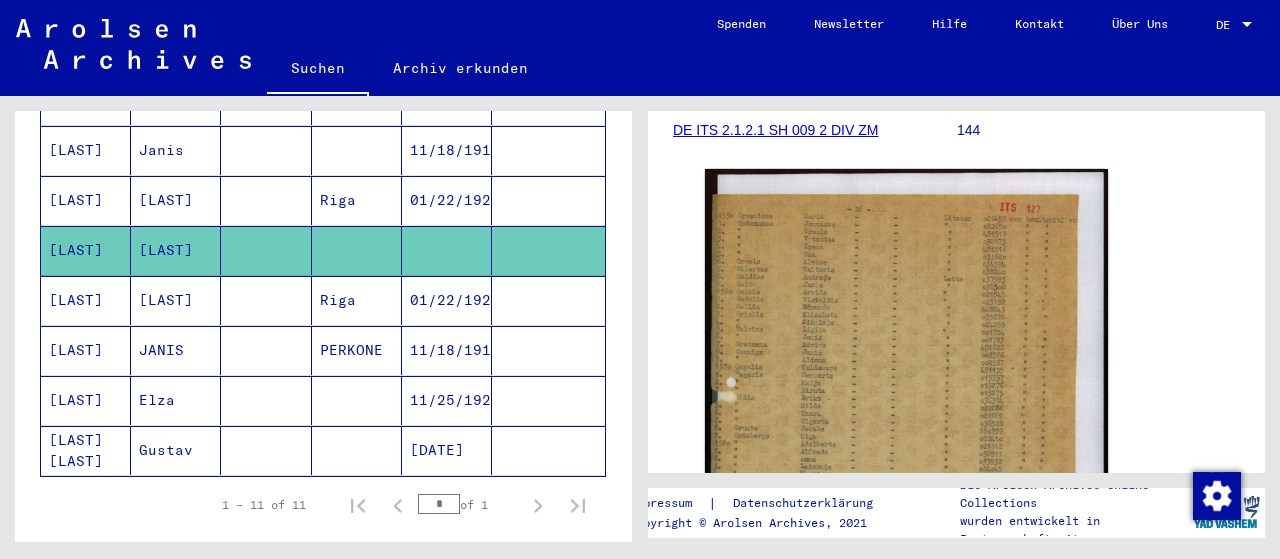 click on "[LAST]" at bounding box center [86, 350] 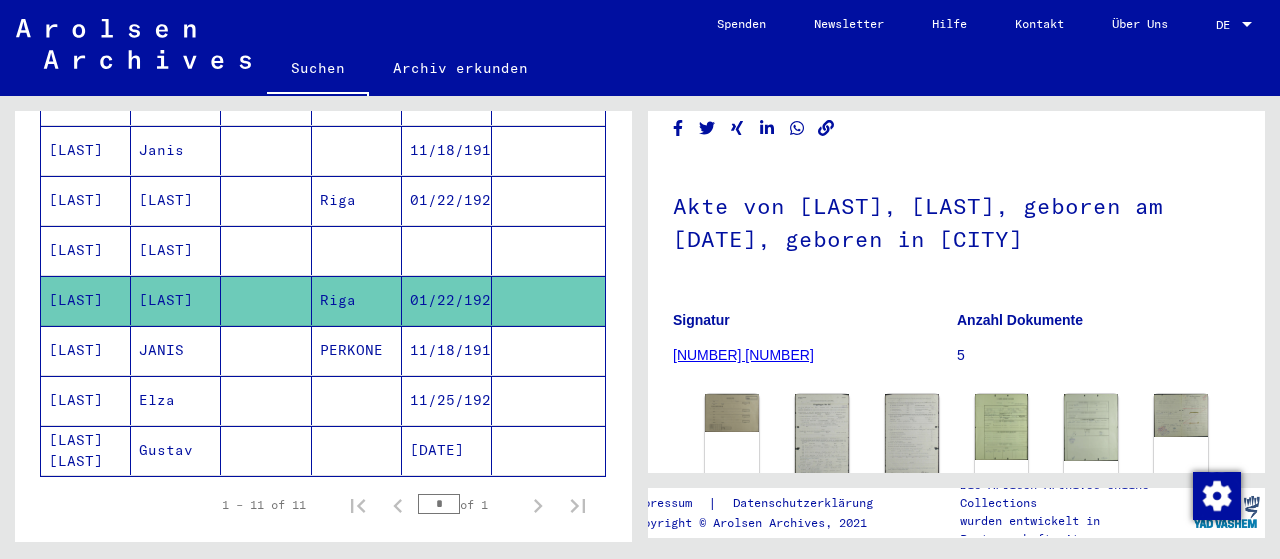 scroll, scrollTop: 300, scrollLeft: 0, axis: vertical 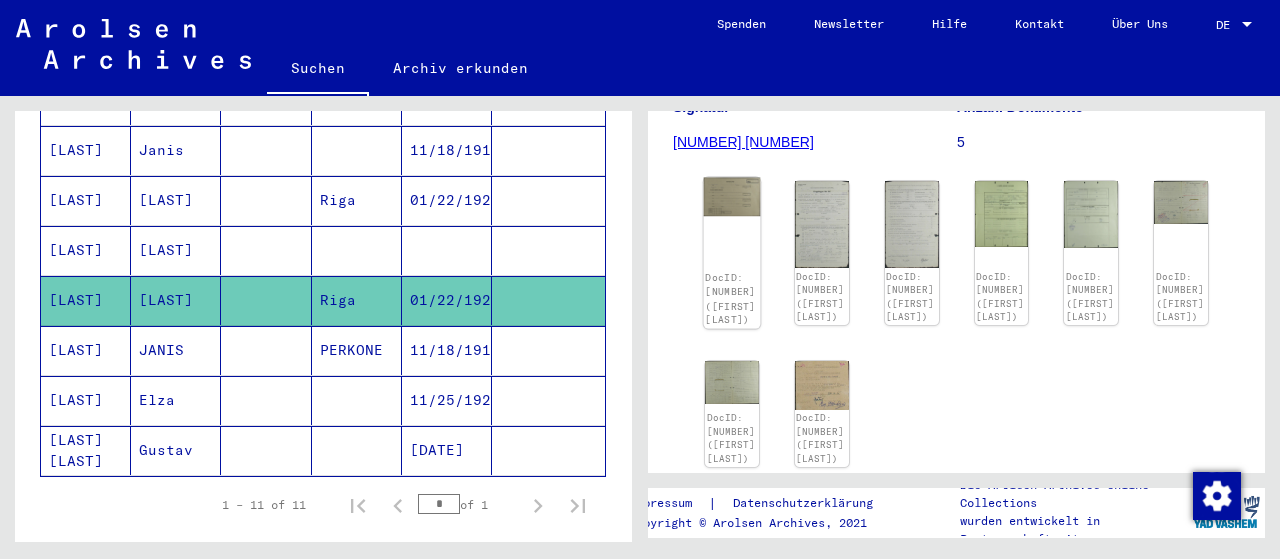 click 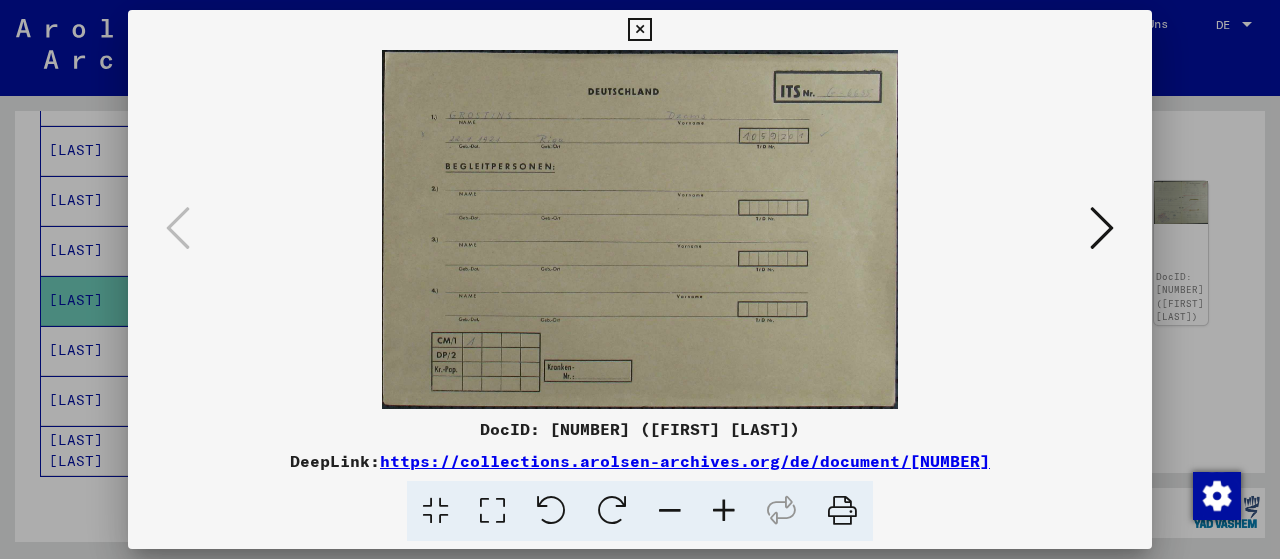 click at bounding box center (1102, 228) 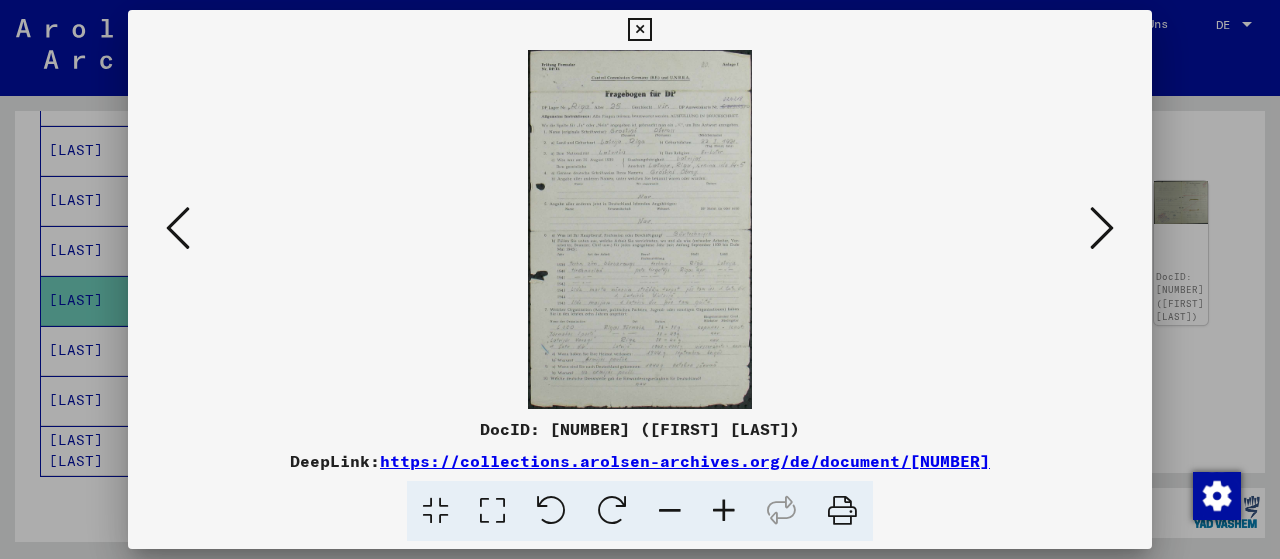 click at bounding box center (724, 511) 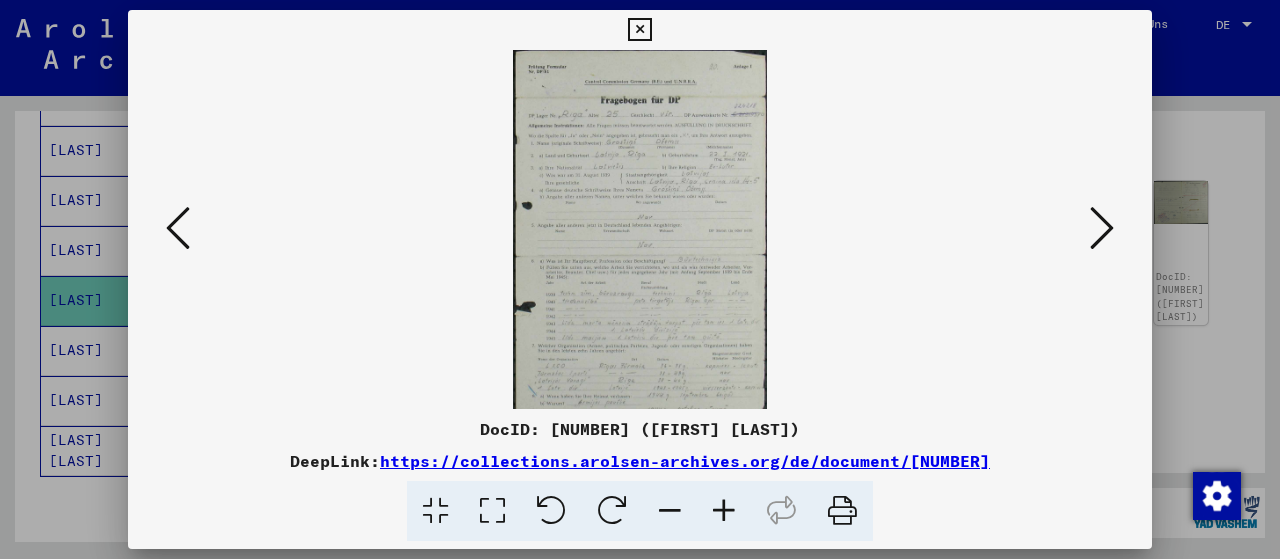 click at bounding box center [724, 511] 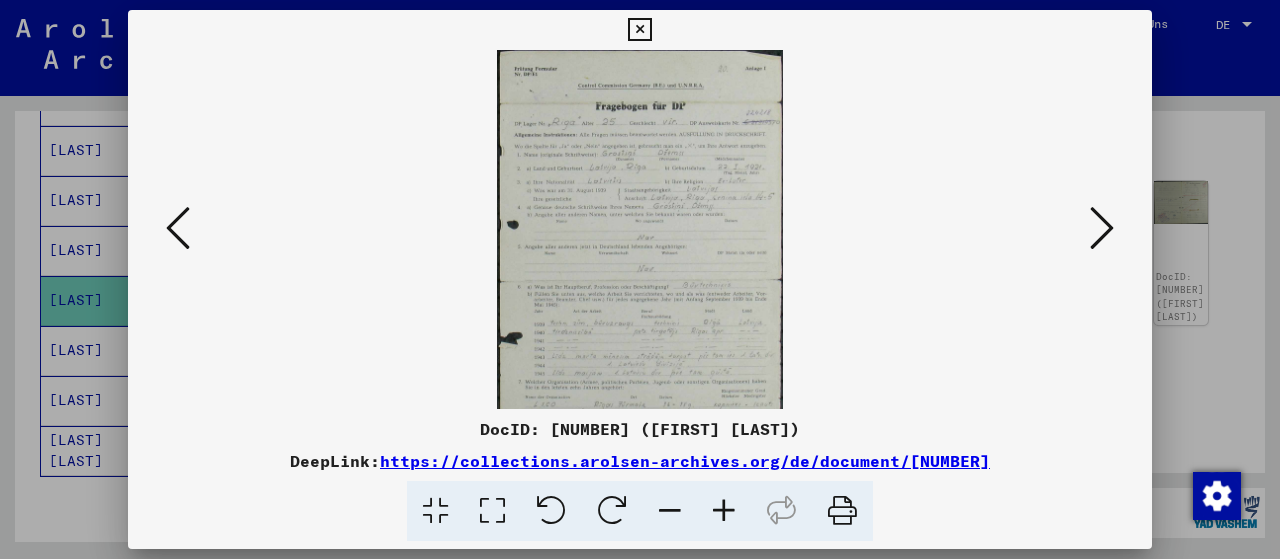 click at bounding box center (724, 511) 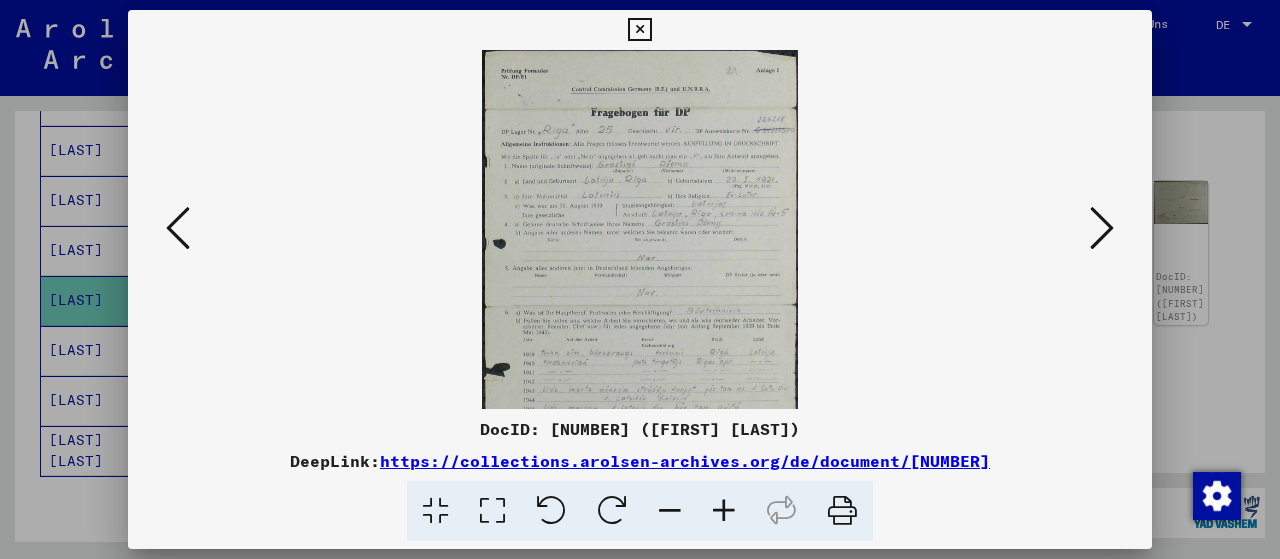 click at bounding box center (724, 511) 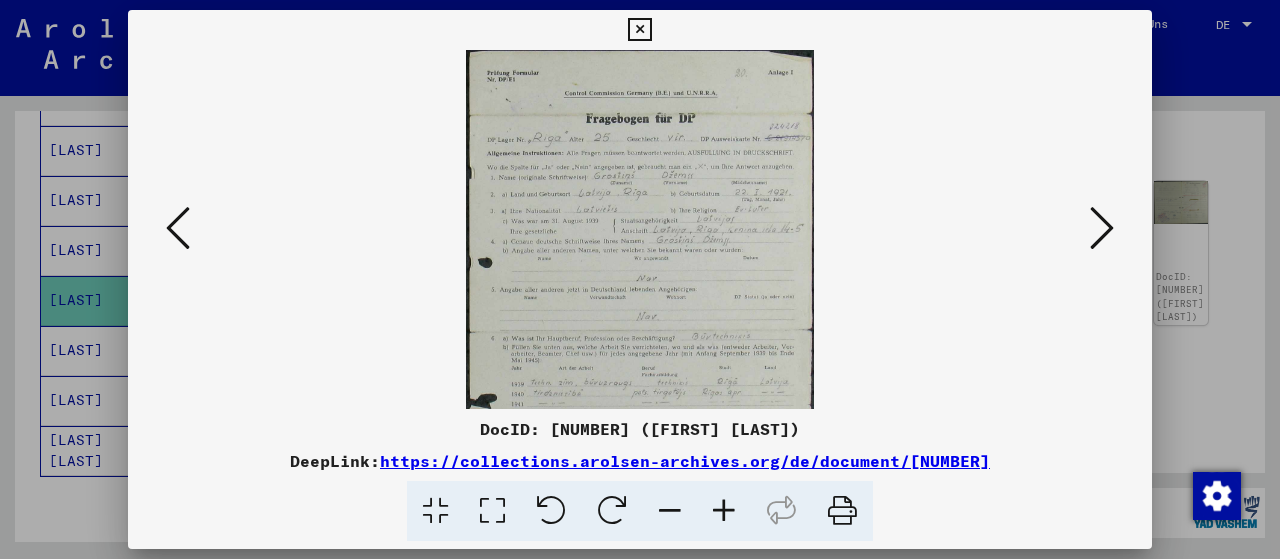 click at bounding box center (724, 511) 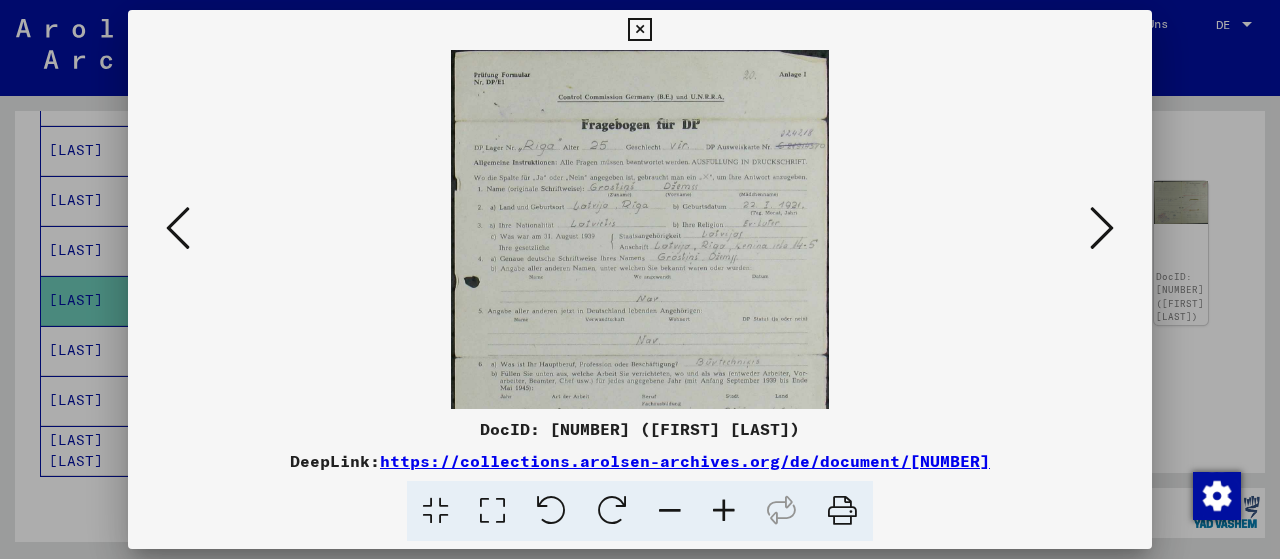 click at bounding box center [724, 511] 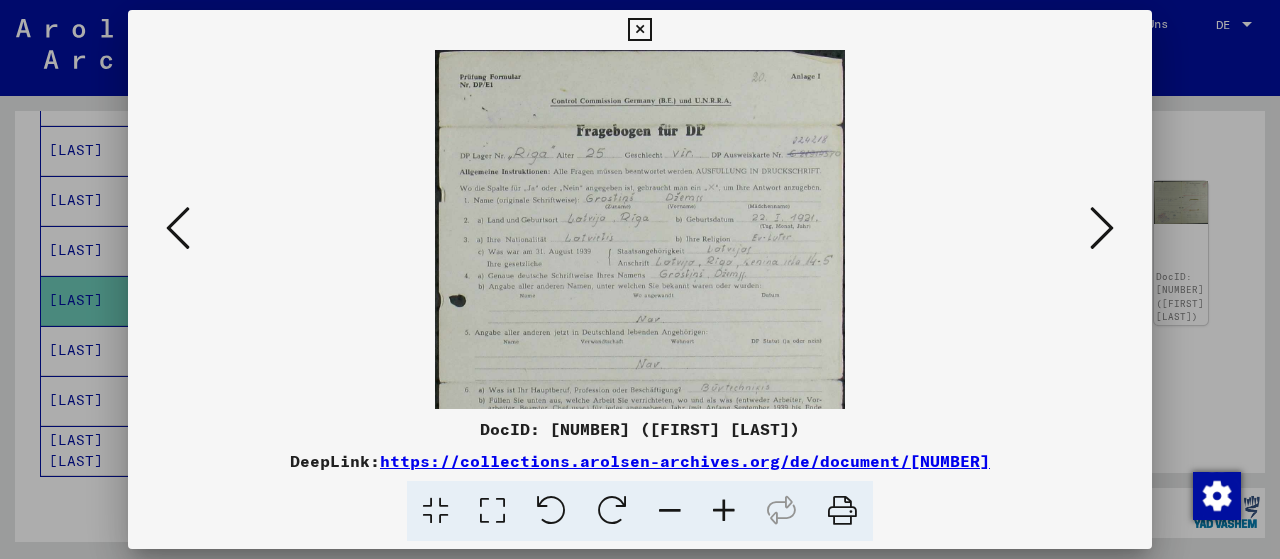 click at bounding box center [724, 511] 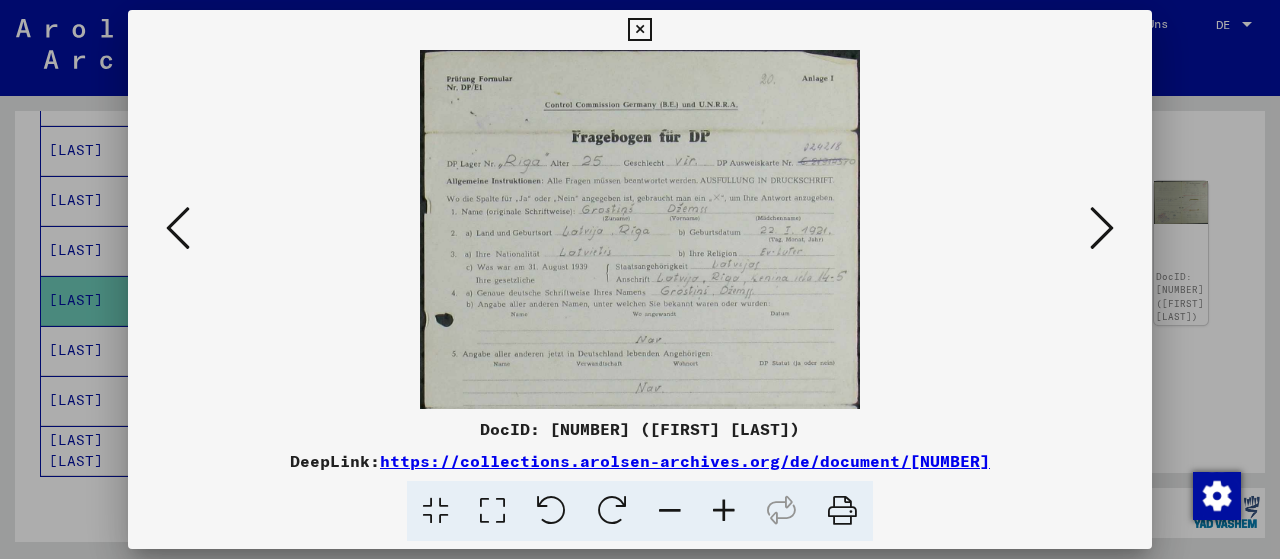 click at bounding box center (724, 511) 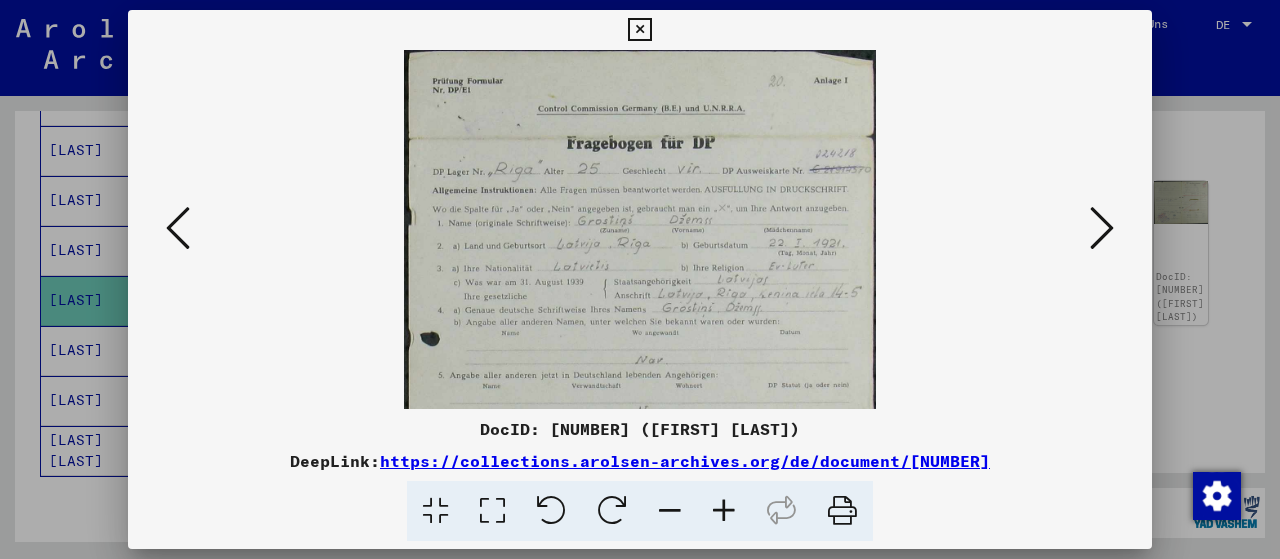 click at bounding box center (724, 511) 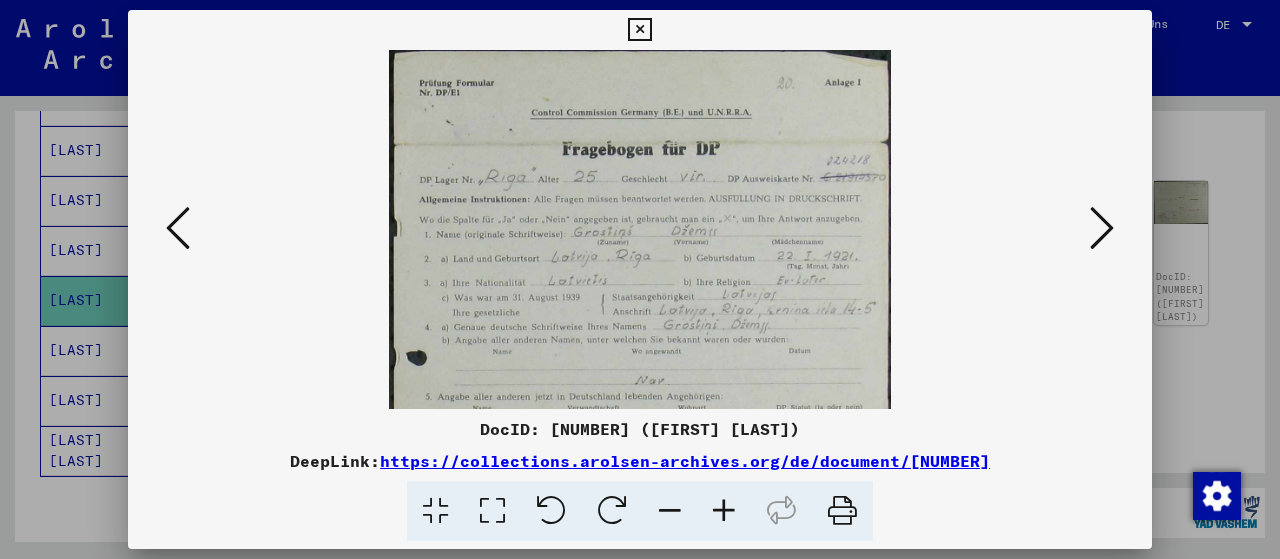 click at bounding box center [724, 511] 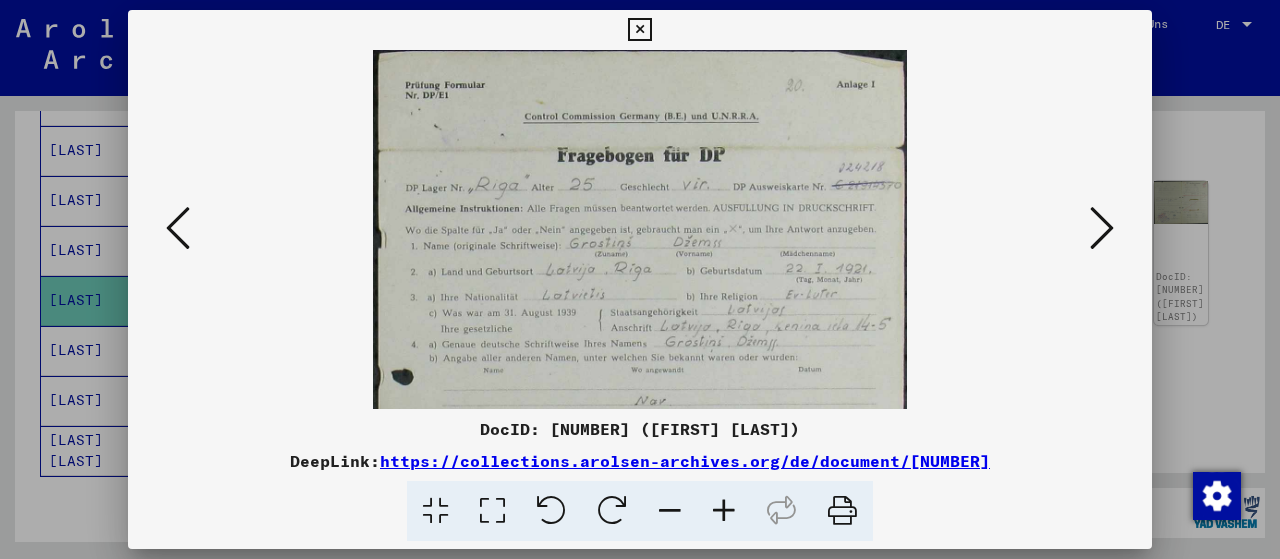 click at bounding box center (724, 511) 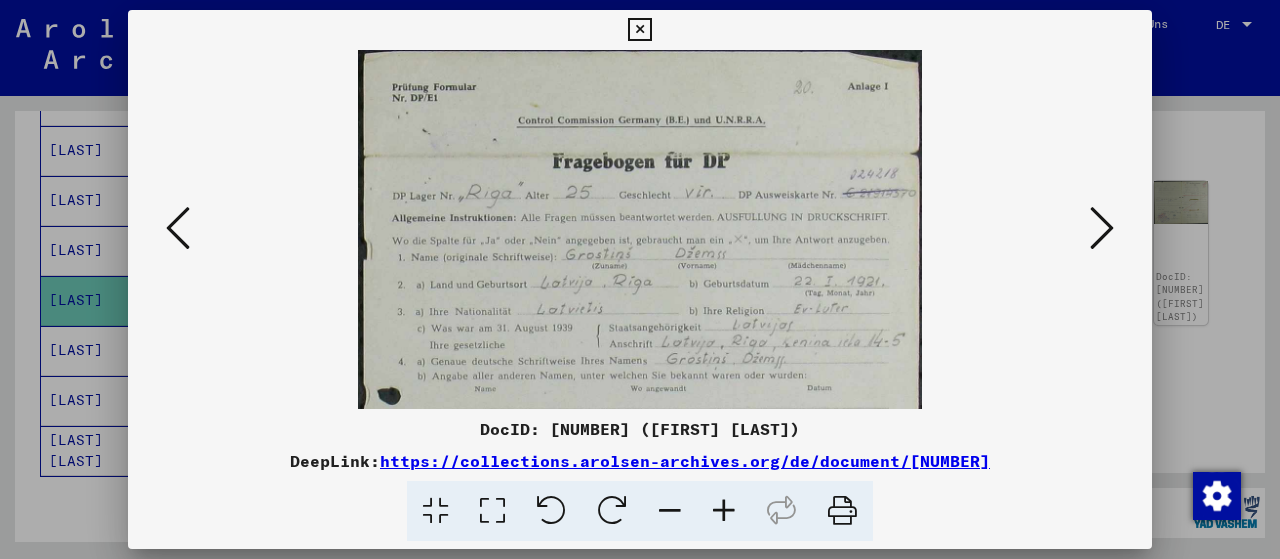 click at bounding box center [724, 511] 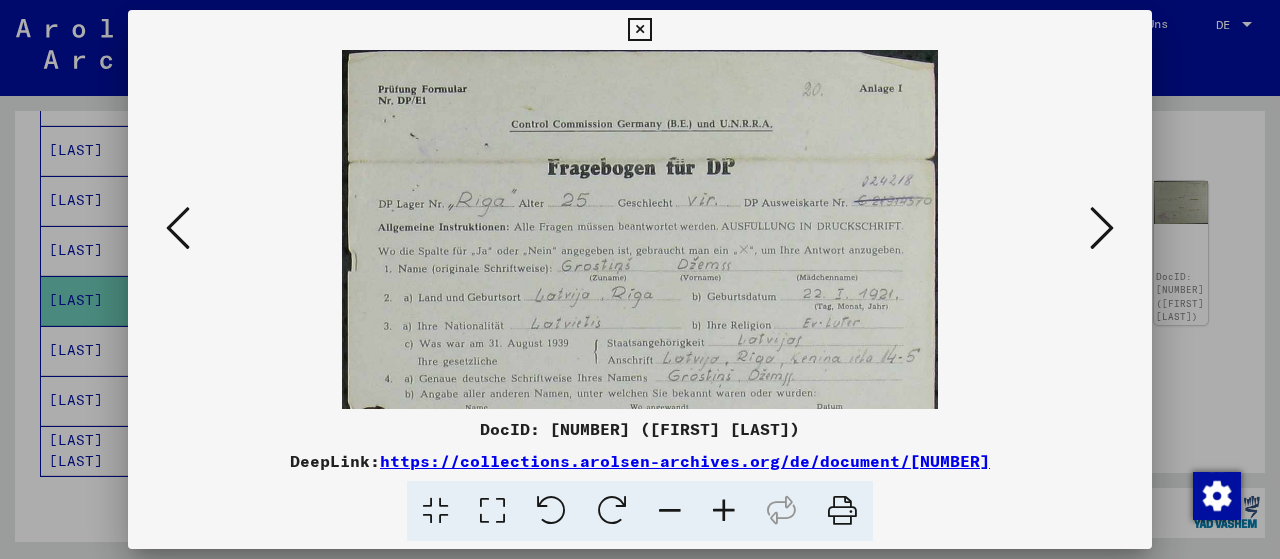 click at bounding box center [724, 511] 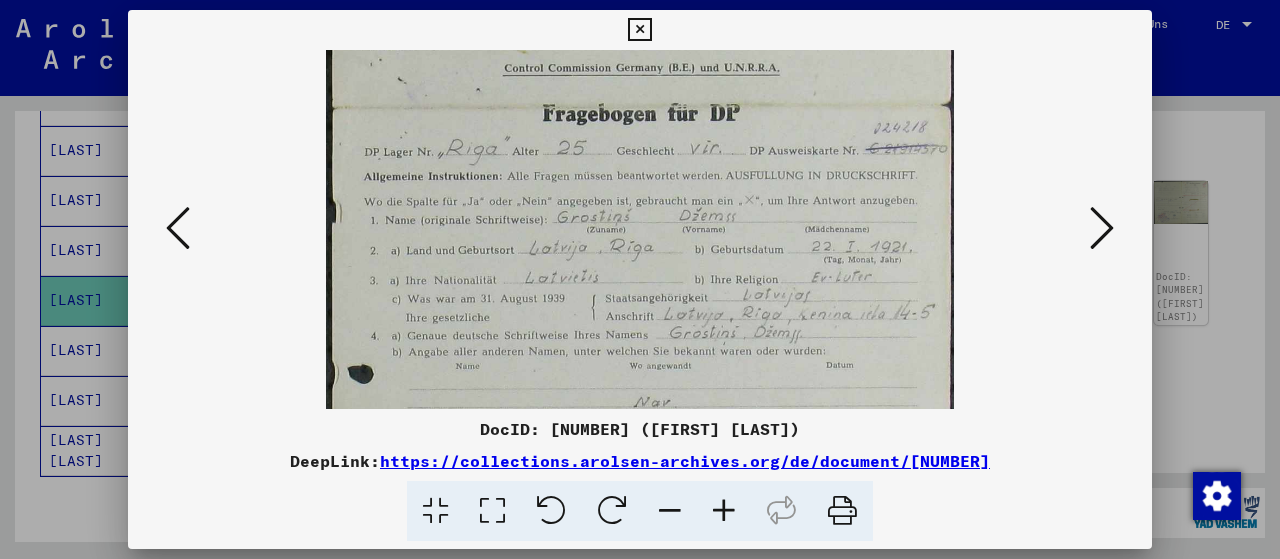 scroll, scrollTop: 66, scrollLeft: 0, axis: vertical 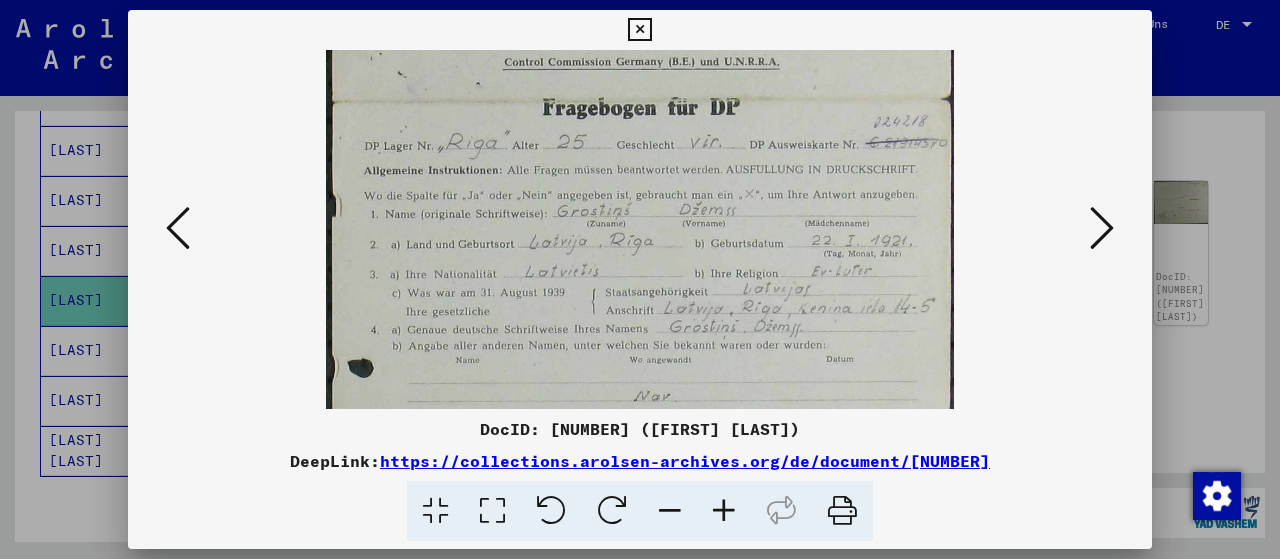drag, startPoint x: 730, startPoint y: 339, endPoint x: 710, endPoint y: 288, distance: 54.781384 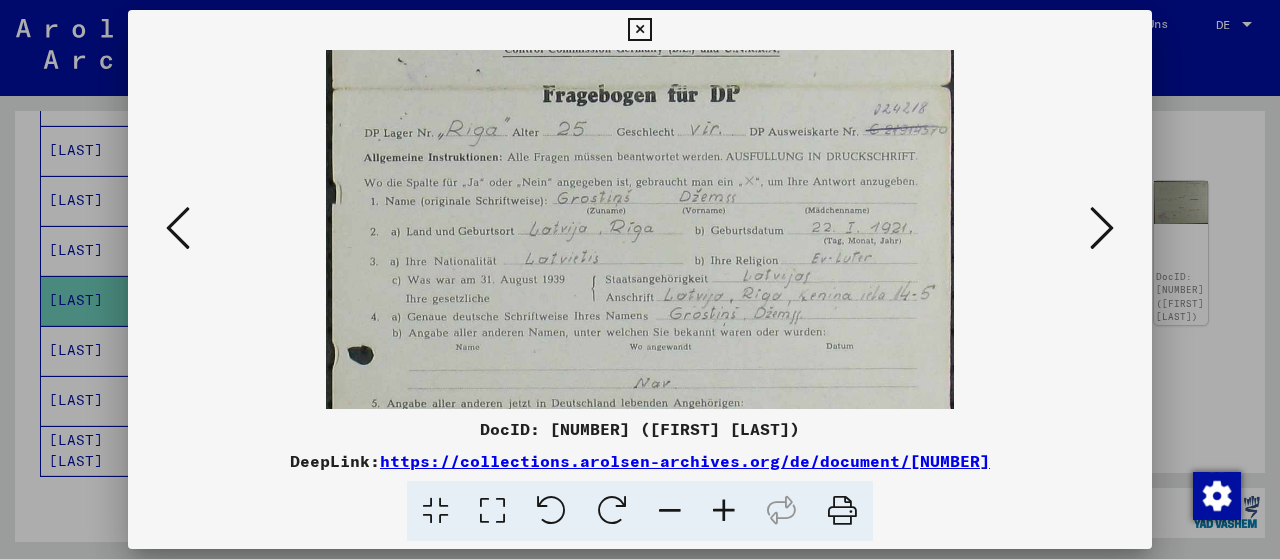 scroll, scrollTop: 80, scrollLeft: 0, axis: vertical 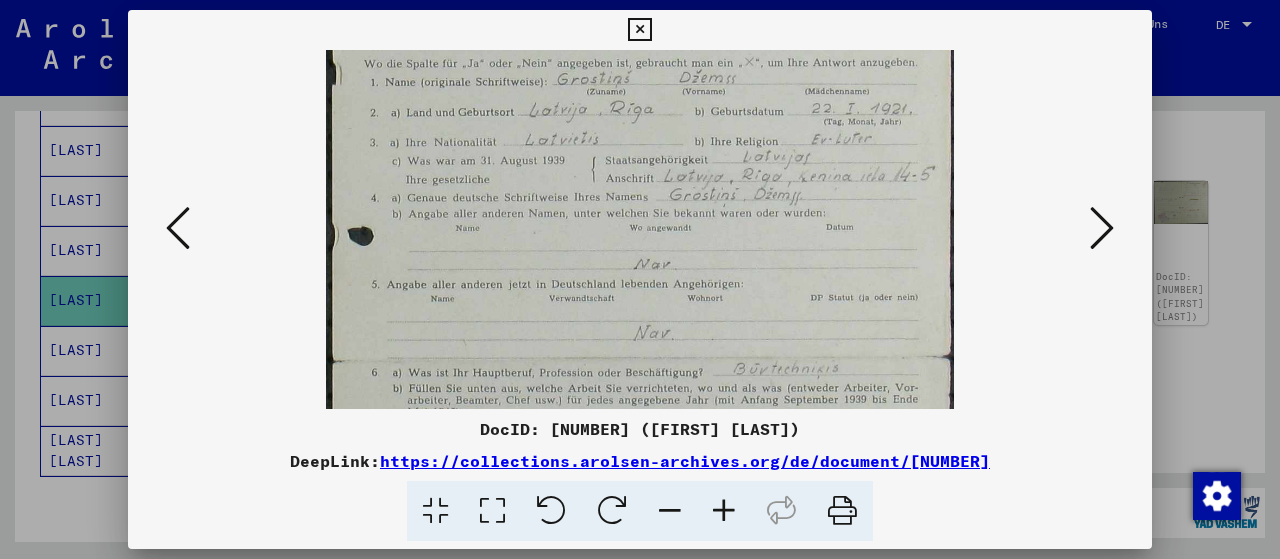 drag, startPoint x: 726, startPoint y: 395, endPoint x: 691, endPoint y: 258, distance: 141.40015 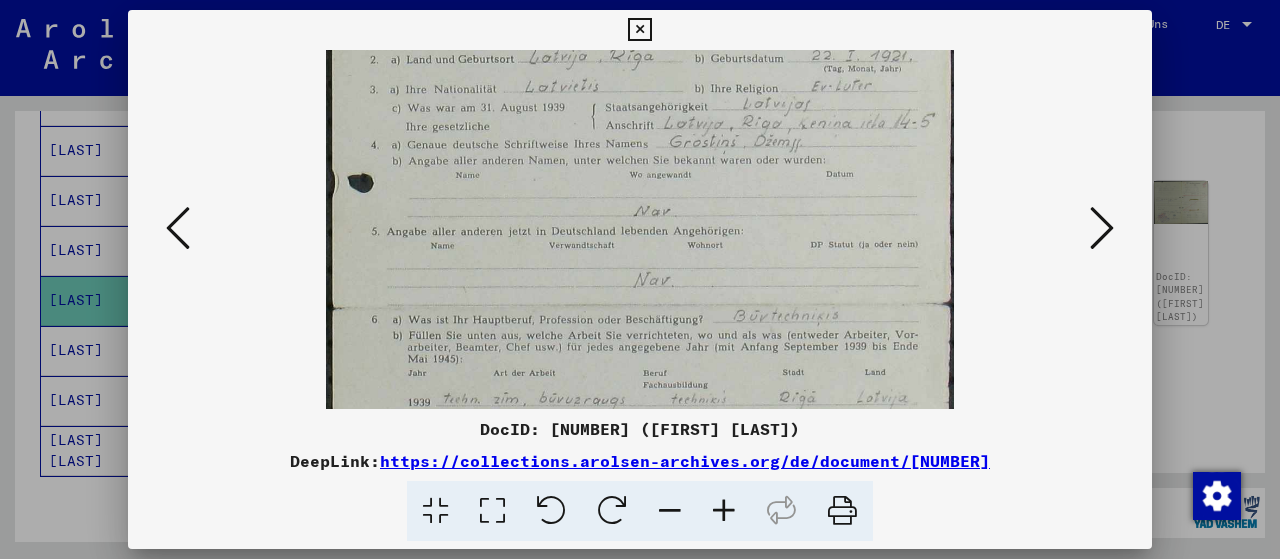 drag, startPoint x: 693, startPoint y: 351, endPoint x: 670, endPoint y: 235, distance: 118.258194 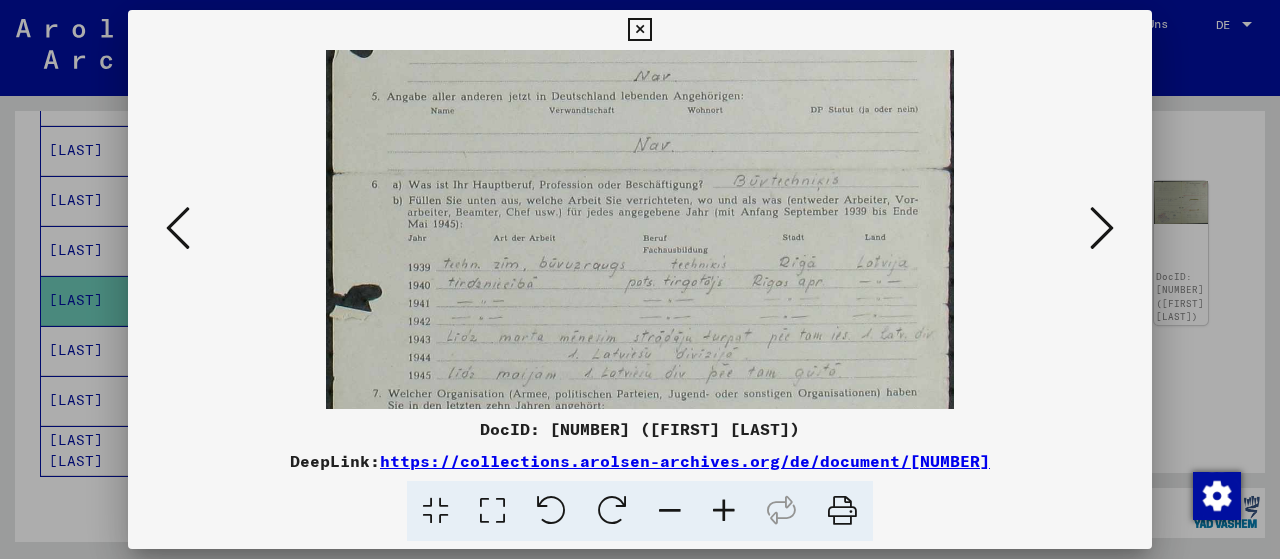 scroll, scrollTop: 427, scrollLeft: 0, axis: vertical 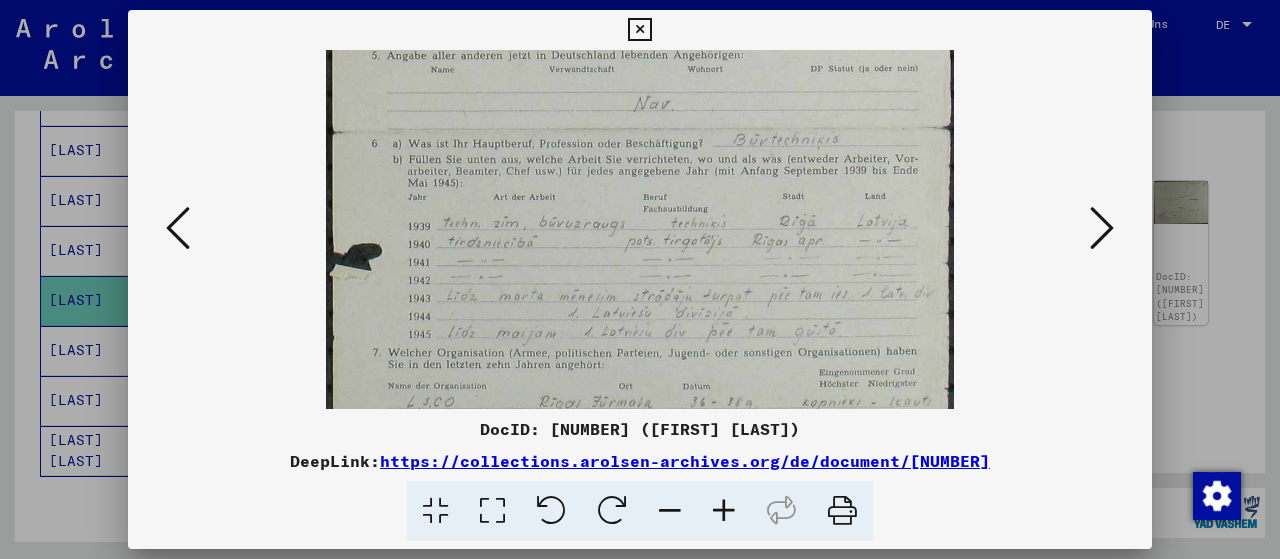 drag, startPoint x: 700, startPoint y: 368, endPoint x: 672, endPoint y: 262, distance: 109.63576 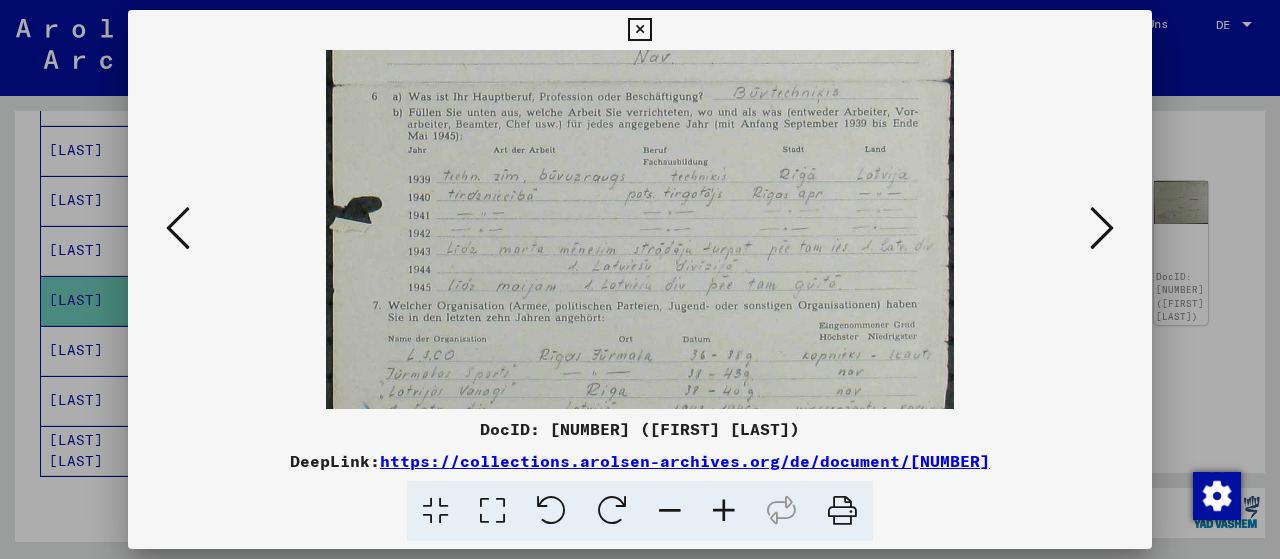 drag, startPoint x: 672, startPoint y: 339, endPoint x: 661, endPoint y: 299, distance: 41.484936 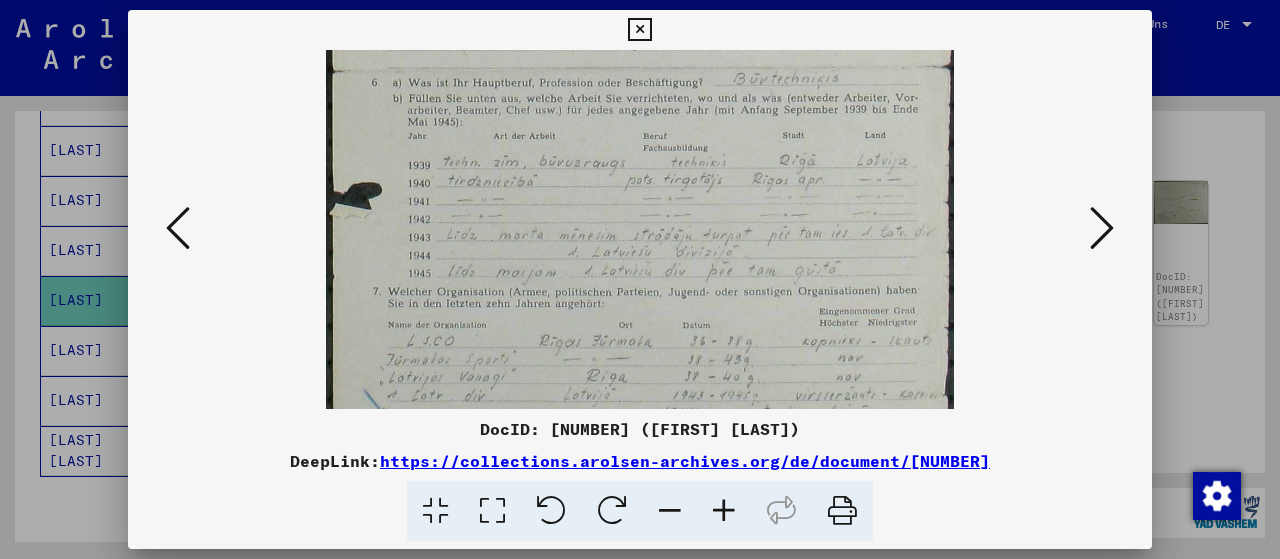 scroll, scrollTop: 502, scrollLeft: 0, axis: vertical 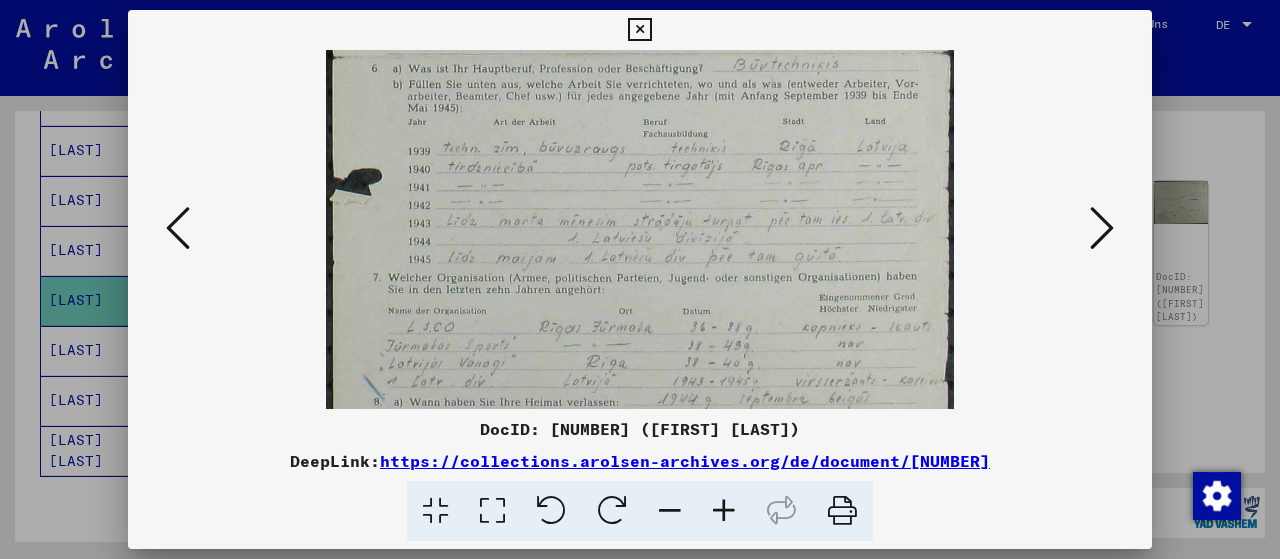 drag, startPoint x: 658, startPoint y: 336, endPoint x: 654, endPoint y: 313, distance: 23.345236 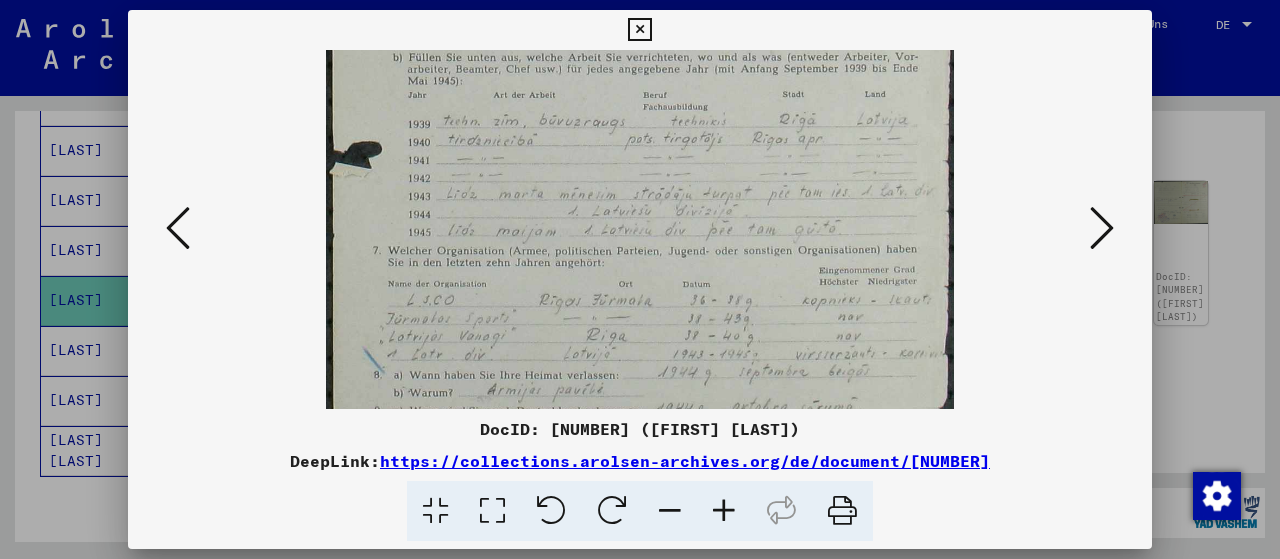 drag, startPoint x: 663, startPoint y: 339, endPoint x: 652, endPoint y: 318, distance: 23.70654 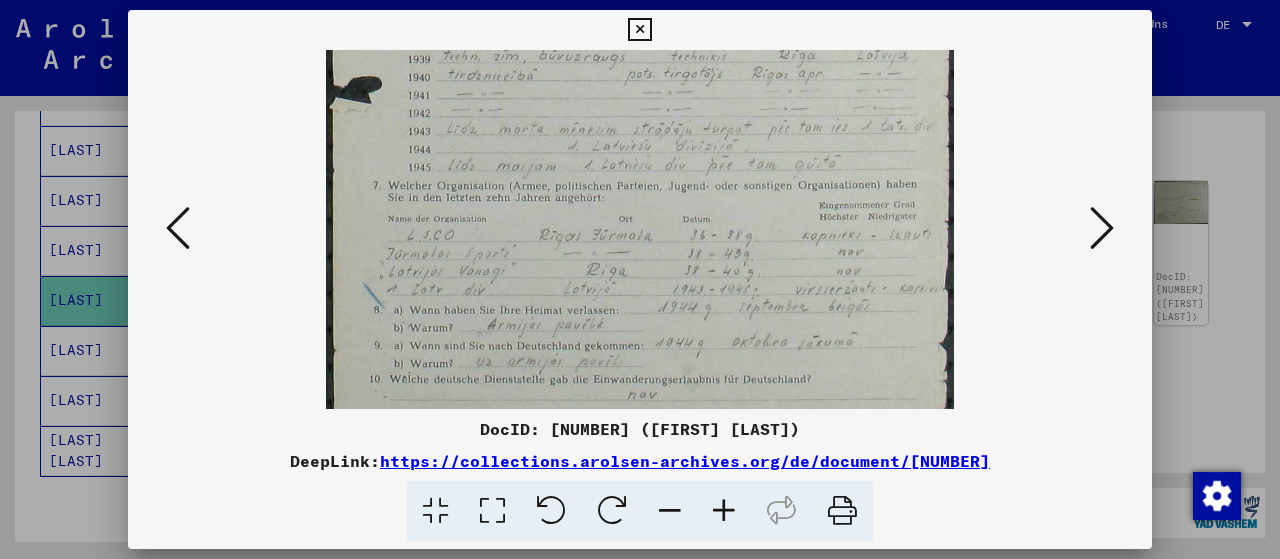 drag, startPoint x: 667, startPoint y: 341, endPoint x: 646, endPoint y: 284, distance: 60.74537 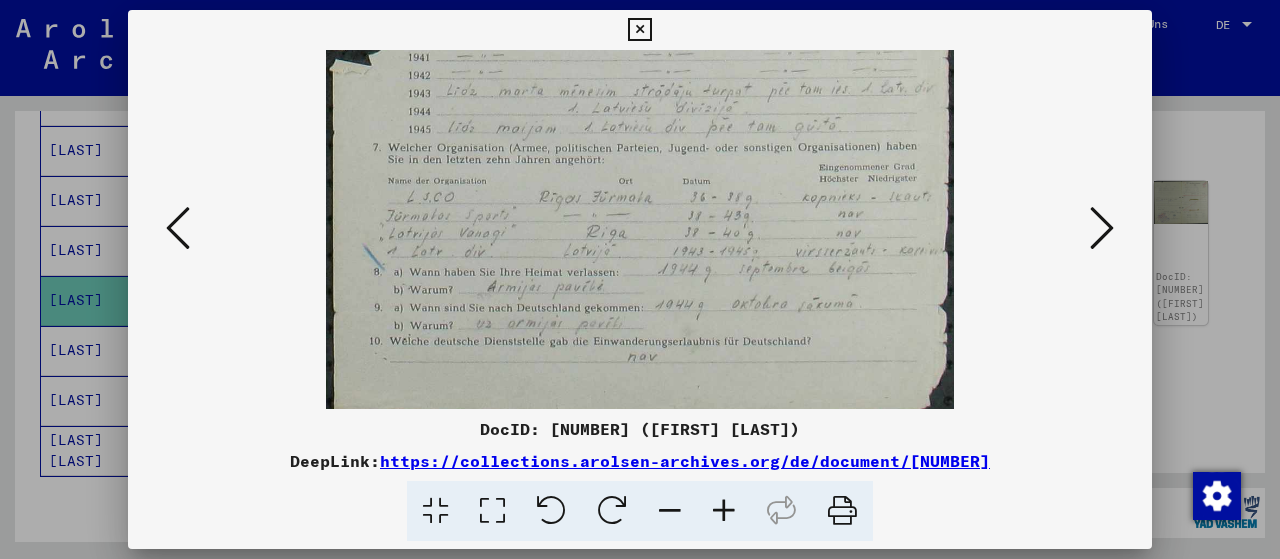 drag, startPoint x: 655, startPoint y: 321, endPoint x: 646, endPoint y: 289, distance: 33.24154 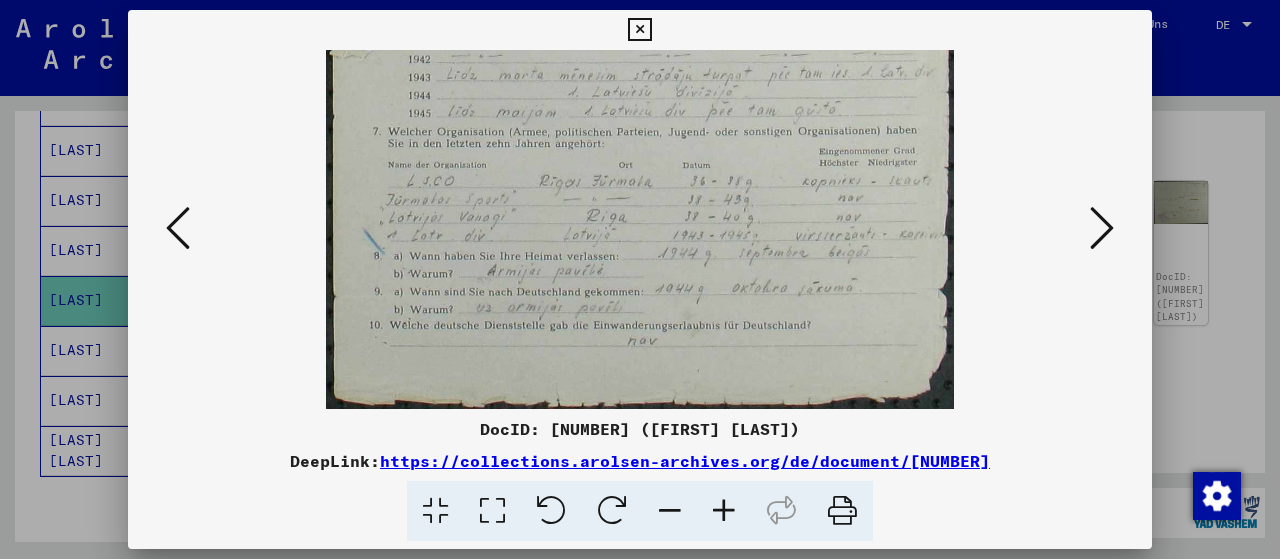 scroll, scrollTop: 650, scrollLeft: 0, axis: vertical 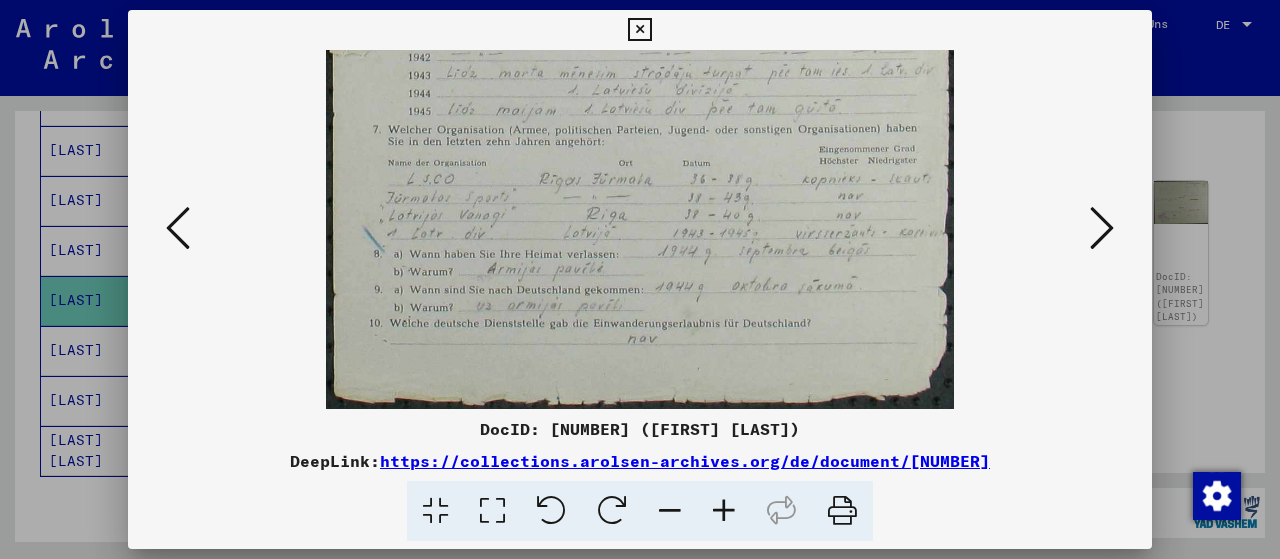 drag, startPoint x: 668, startPoint y: 323, endPoint x: 658, endPoint y: 300, distance: 25.079872 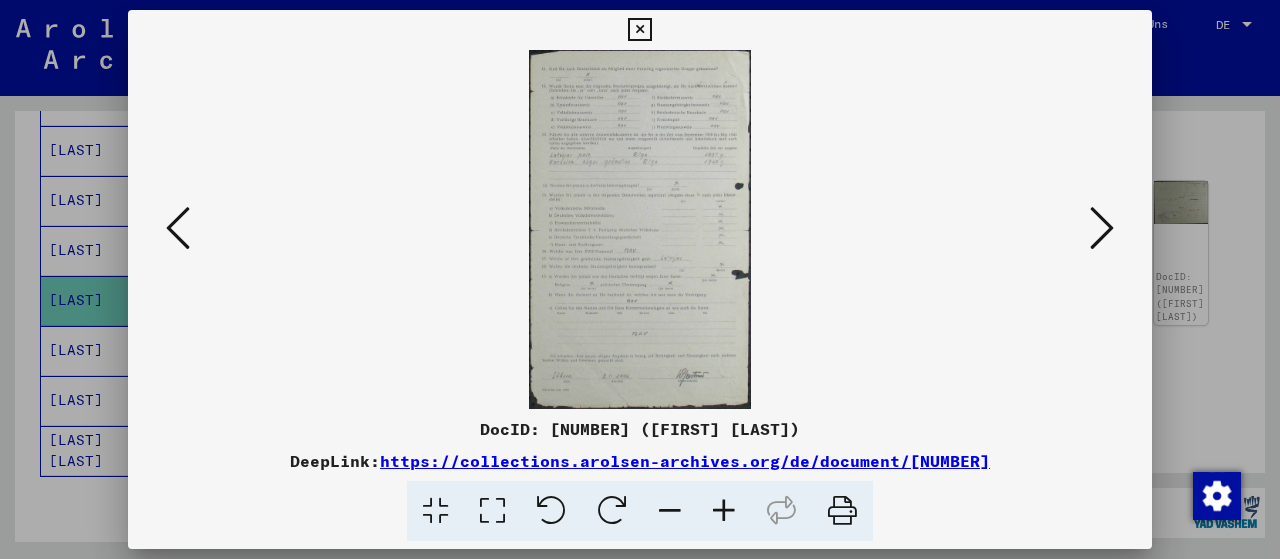 scroll, scrollTop: 0, scrollLeft: 0, axis: both 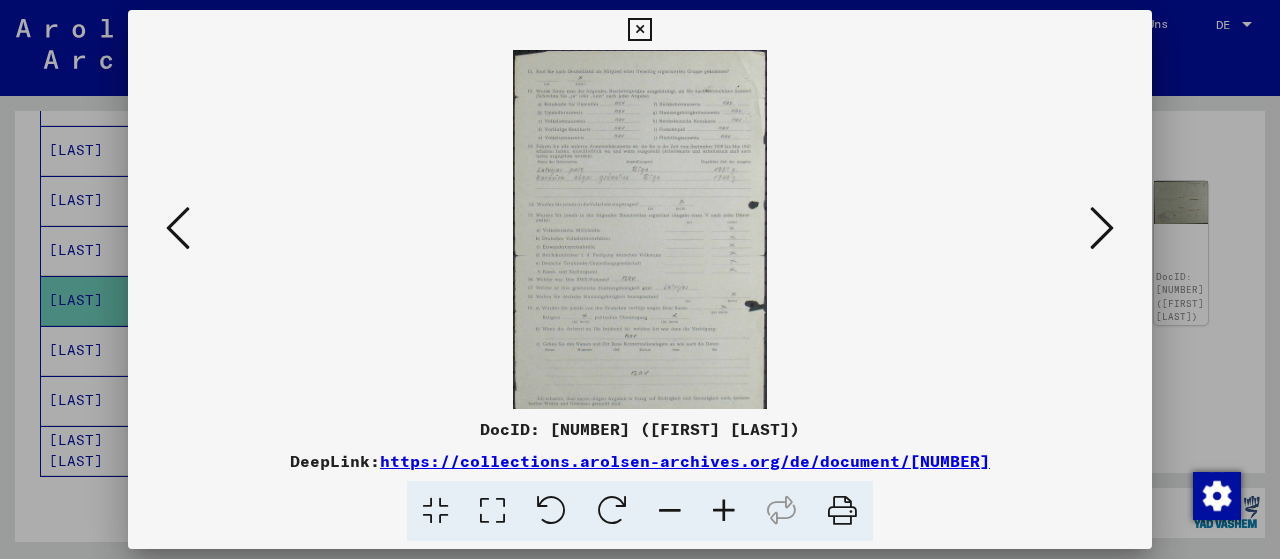 click at bounding box center [724, 511] 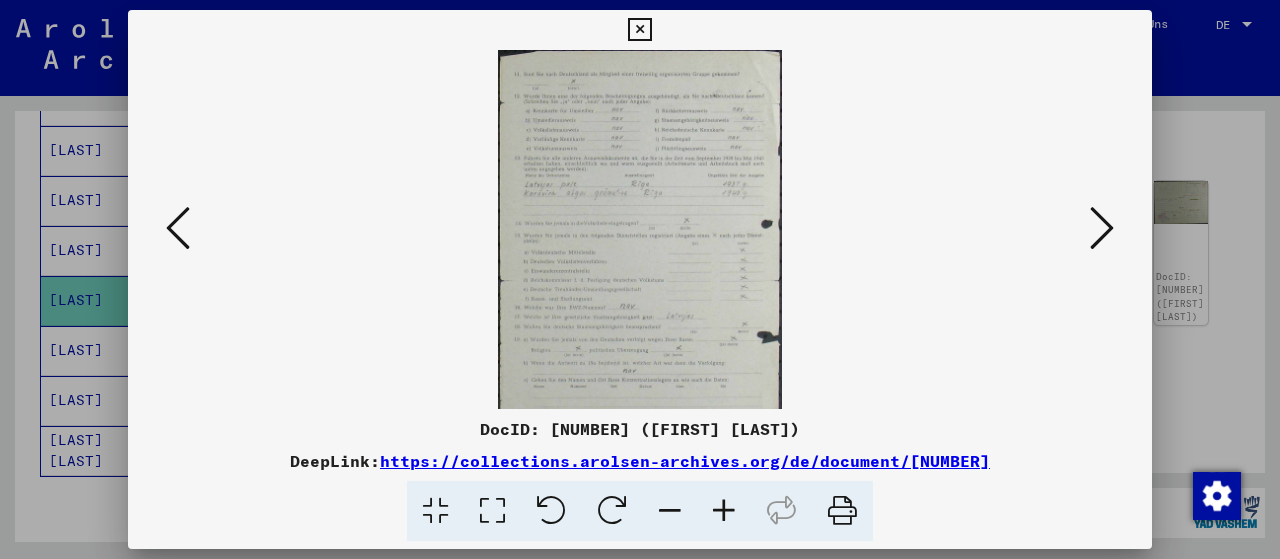click at bounding box center [724, 511] 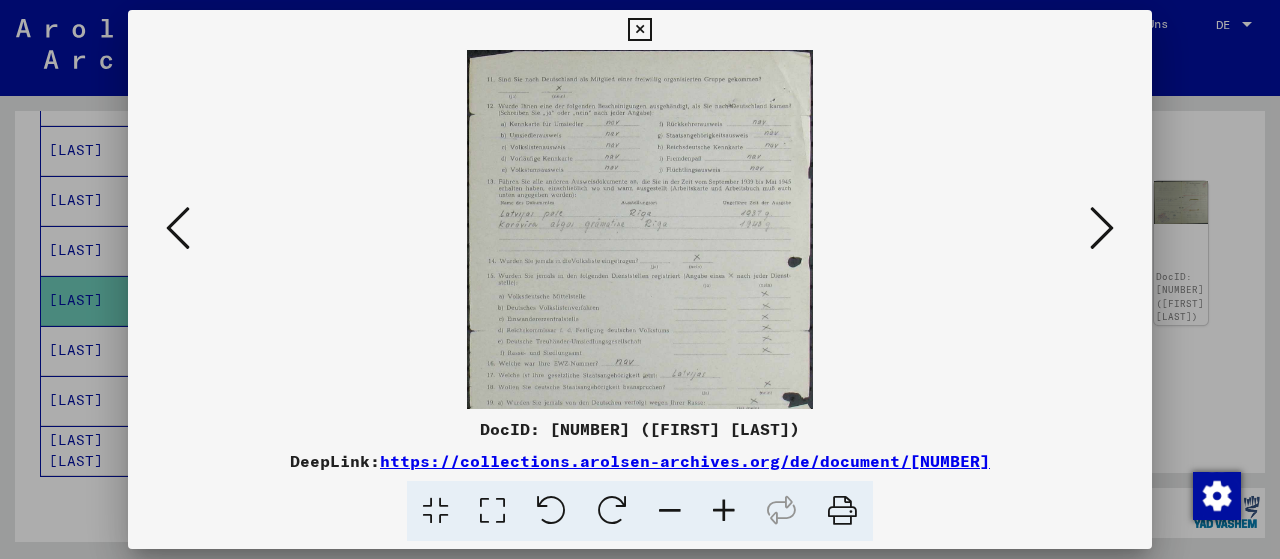 click at bounding box center [724, 511] 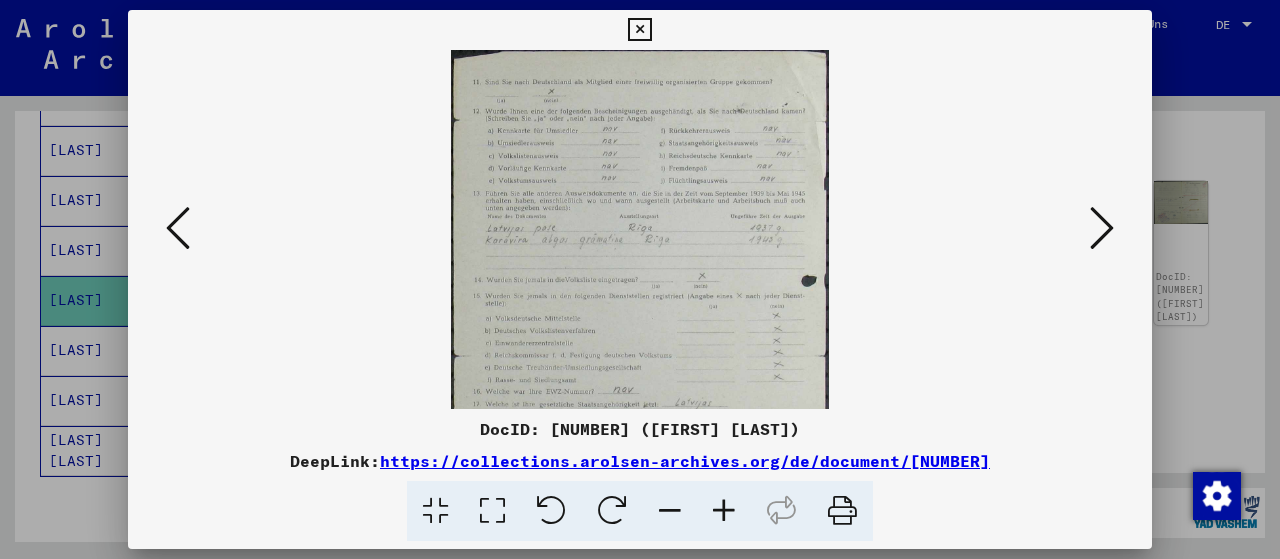 click at bounding box center [724, 511] 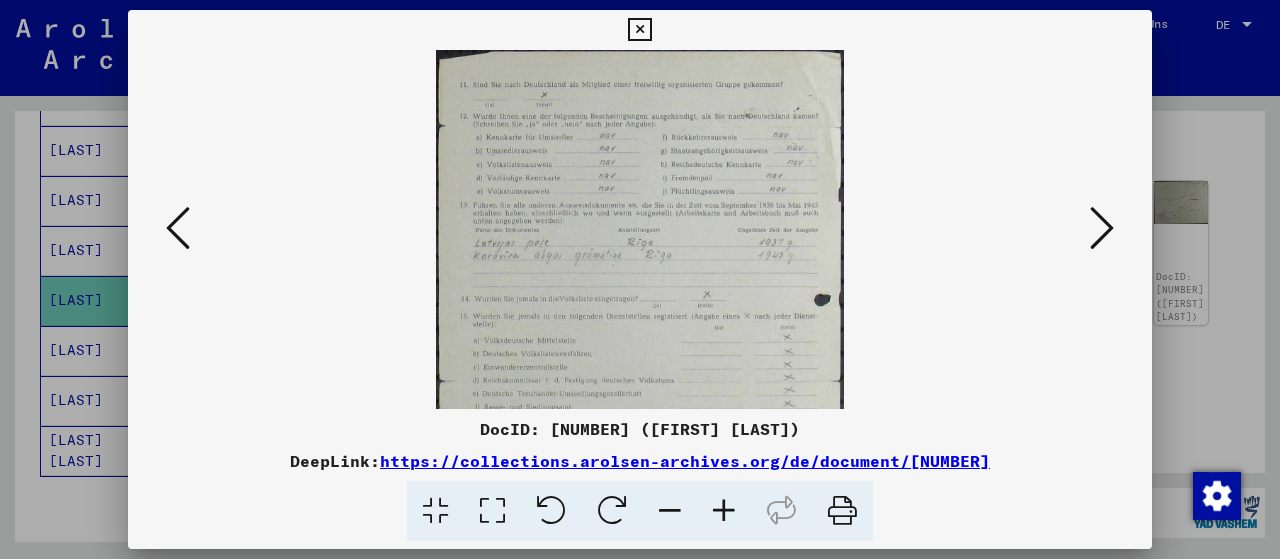 click at bounding box center (724, 511) 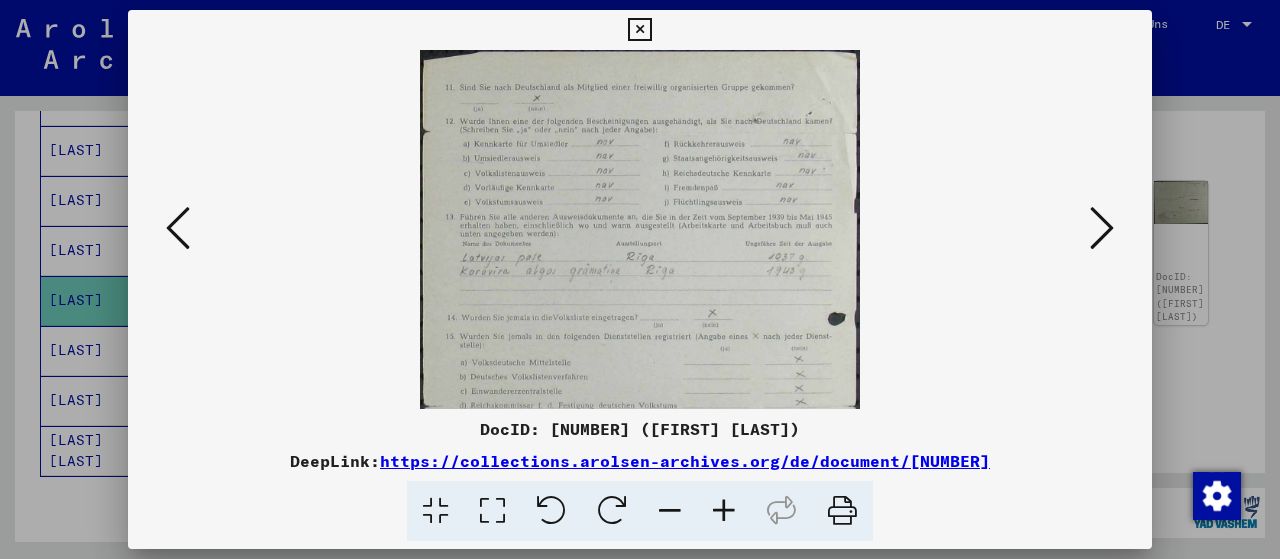 click at bounding box center [724, 511] 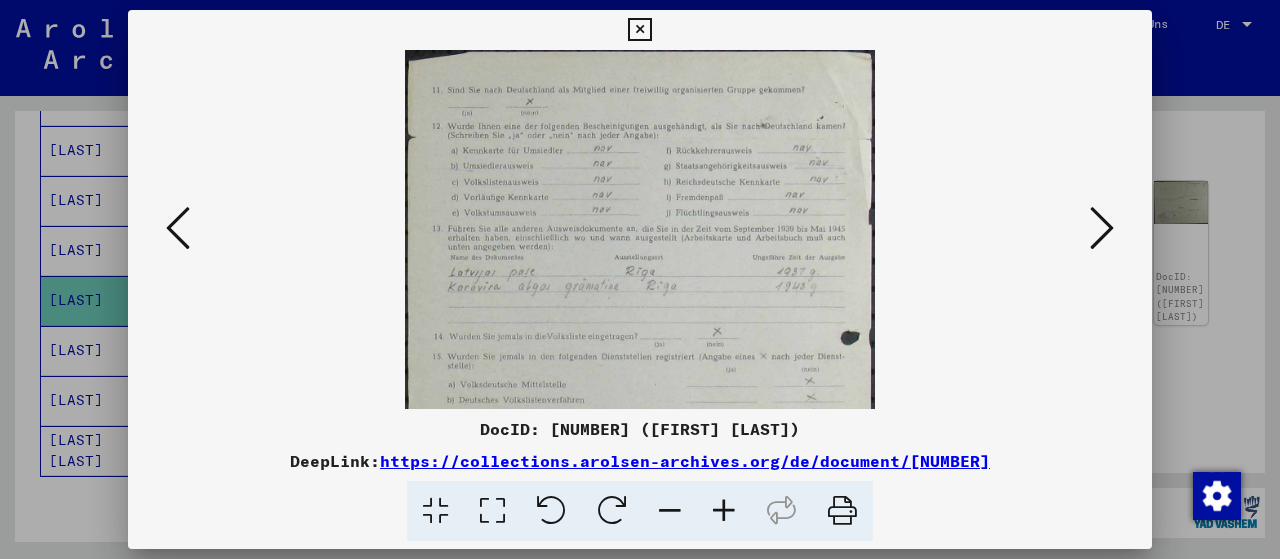 click at bounding box center (724, 511) 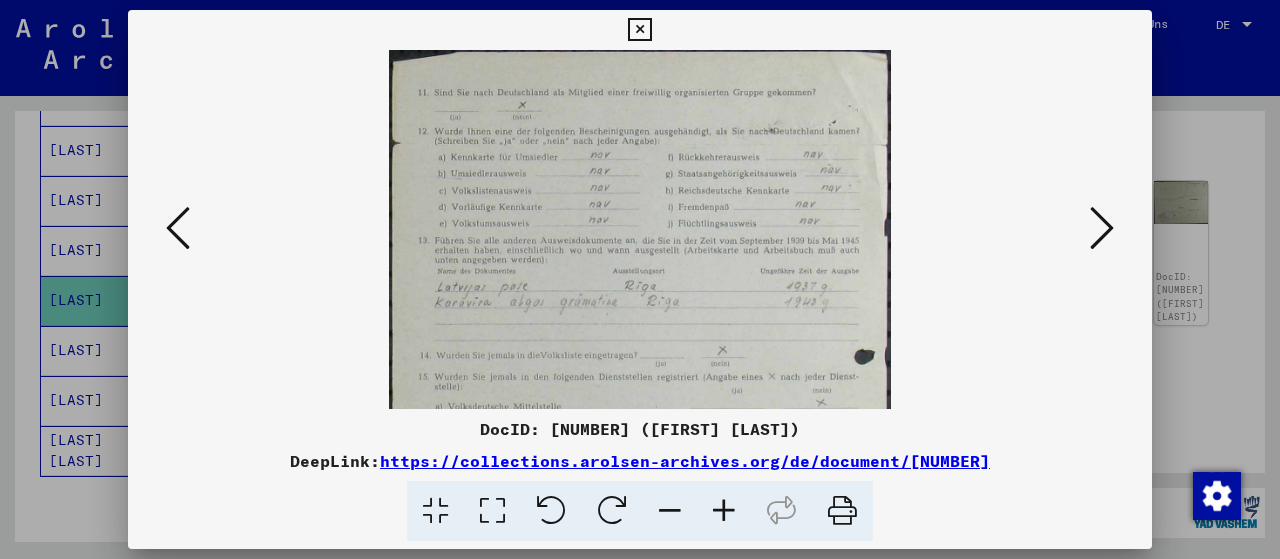 click at bounding box center [724, 511] 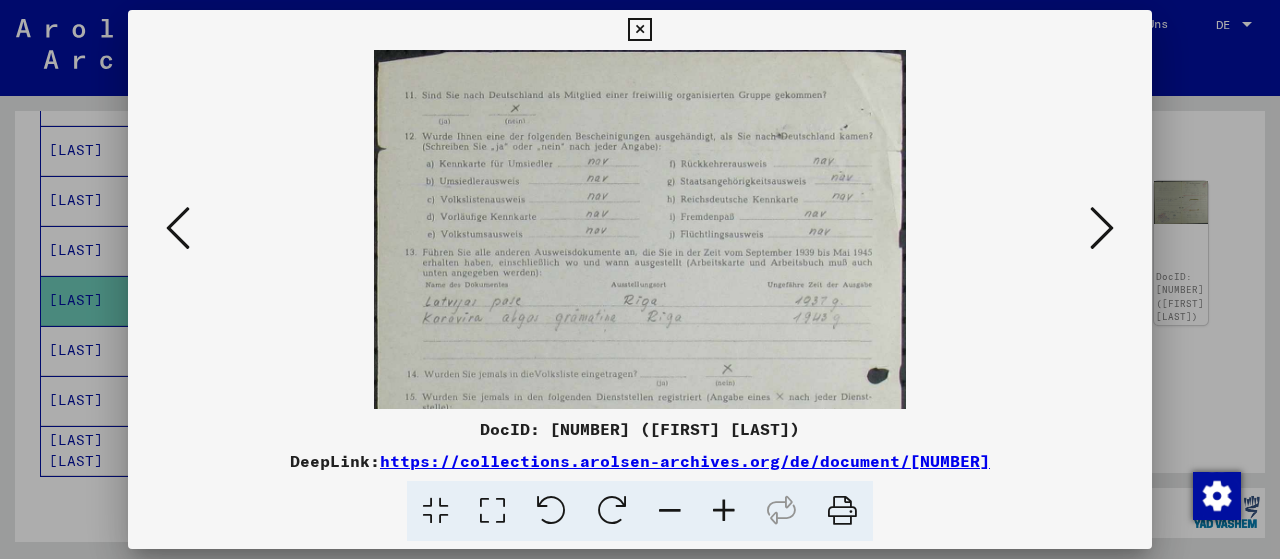 click at bounding box center (724, 511) 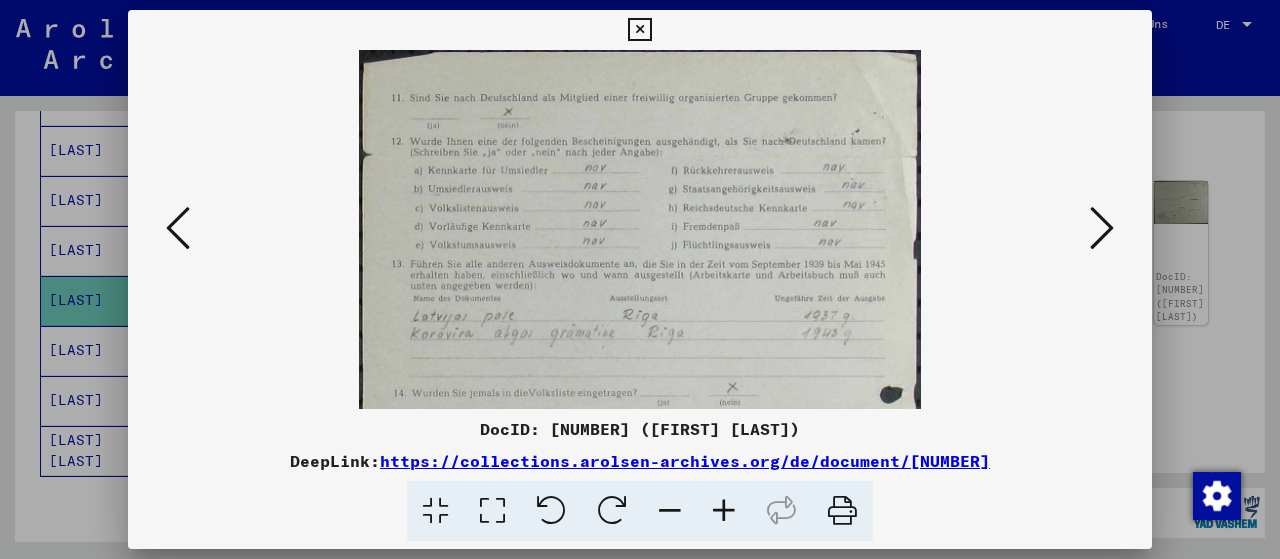 click at bounding box center [724, 511] 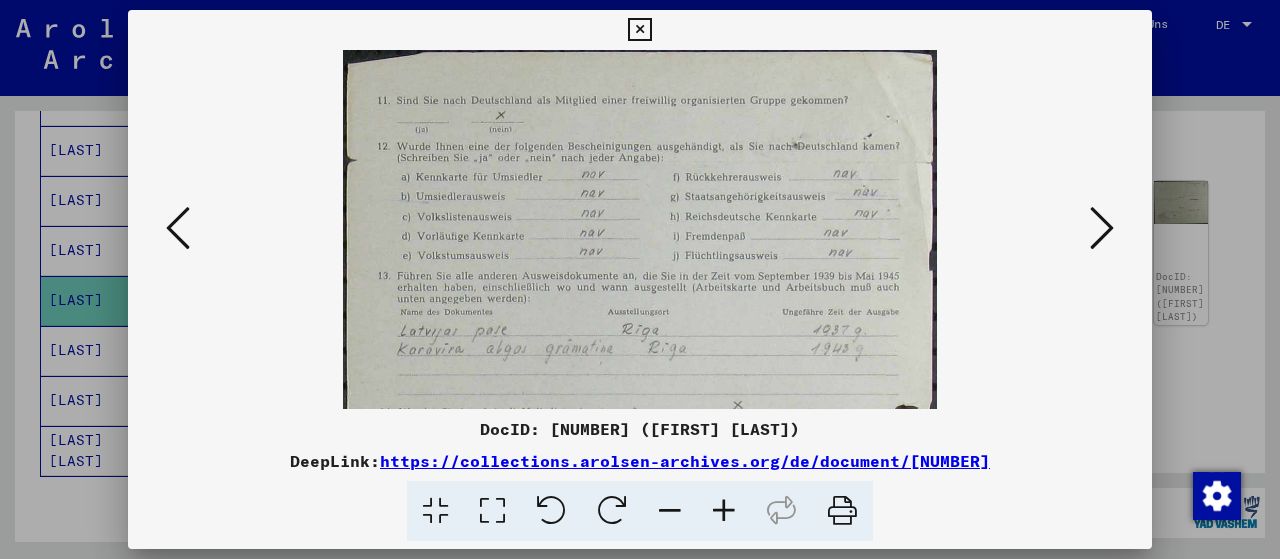 click at bounding box center [724, 511] 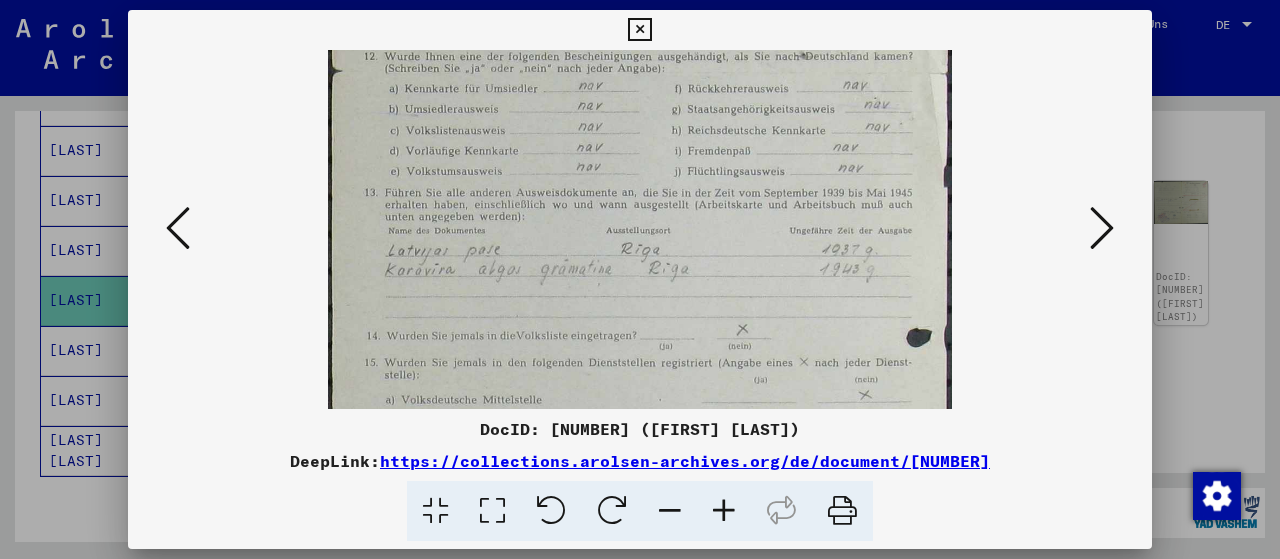 drag, startPoint x: 670, startPoint y: 370, endPoint x: 630, endPoint y: 219, distance: 156.20819 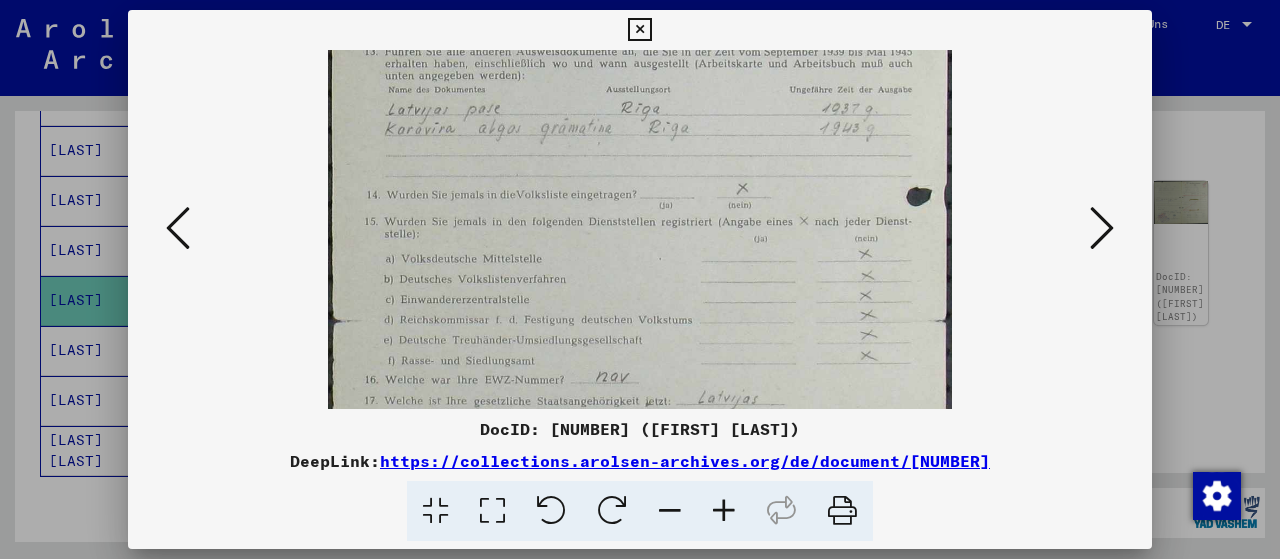 drag, startPoint x: 669, startPoint y: 339, endPoint x: 640, endPoint y: 199, distance: 142.97203 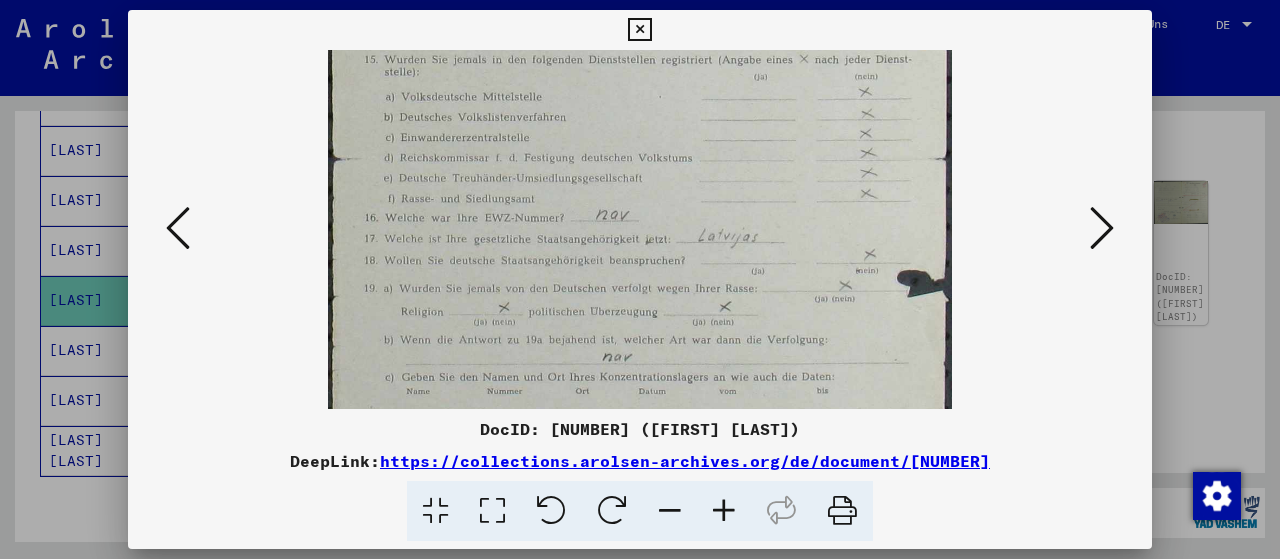 drag, startPoint x: 669, startPoint y: 324, endPoint x: 640, endPoint y: 166, distance: 160.63934 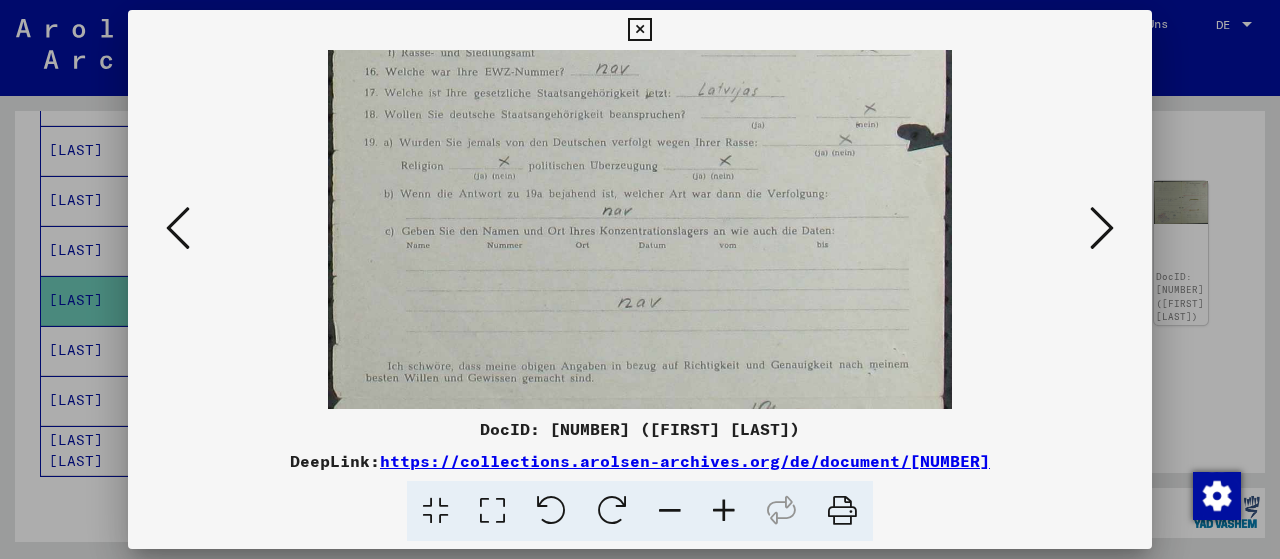 drag, startPoint x: 656, startPoint y: 301, endPoint x: 652, endPoint y: 143, distance: 158.05063 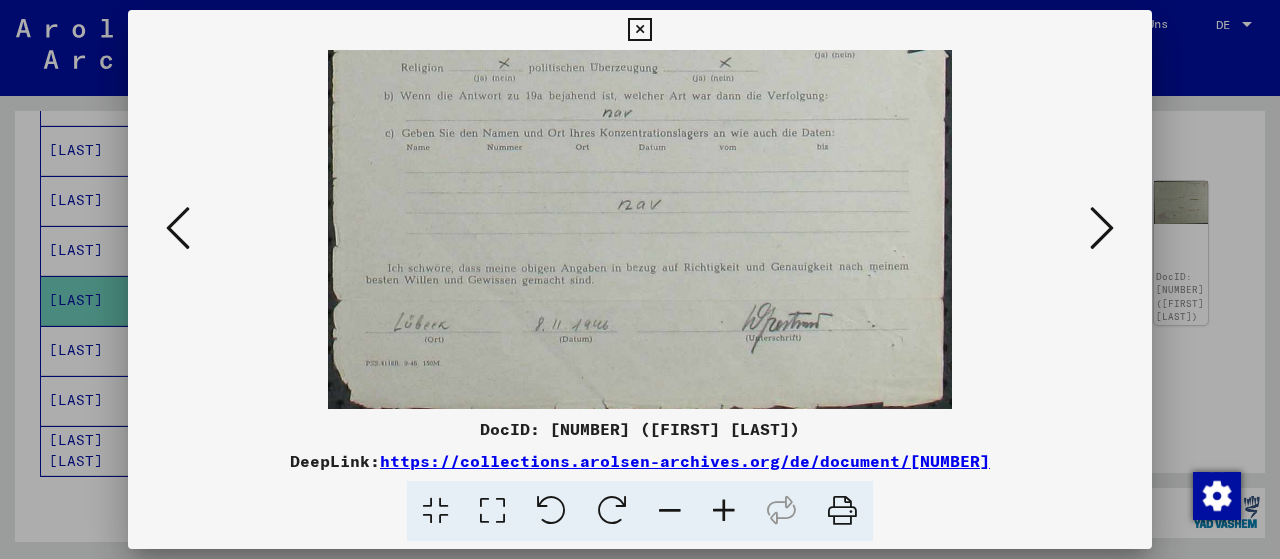 scroll, scrollTop: 650, scrollLeft: 0, axis: vertical 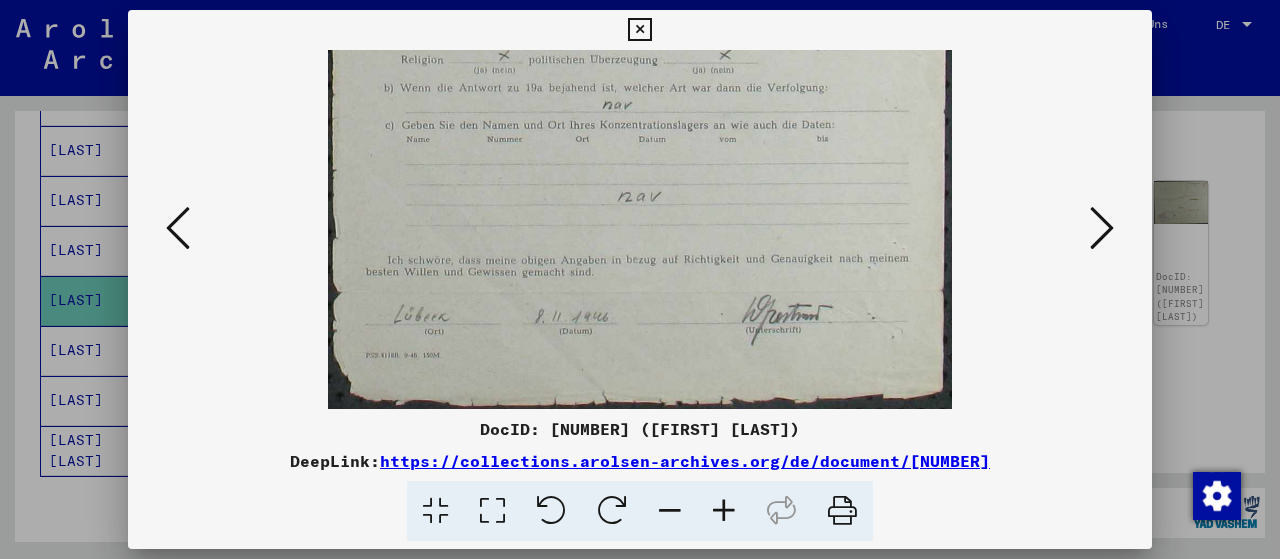 drag, startPoint x: 694, startPoint y: 306, endPoint x: 665, endPoint y: 138, distance: 170.4846 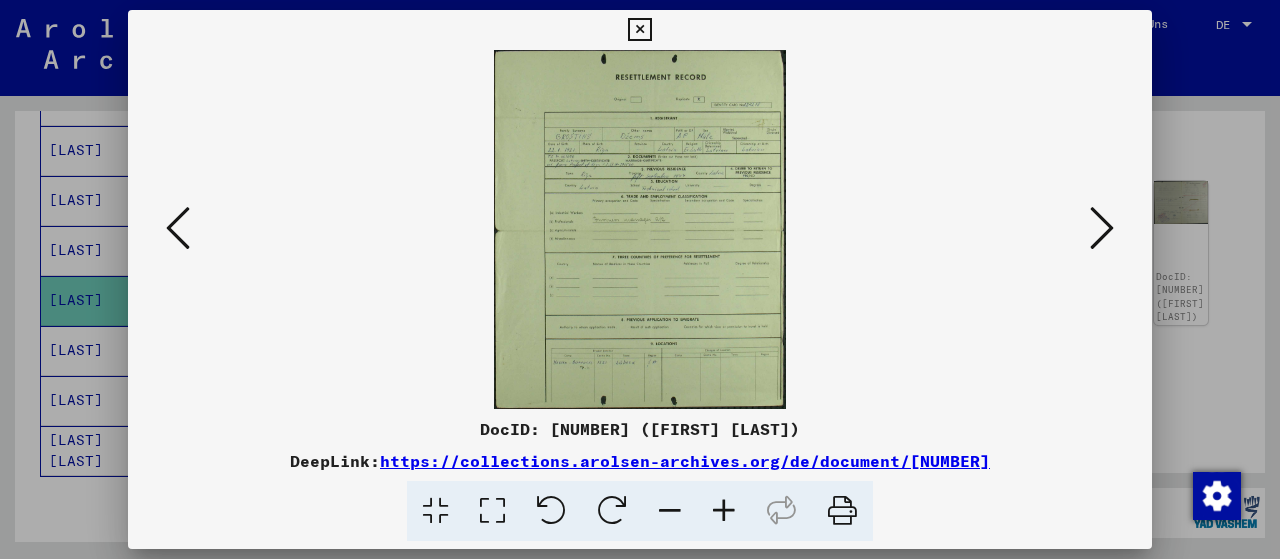 click at bounding box center (724, 511) 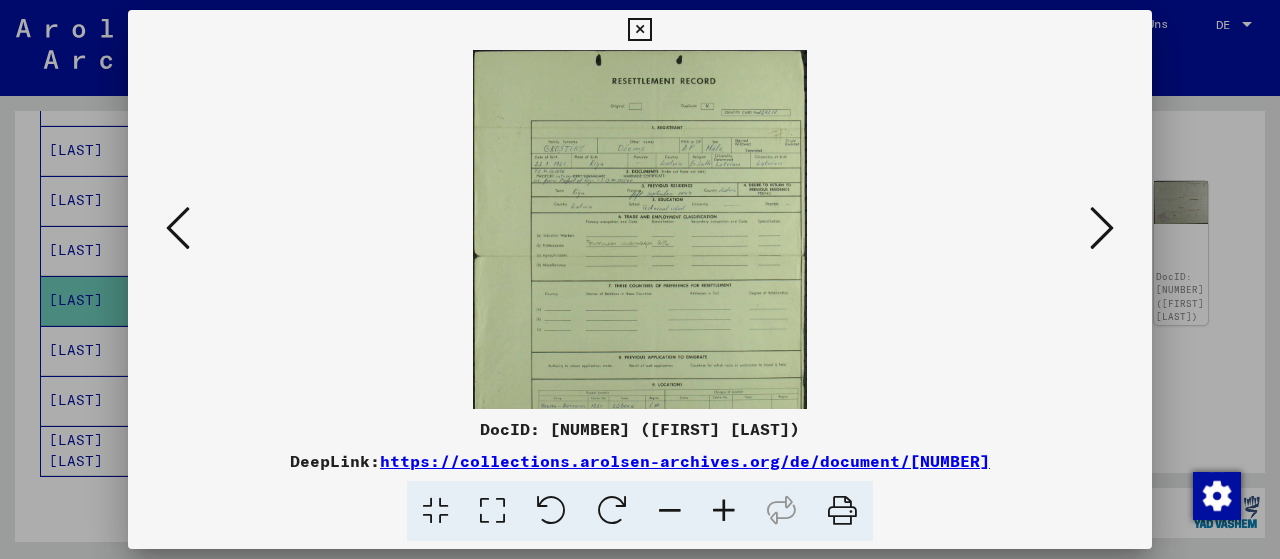 click at bounding box center (724, 511) 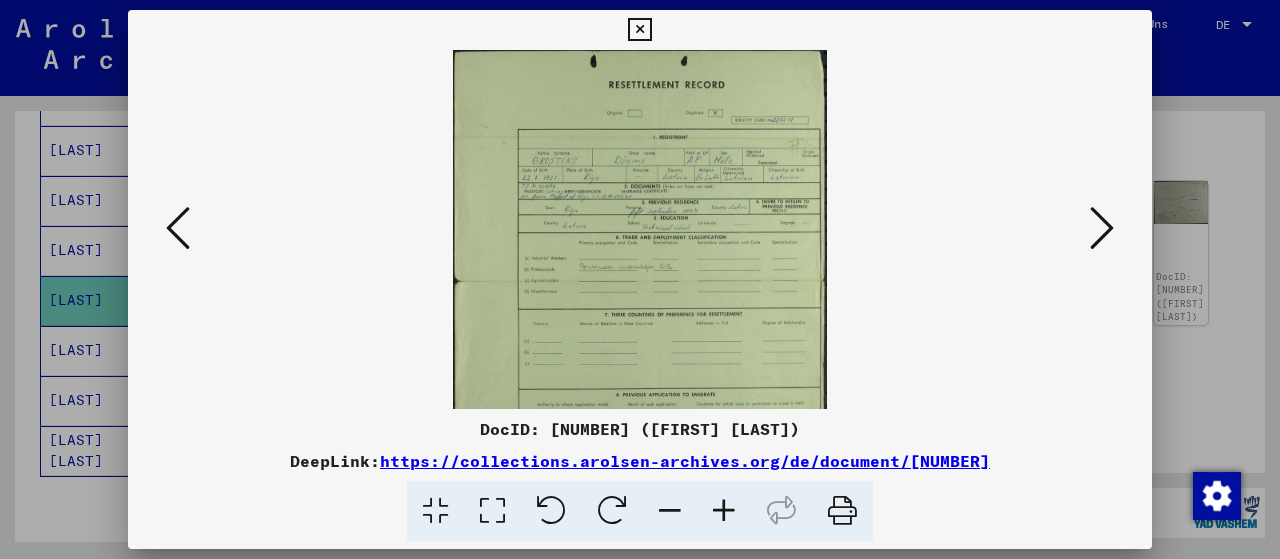 click at bounding box center [724, 511] 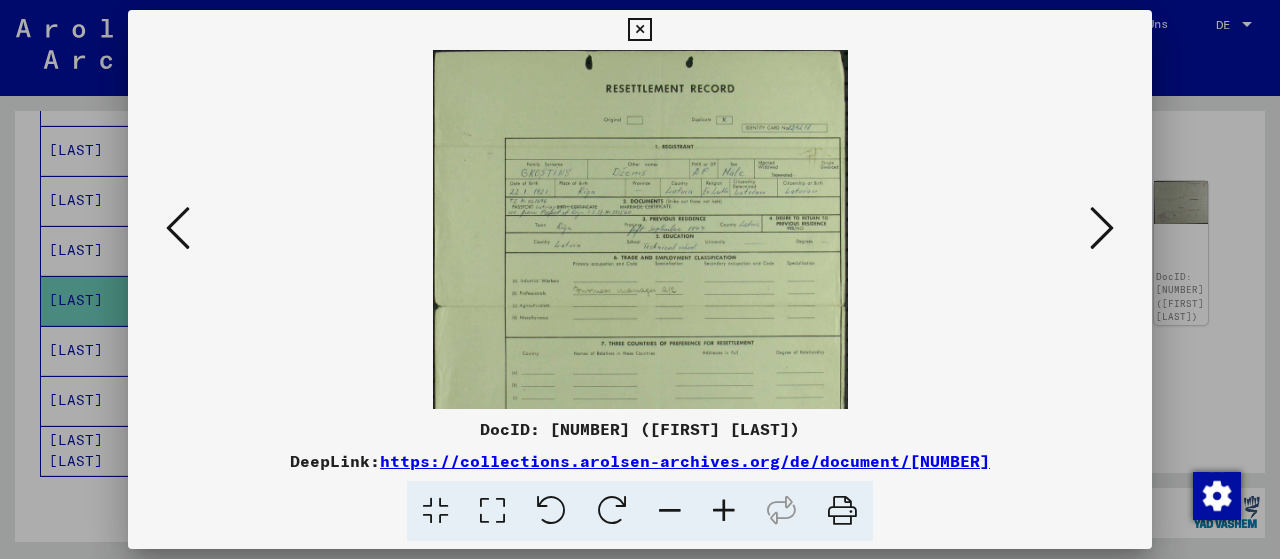 click at bounding box center (724, 511) 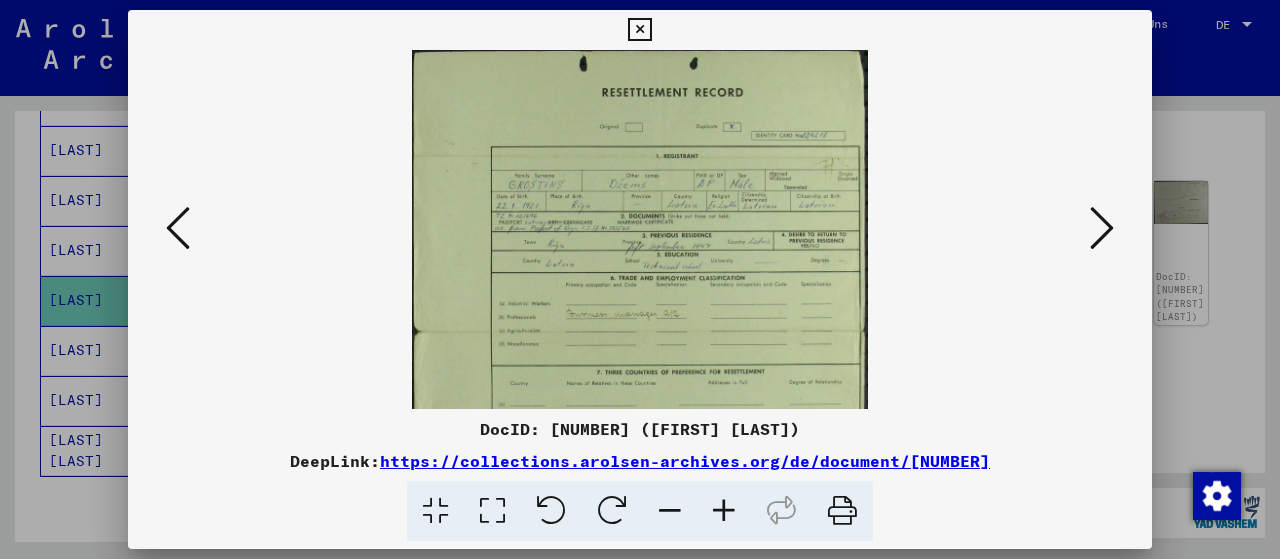 click at bounding box center (724, 511) 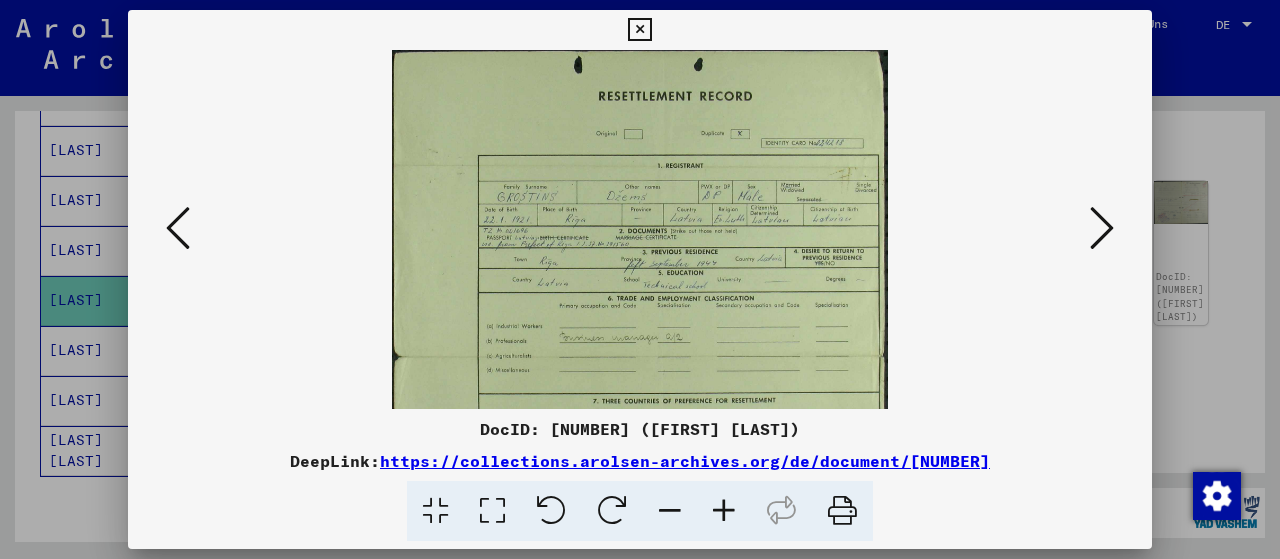 click at bounding box center [724, 511] 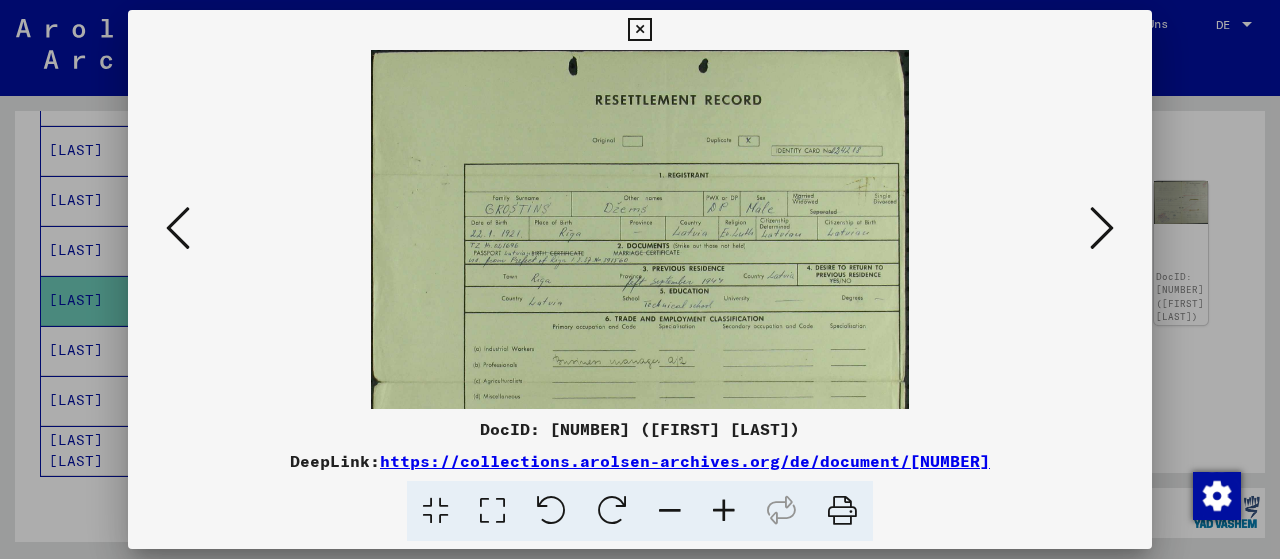 click at bounding box center (724, 511) 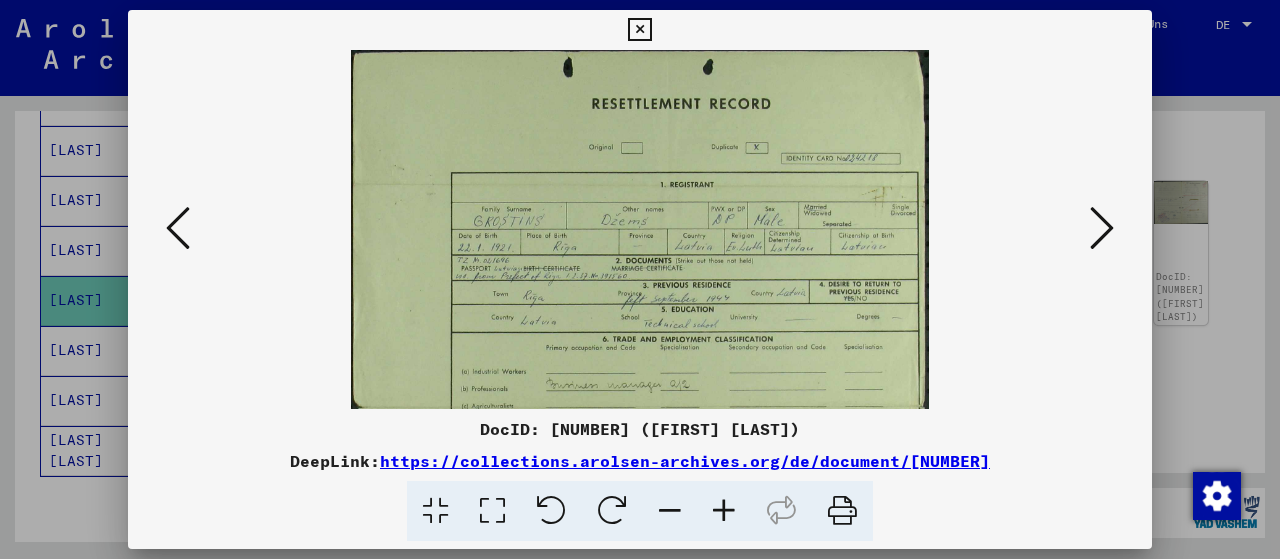 click at bounding box center (724, 511) 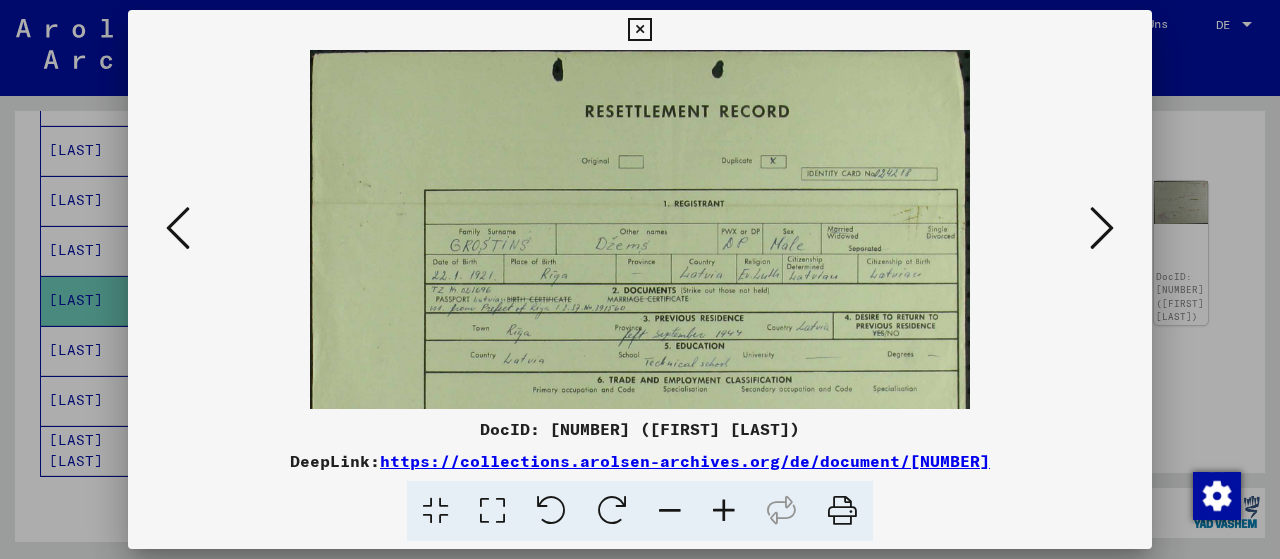 click at bounding box center (724, 511) 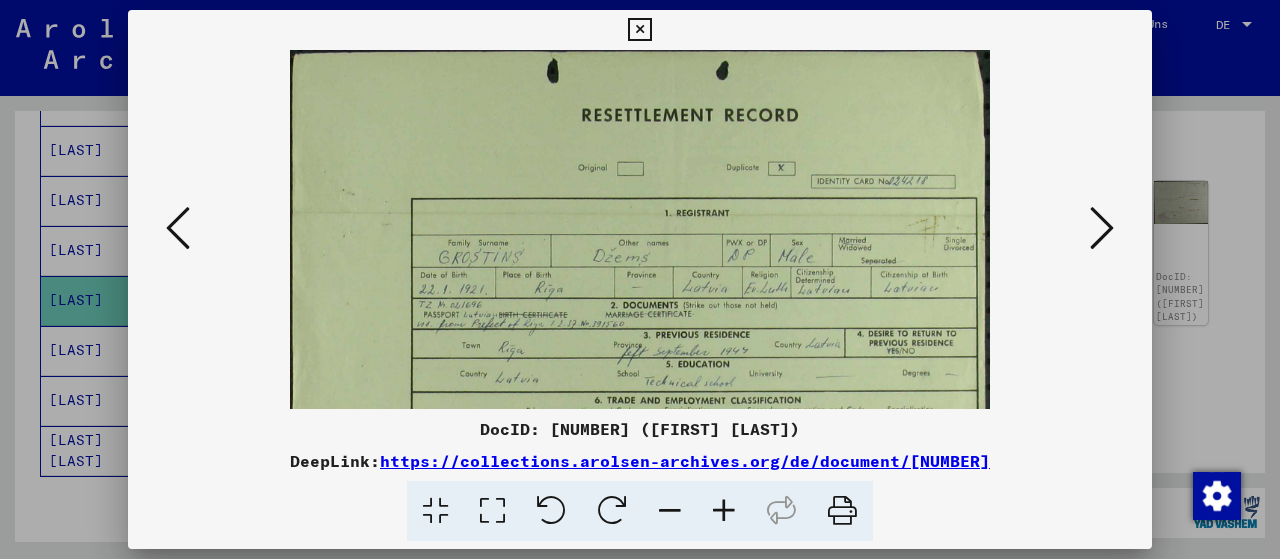 click at bounding box center (724, 511) 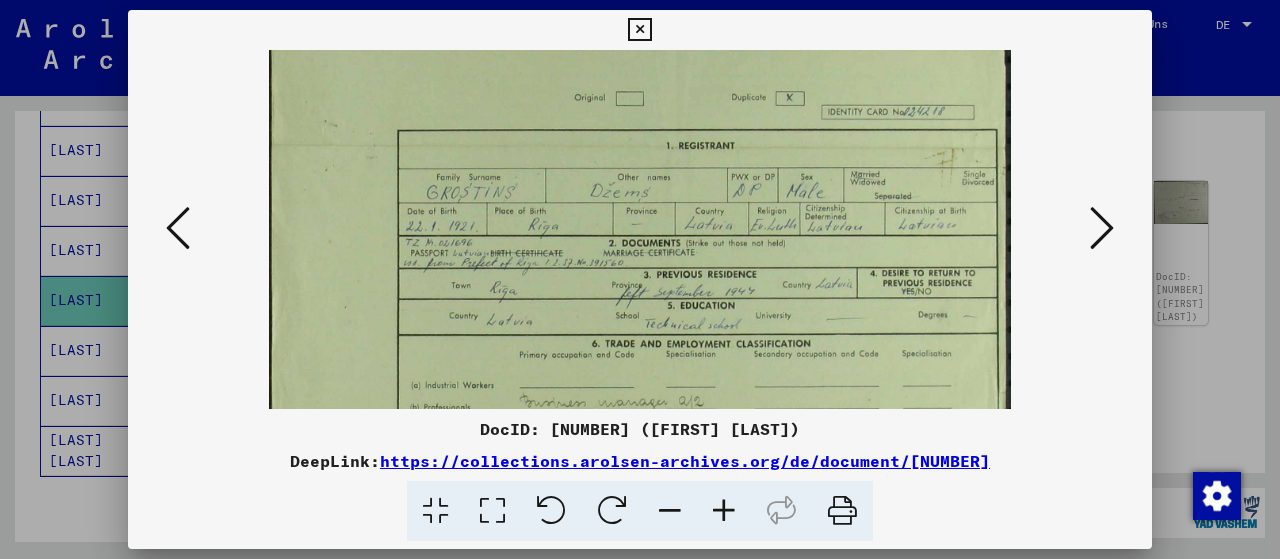 drag, startPoint x: 678, startPoint y: 311, endPoint x: 631, endPoint y: 208, distance: 113.216606 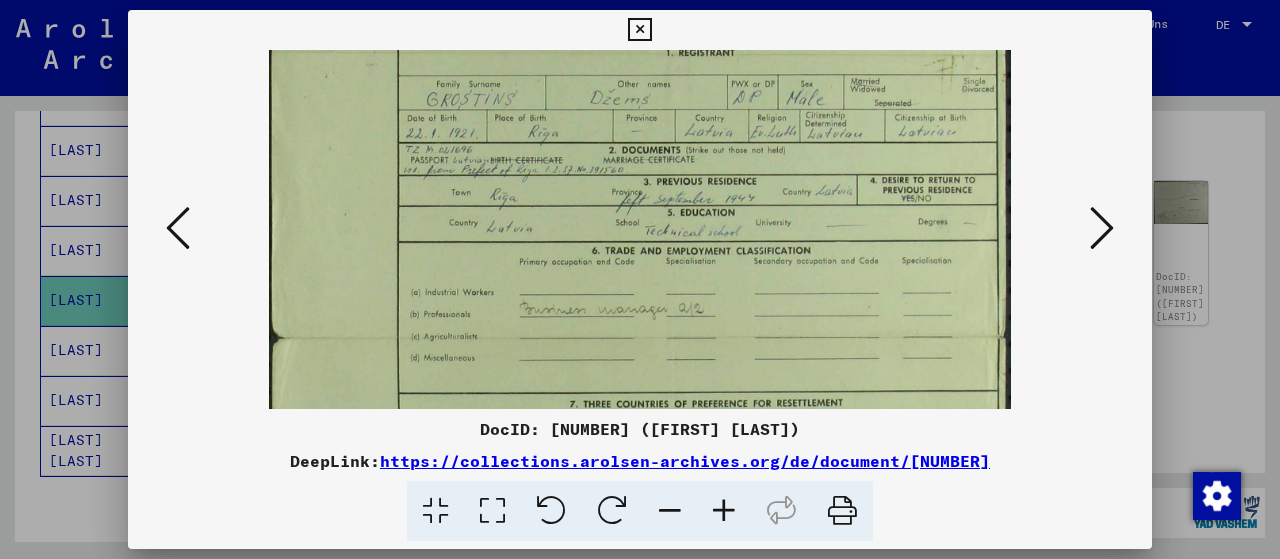 drag, startPoint x: 681, startPoint y: 317, endPoint x: 644, endPoint y: 249, distance: 77.41447 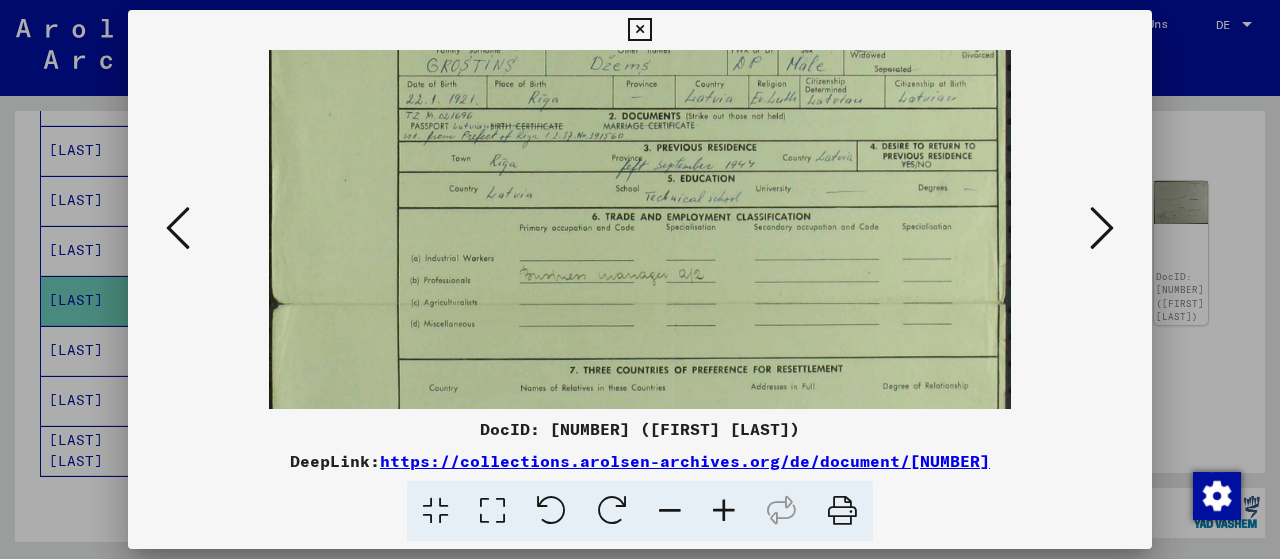 drag, startPoint x: 672, startPoint y: 308, endPoint x: 658, endPoint y: 167, distance: 141.69333 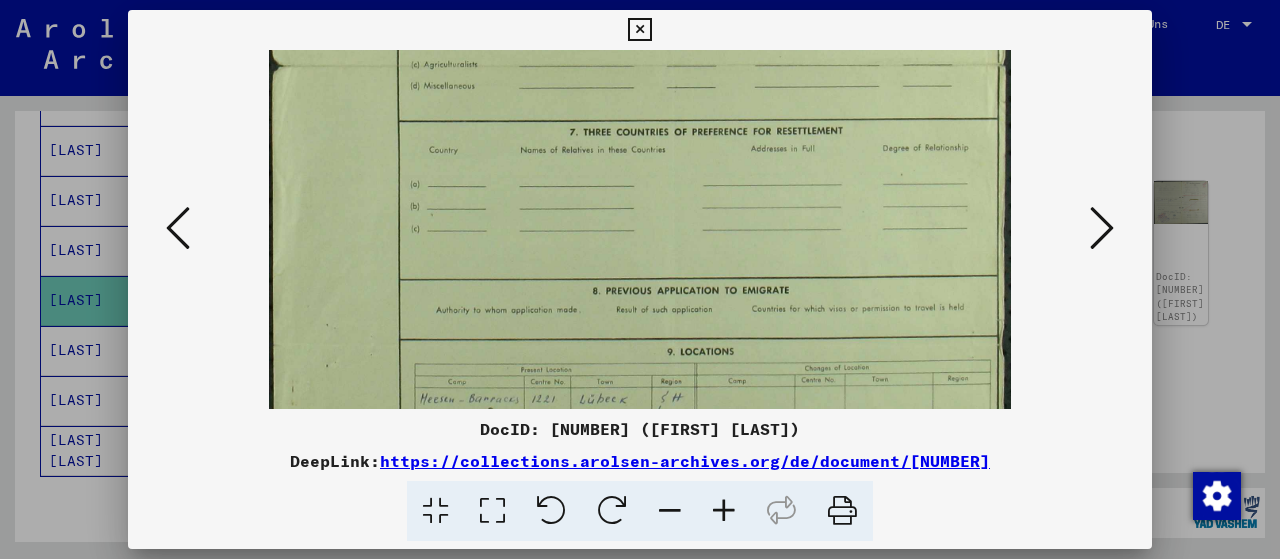 drag, startPoint x: 708, startPoint y: 293, endPoint x: 655, endPoint y: 81, distance: 218.5246 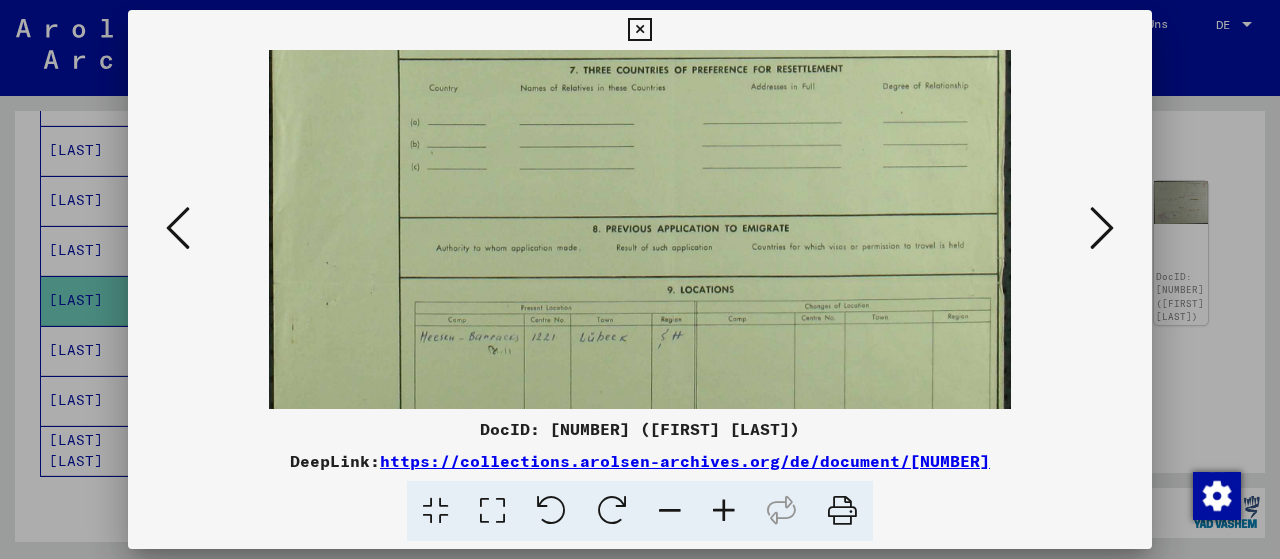 scroll, scrollTop: 550, scrollLeft: 0, axis: vertical 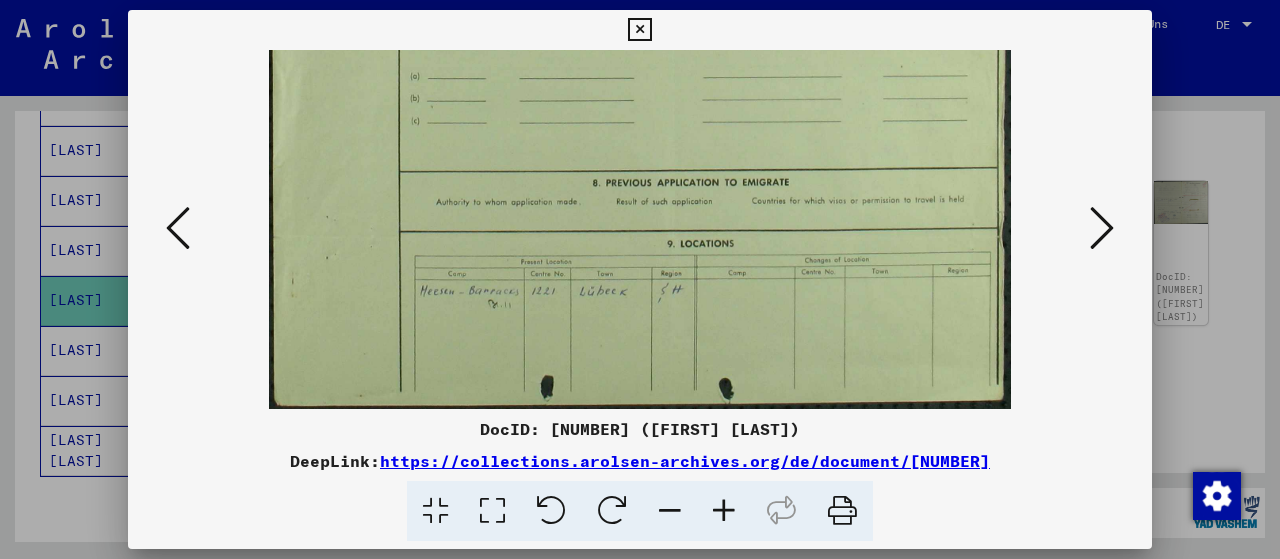 drag, startPoint x: 761, startPoint y: 249, endPoint x: 720, endPoint y: 122, distance: 133.45412 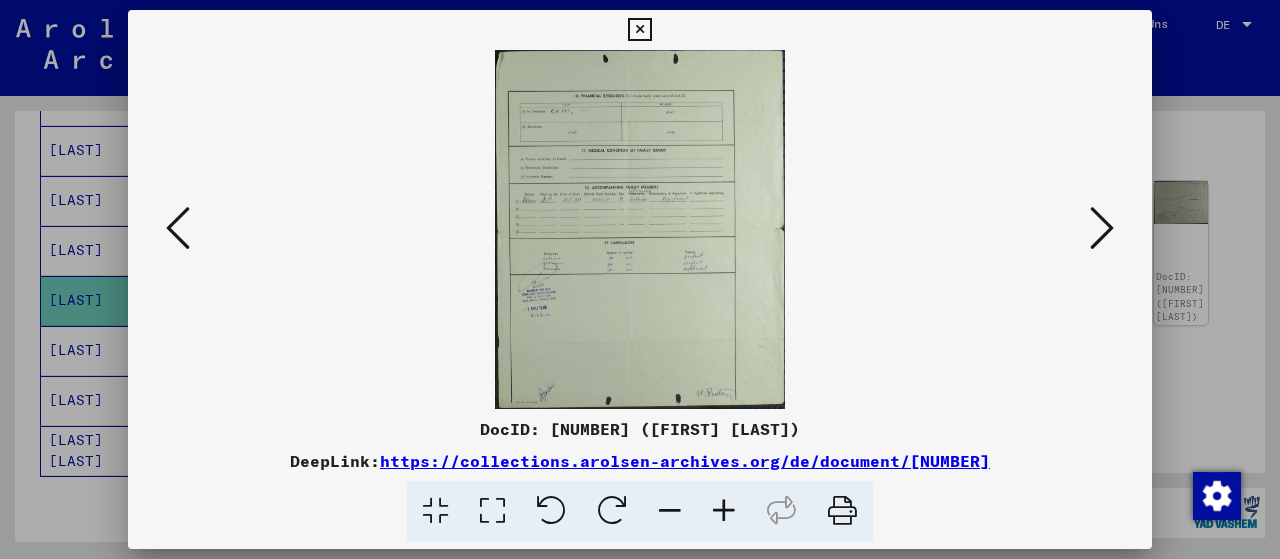 click at bounding box center [724, 511] 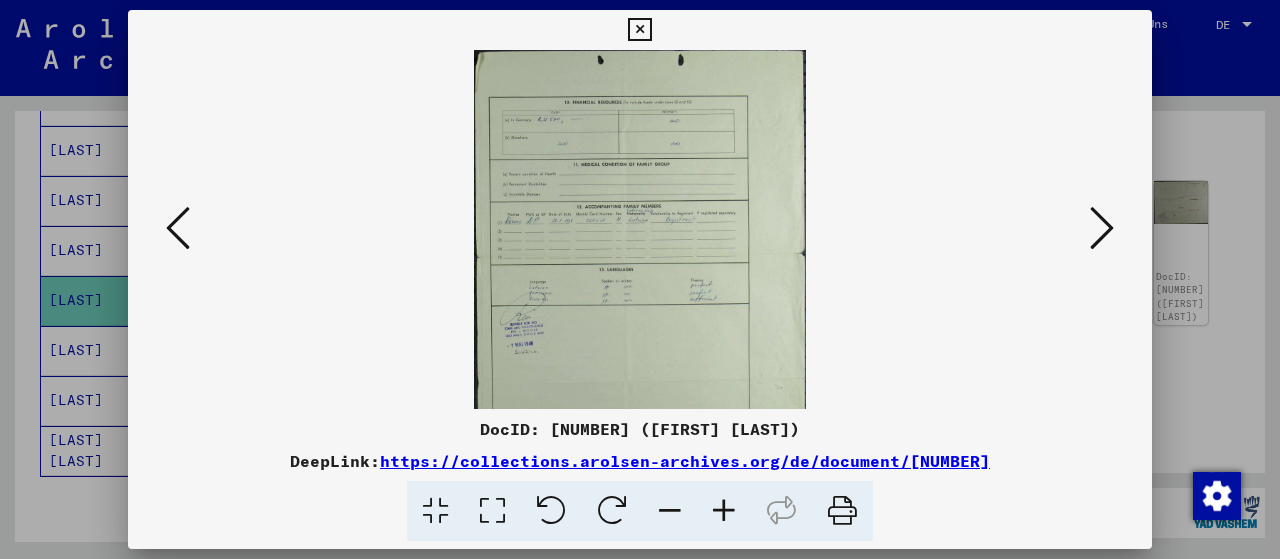 click at bounding box center (724, 511) 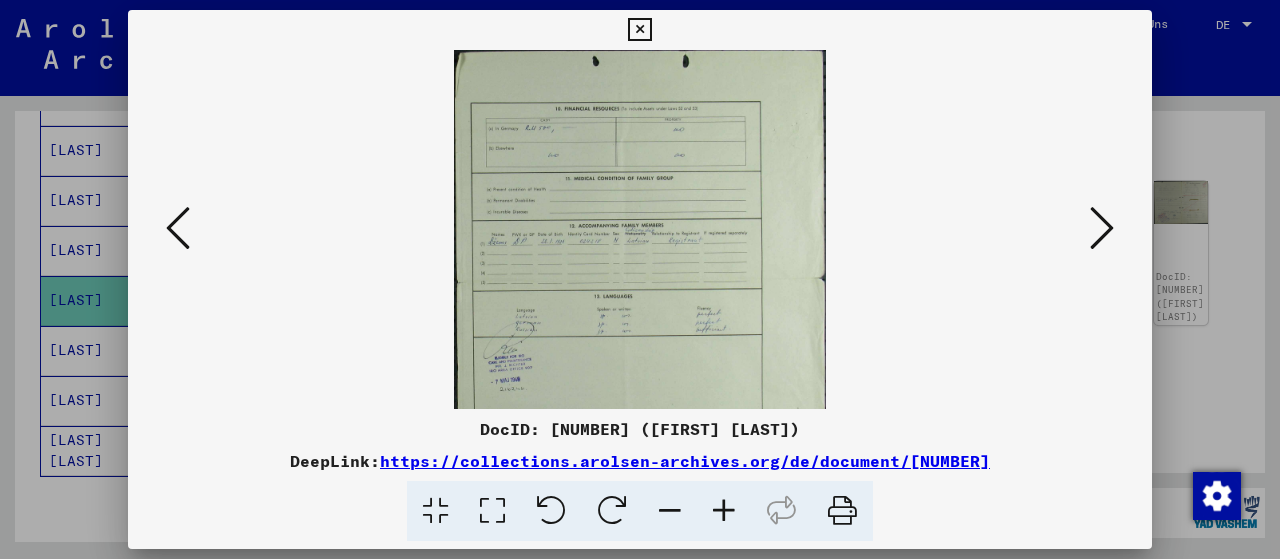 click at bounding box center [724, 511] 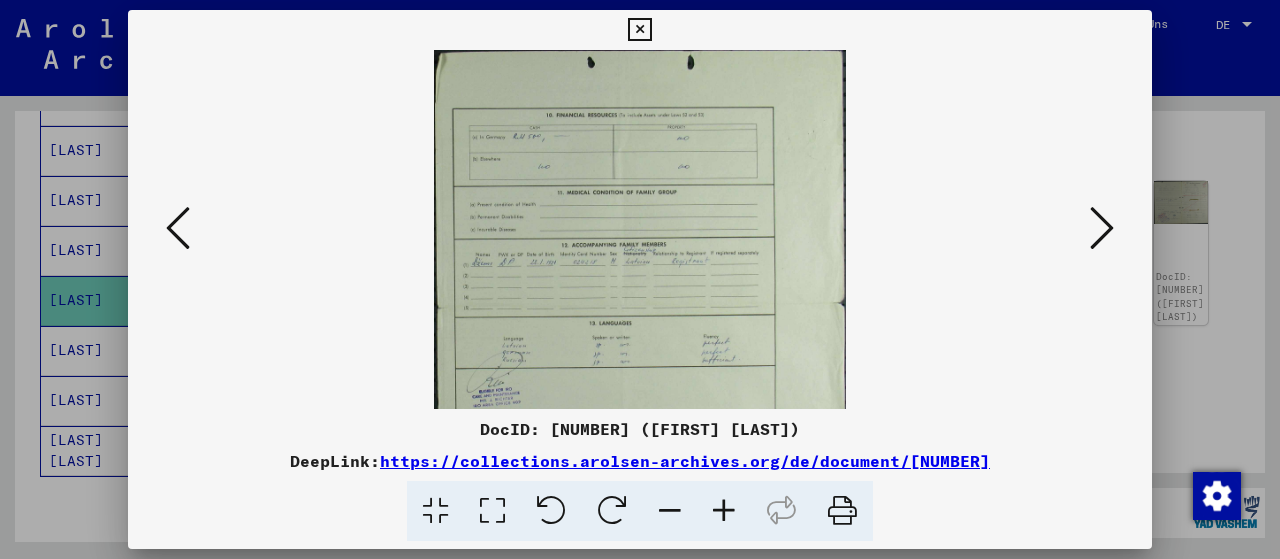 click at bounding box center [724, 511] 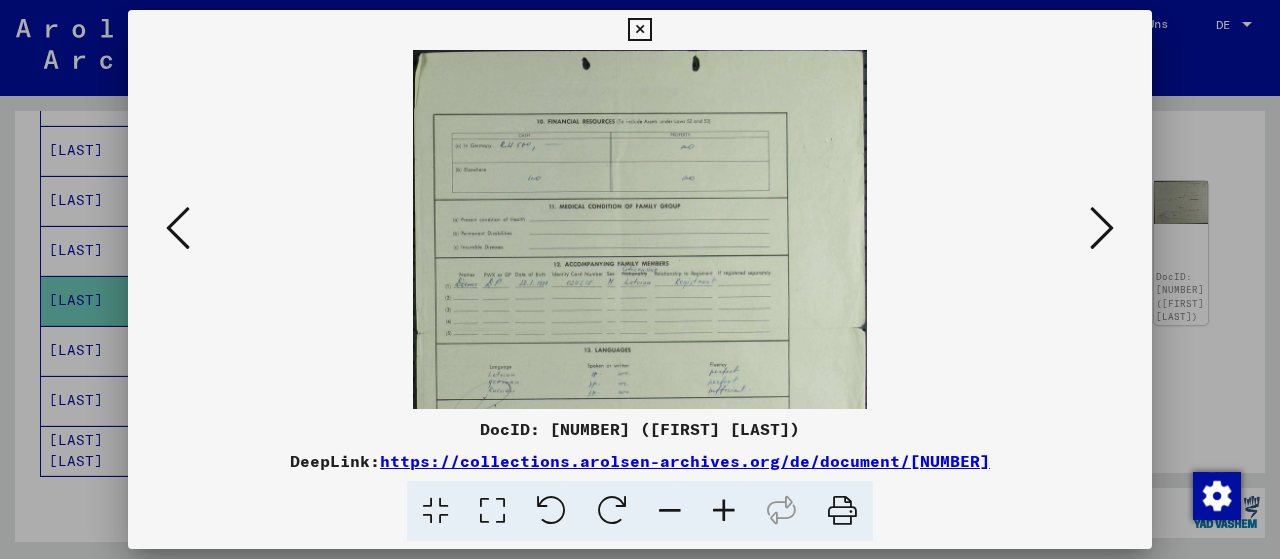 click at bounding box center (724, 511) 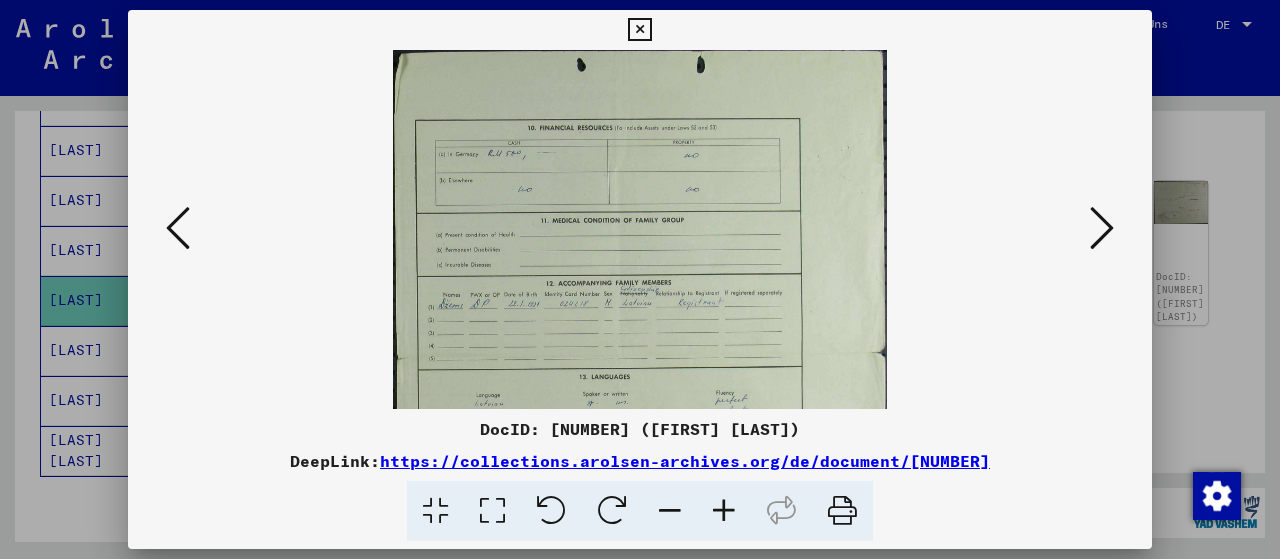 click at bounding box center [724, 511] 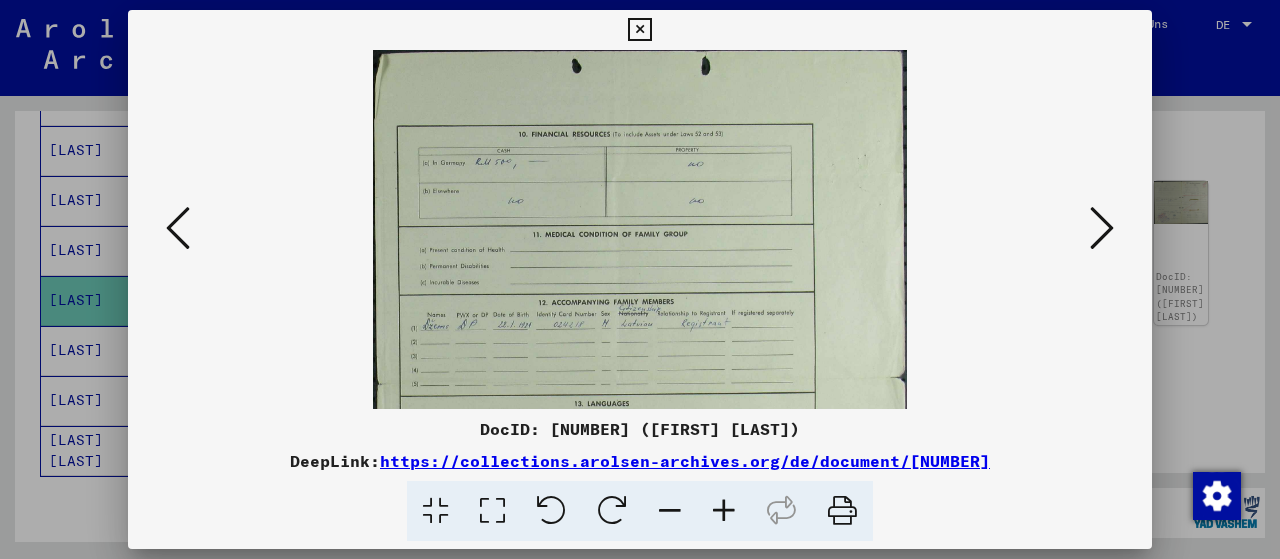 click at bounding box center (724, 511) 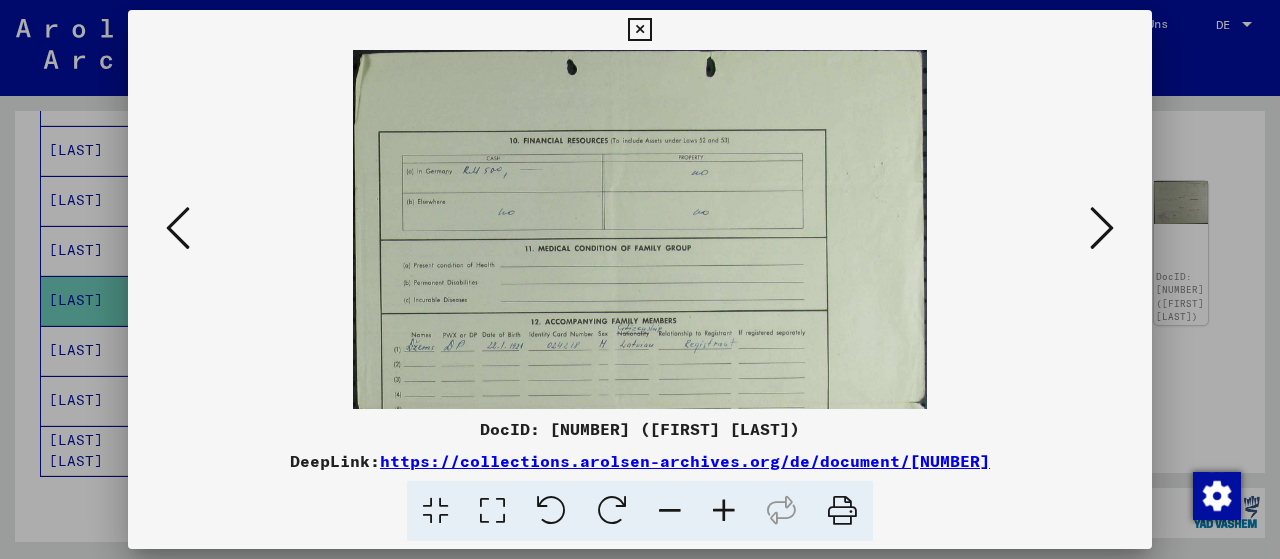 click at bounding box center [724, 511] 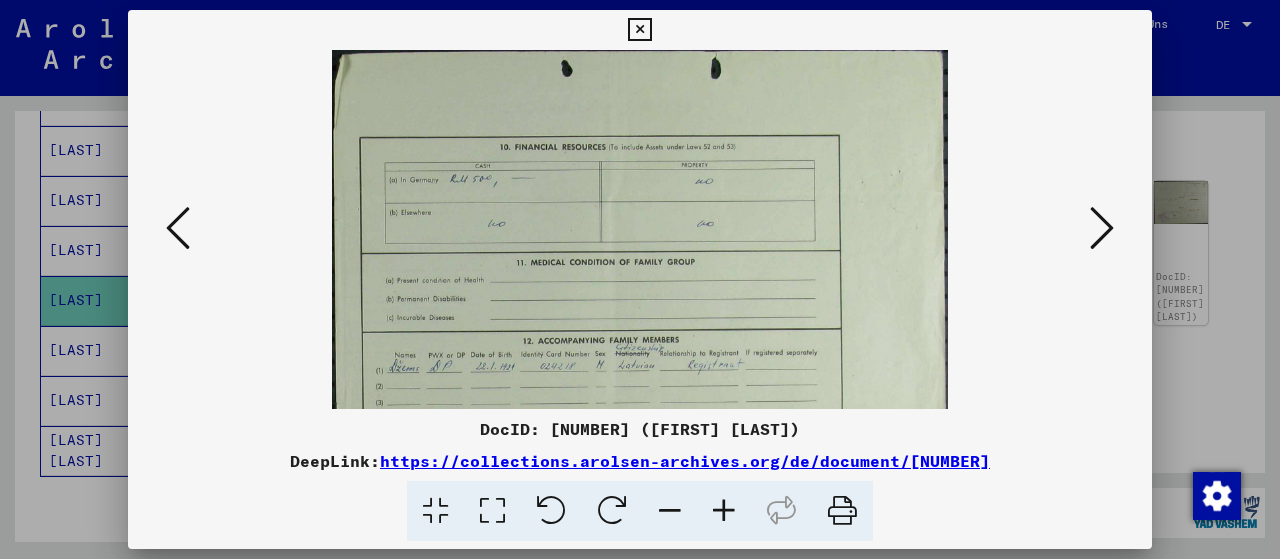 click at bounding box center (724, 511) 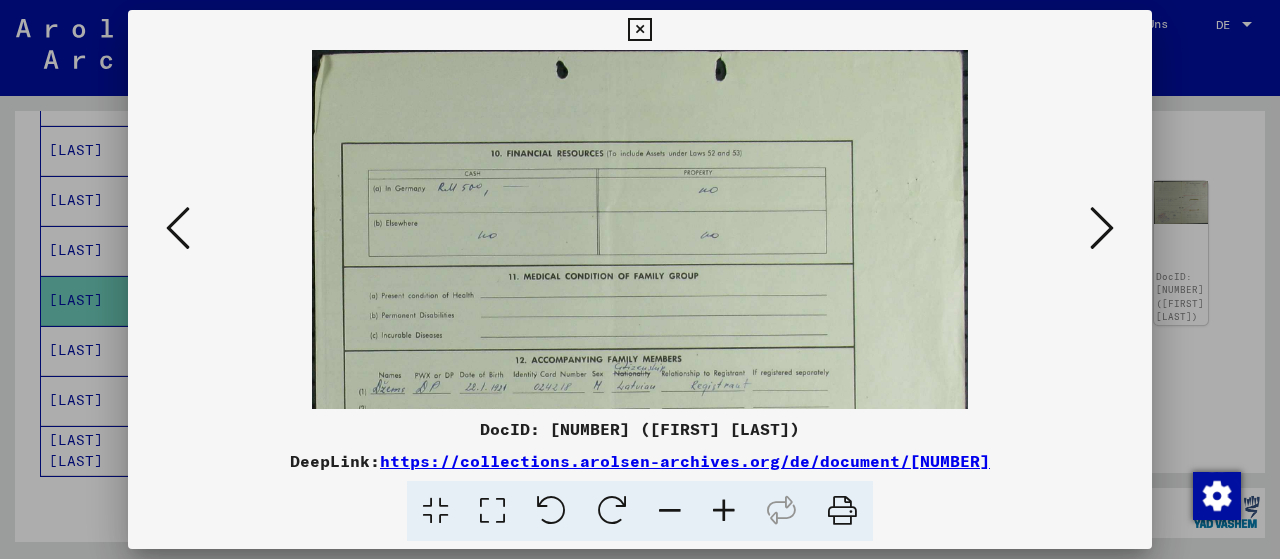 click at bounding box center (724, 511) 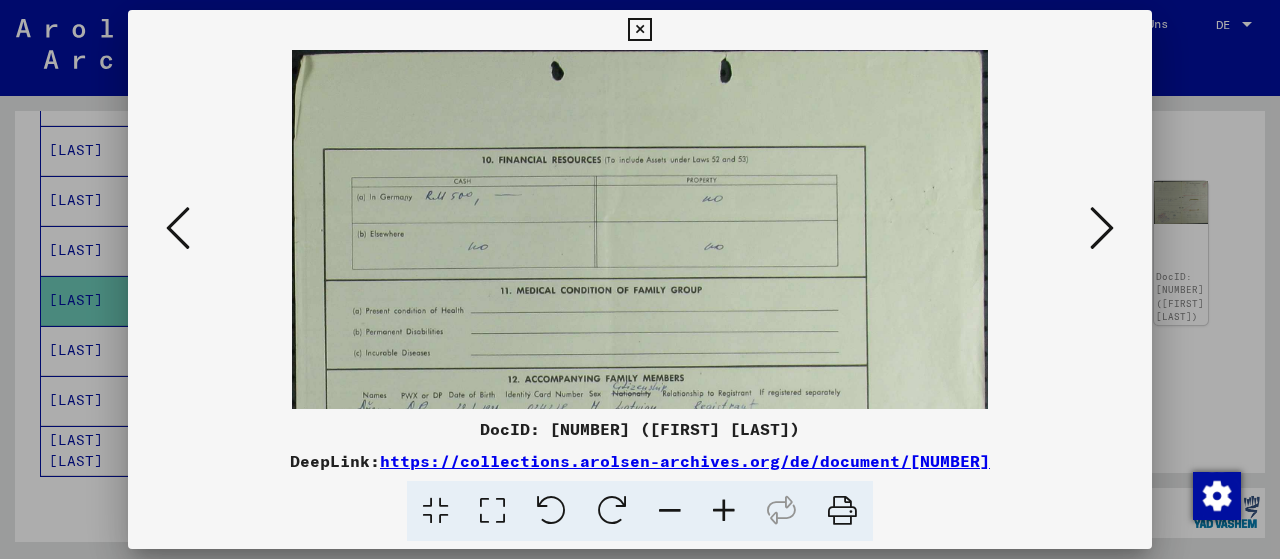 click at bounding box center [724, 511] 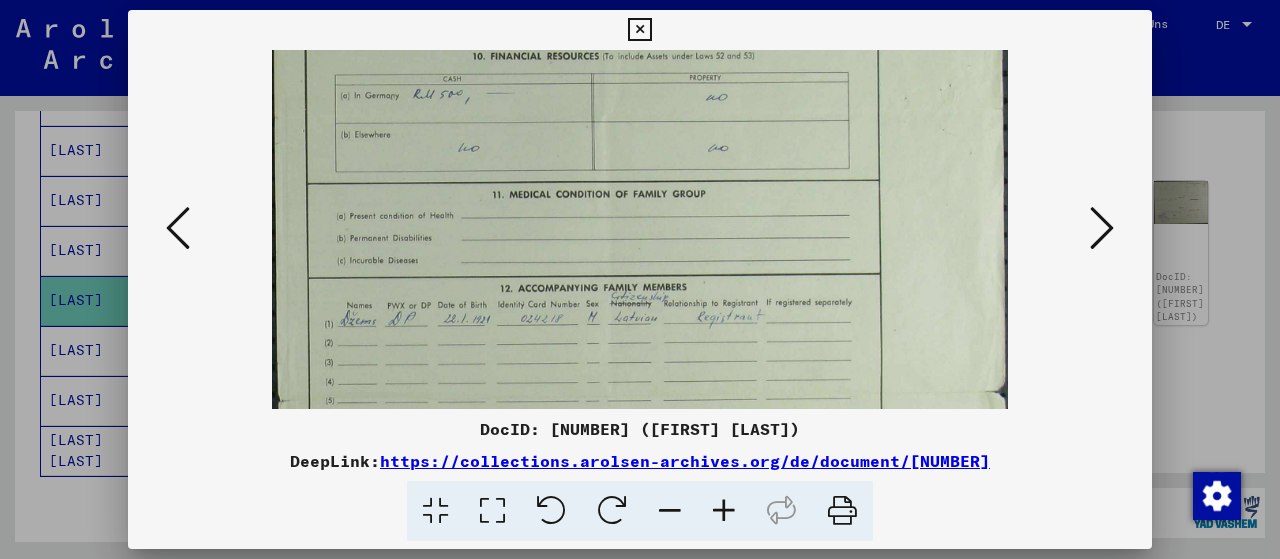 drag, startPoint x: 664, startPoint y: 305, endPoint x: 658, endPoint y: 129, distance: 176.10225 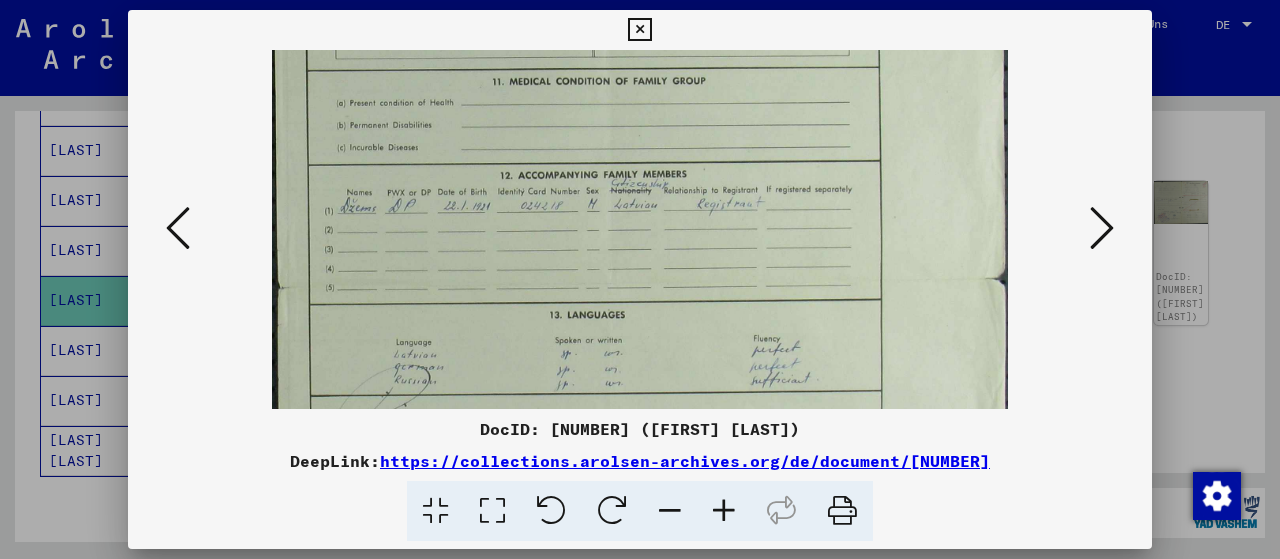 drag, startPoint x: 704, startPoint y: 338, endPoint x: 768, endPoint y: 79, distance: 266.7902 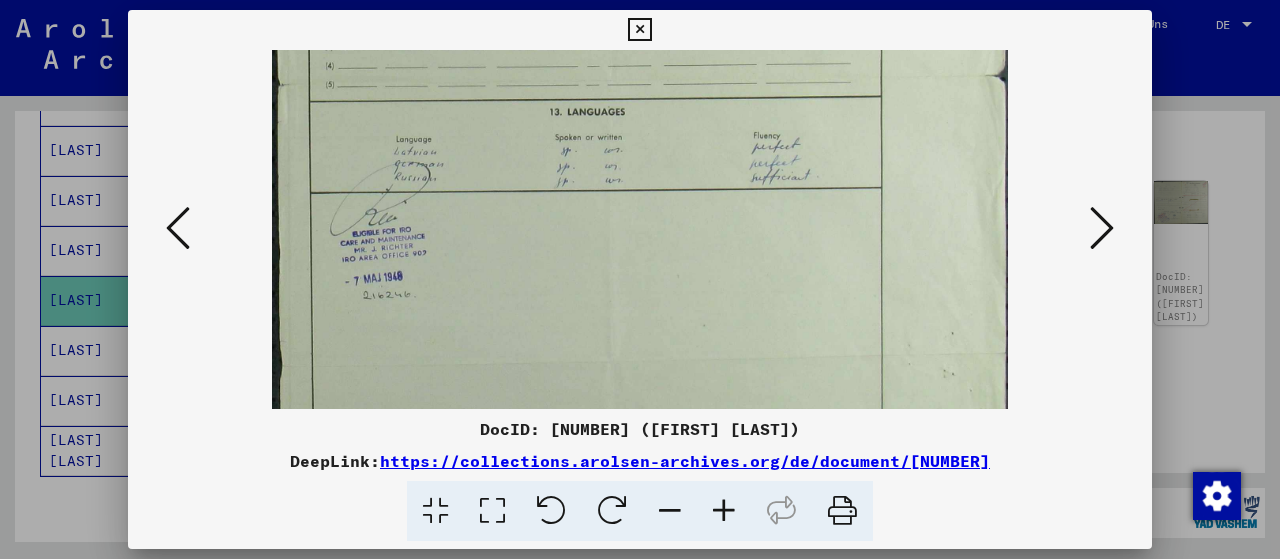 scroll, scrollTop: 550, scrollLeft: 0, axis: vertical 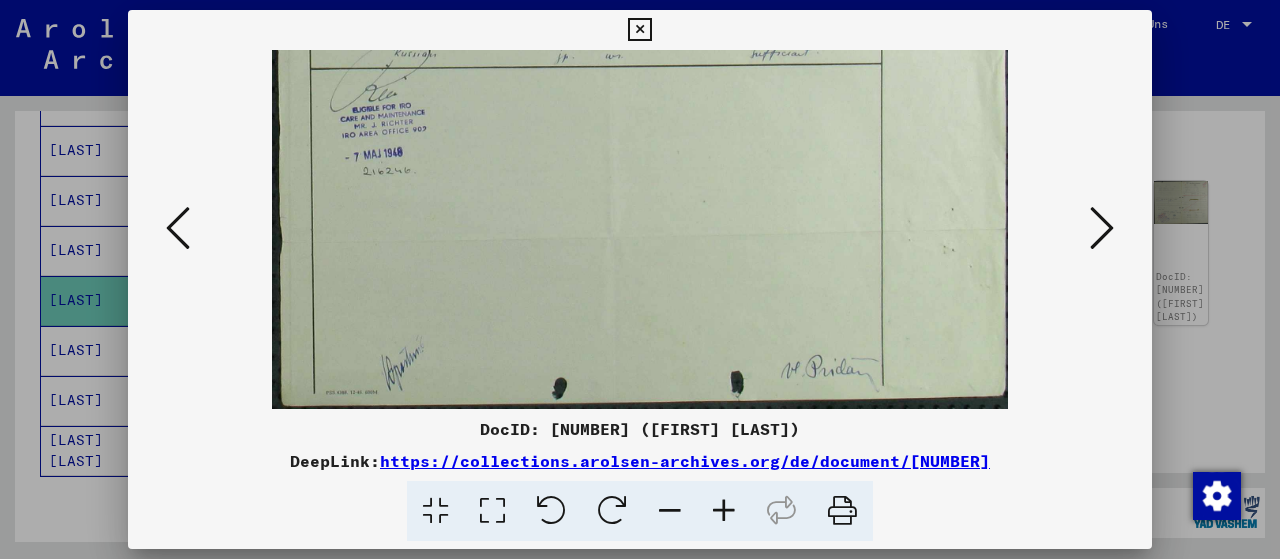 drag, startPoint x: 770, startPoint y: 247, endPoint x: 784, endPoint y: 76, distance: 171.57214 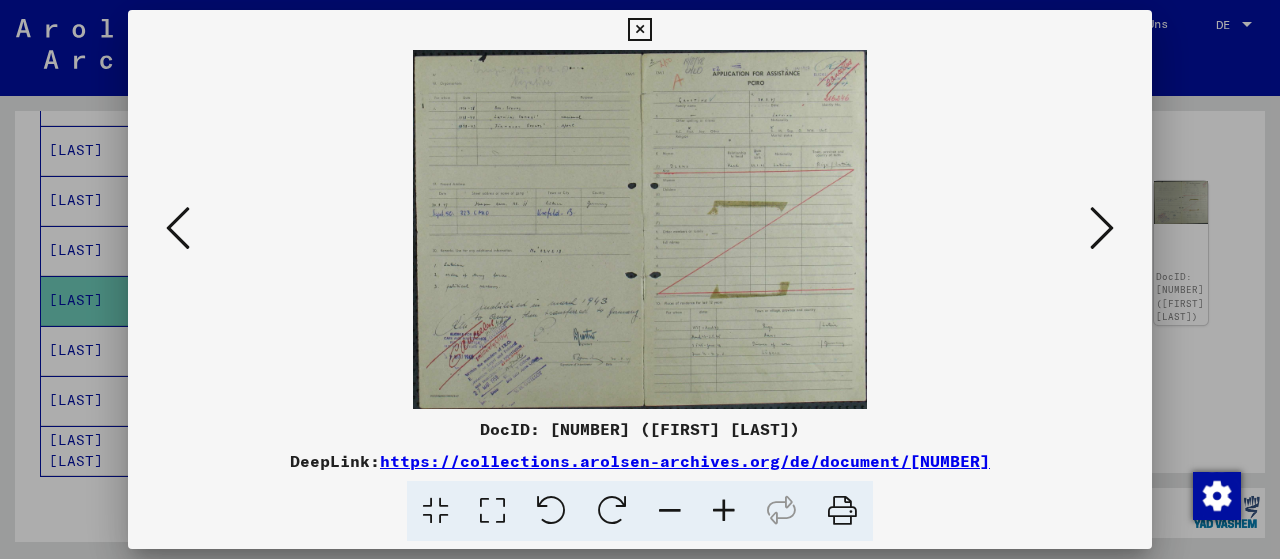 click at bounding box center [724, 511] 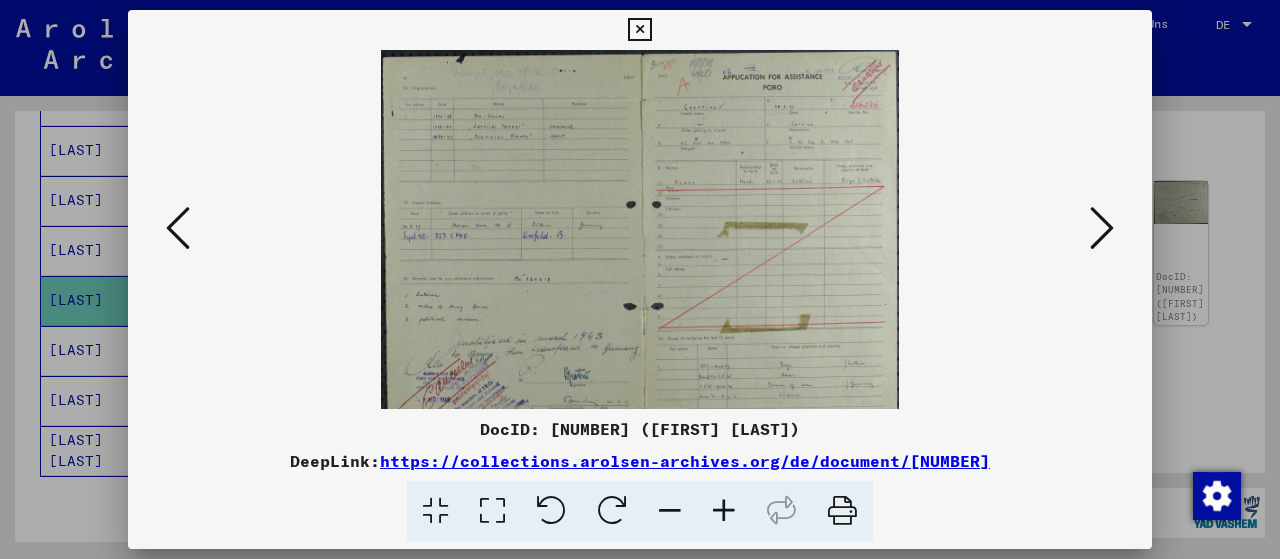 click at bounding box center [724, 511] 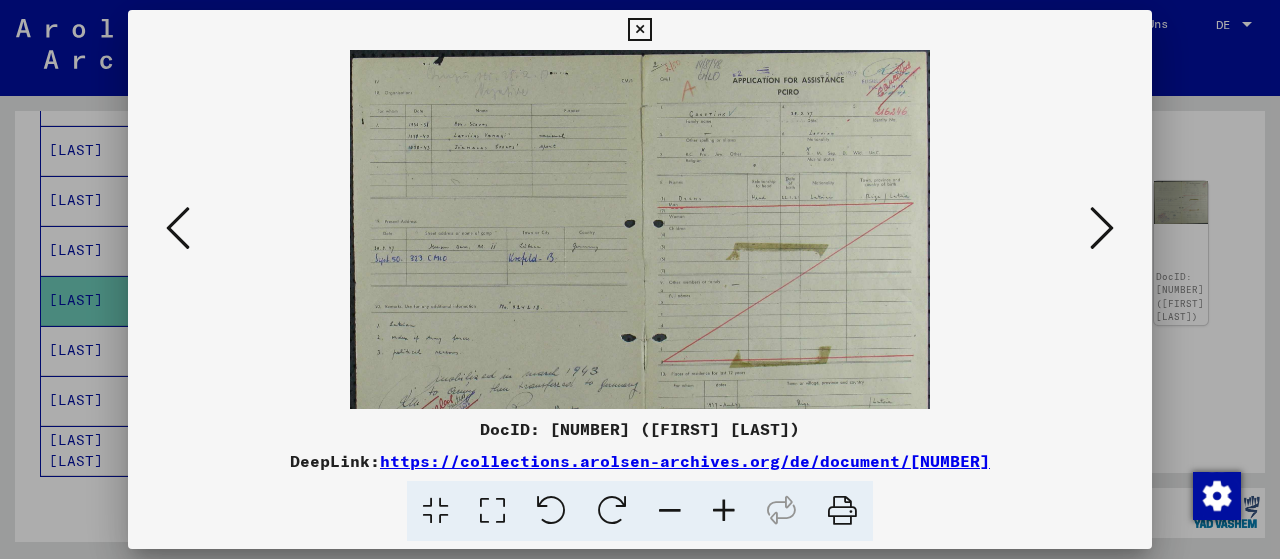 click at bounding box center (724, 511) 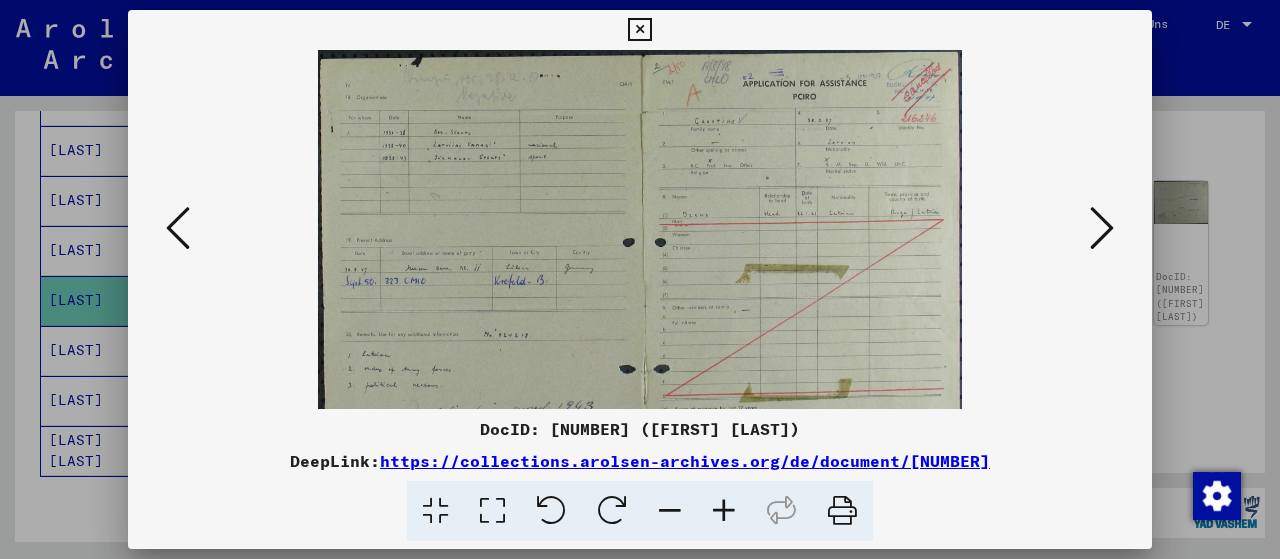 click at bounding box center [724, 511] 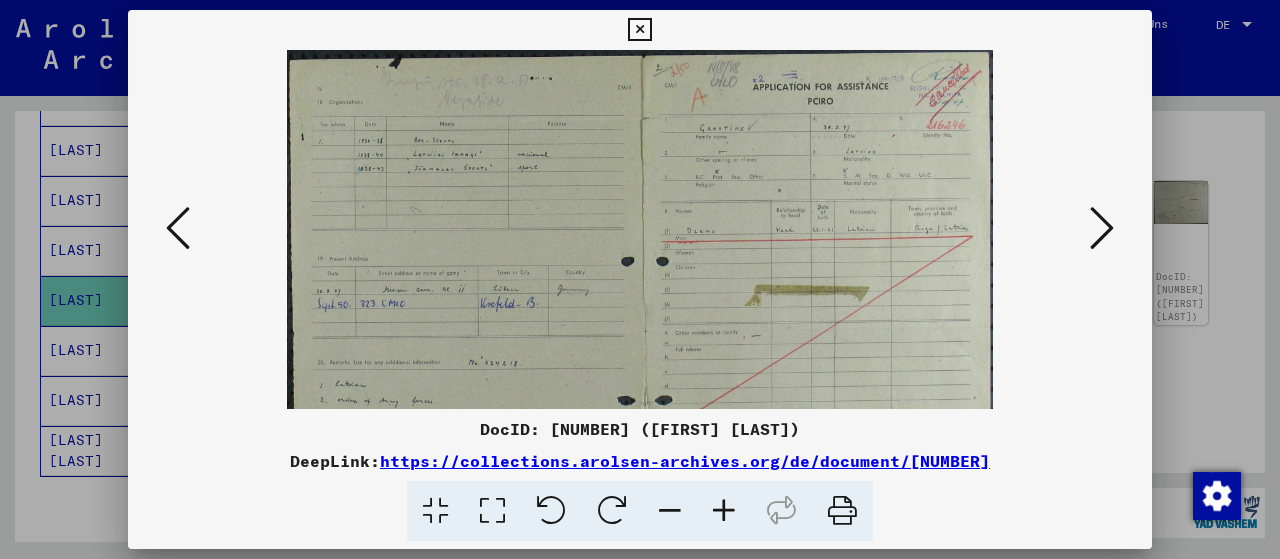 click at bounding box center (724, 511) 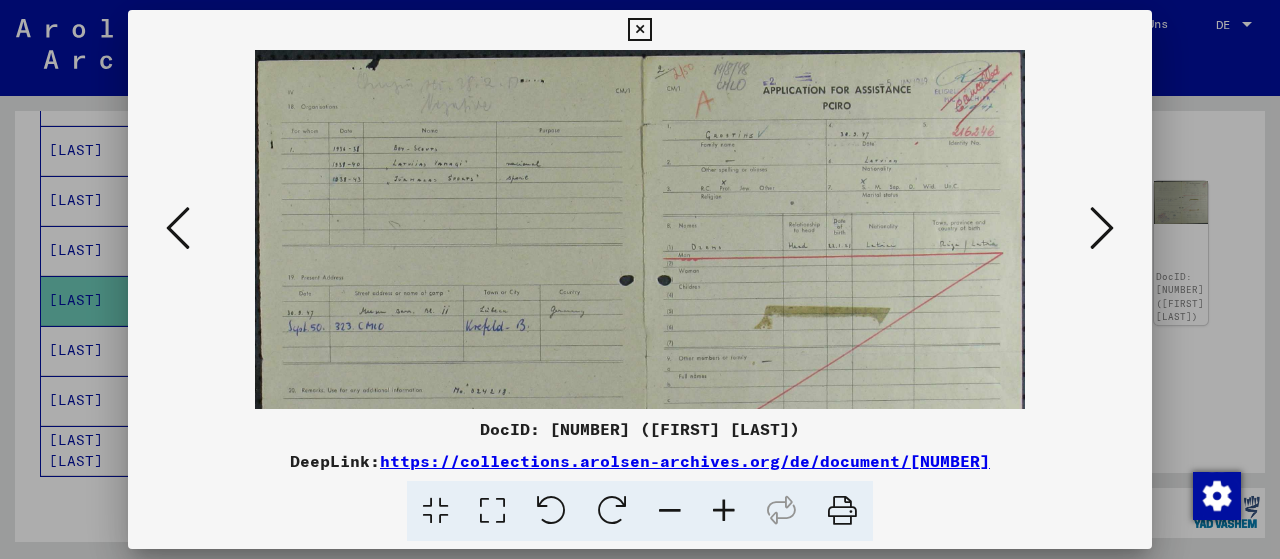 click at bounding box center (724, 511) 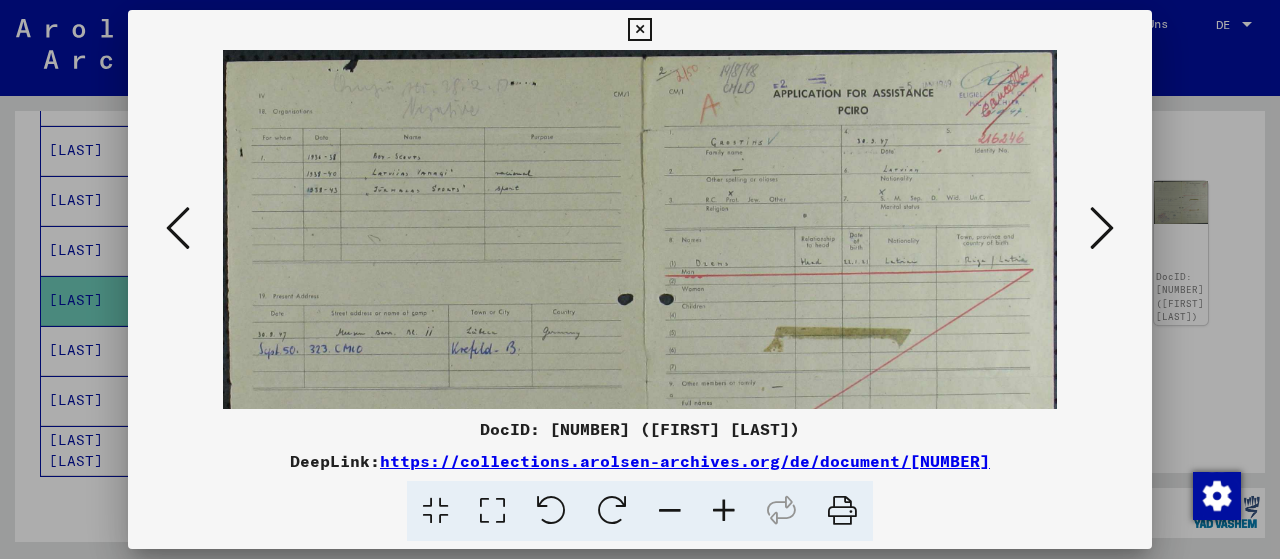click at bounding box center [724, 511] 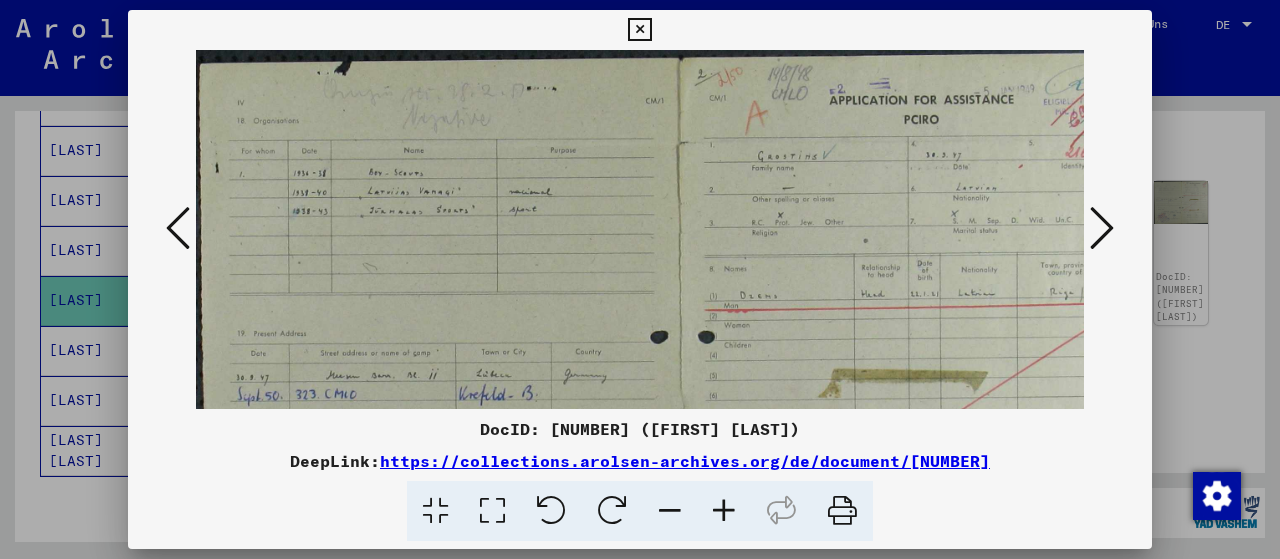 click at bounding box center [724, 511] 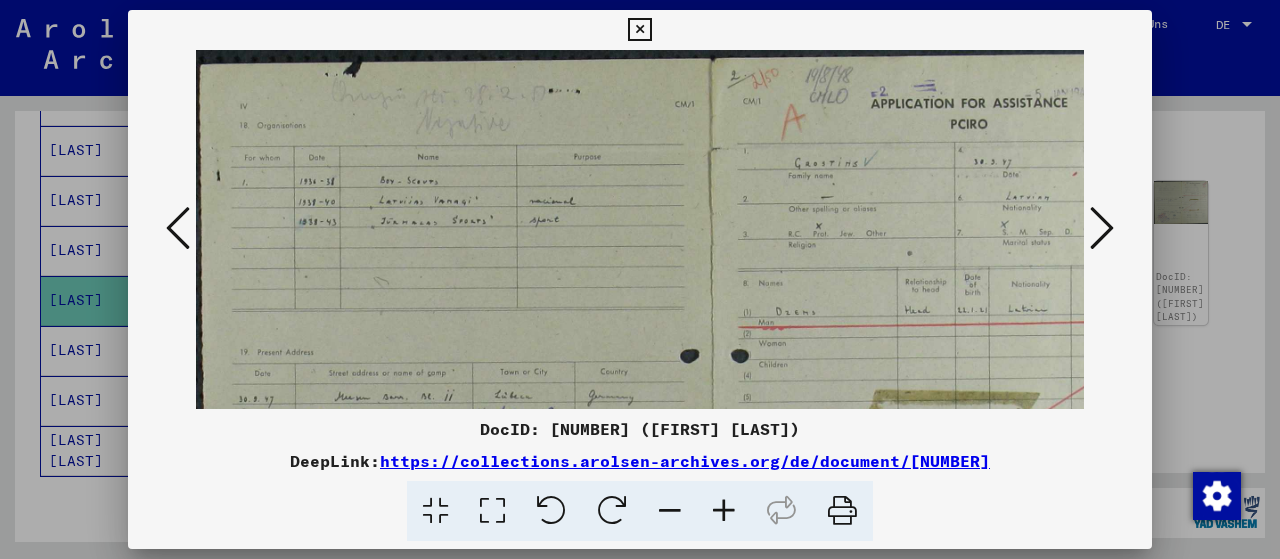 click at bounding box center (724, 511) 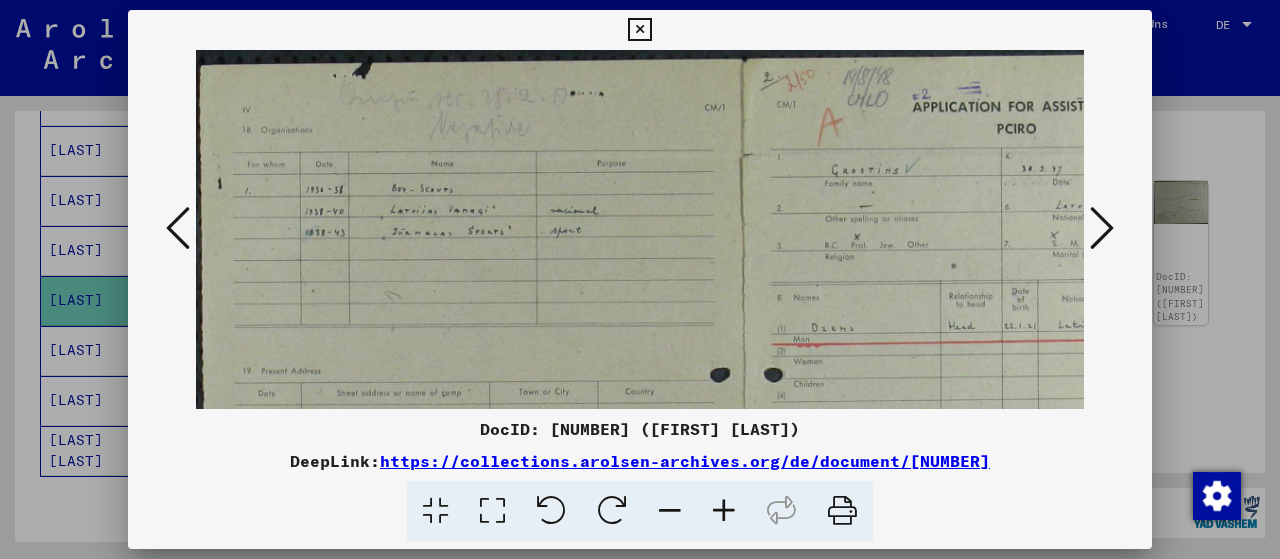 click at bounding box center [724, 511] 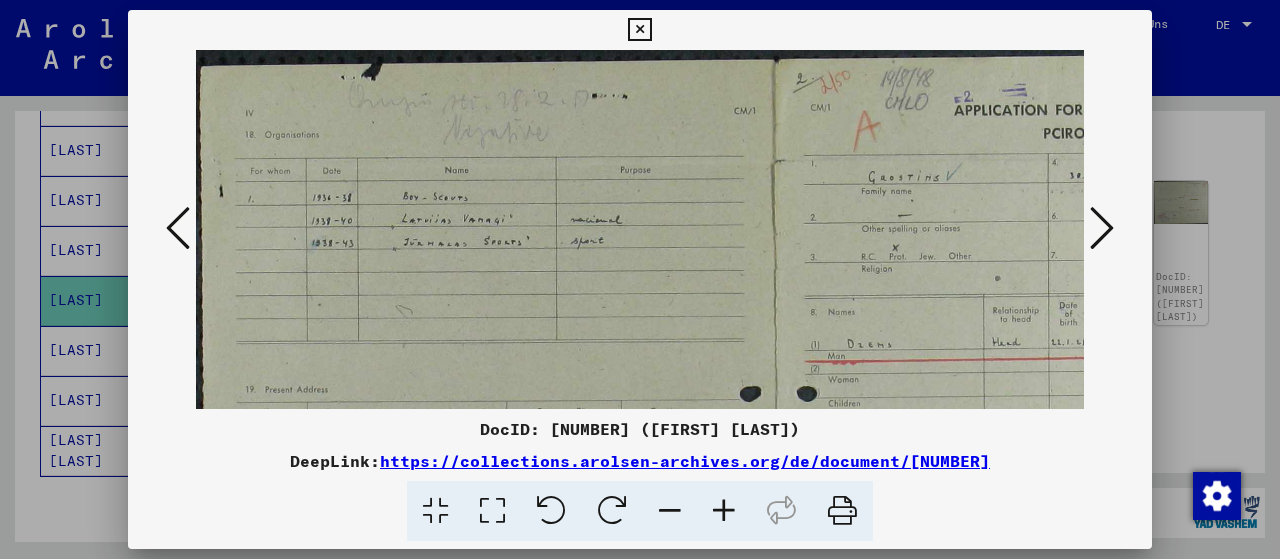 click at bounding box center (724, 511) 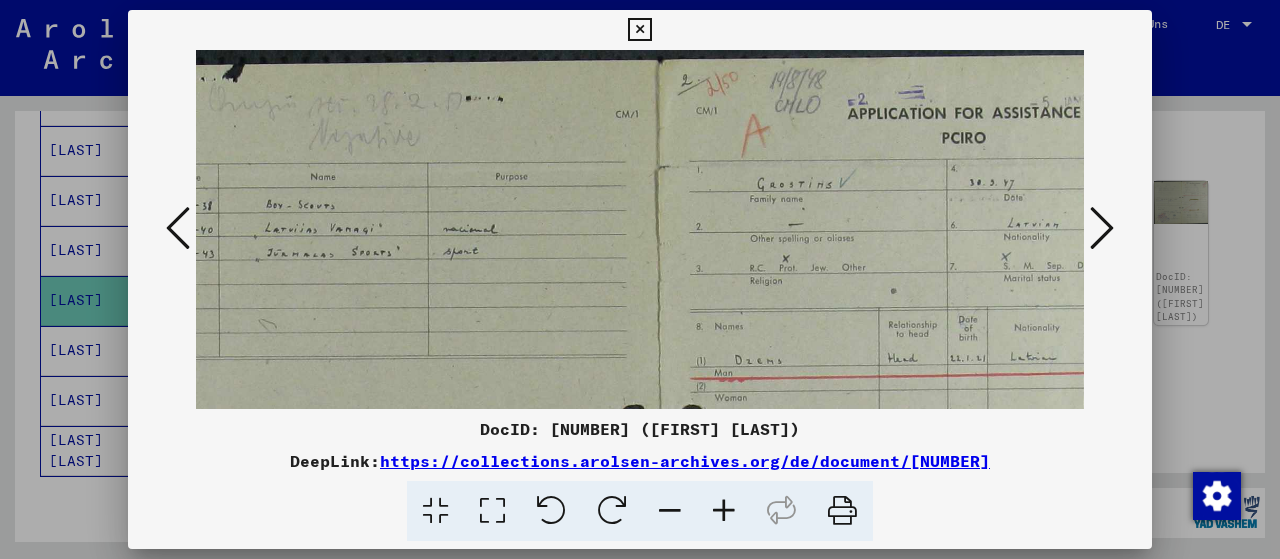 scroll, scrollTop: 0, scrollLeft: 152, axis: horizontal 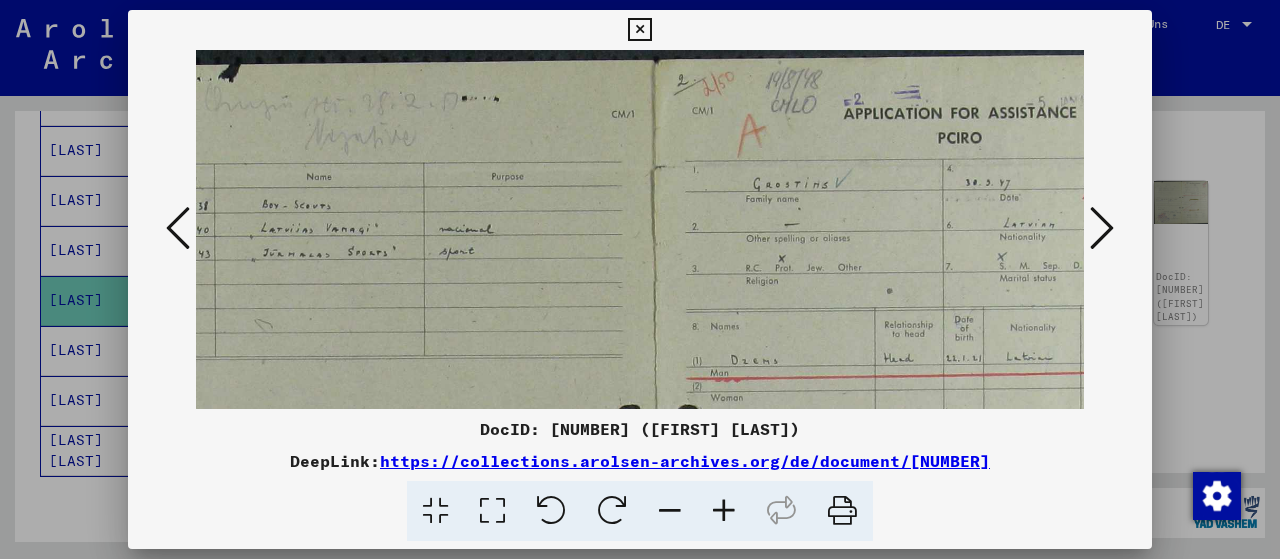 drag, startPoint x: 708, startPoint y: 300, endPoint x: 563, endPoint y: 370, distance: 161.01242 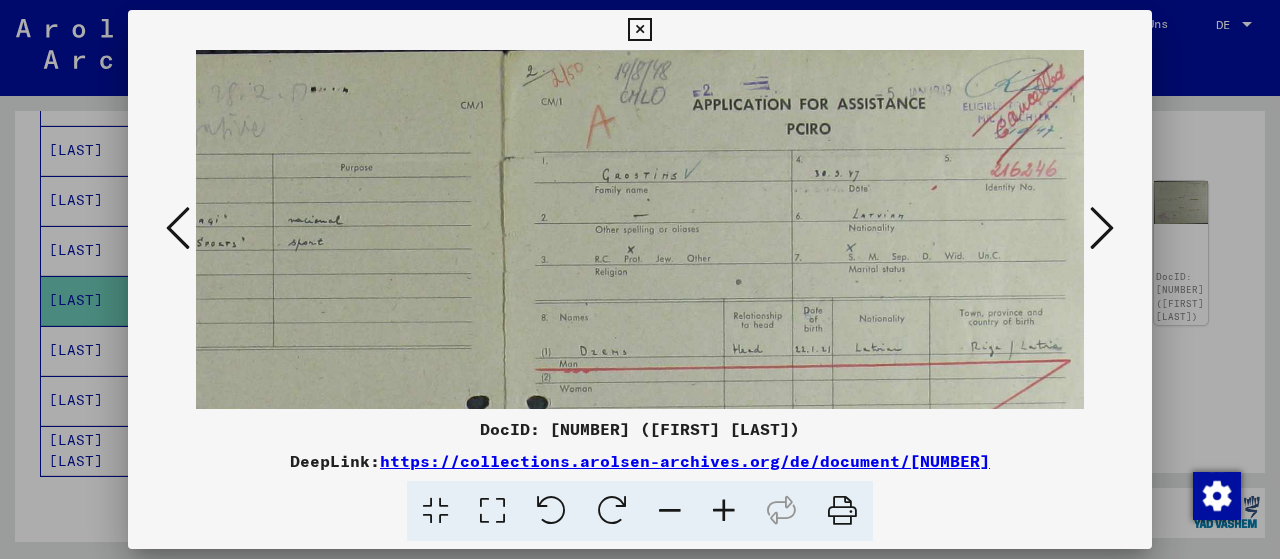 drag, startPoint x: 597, startPoint y: 379, endPoint x: 453, endPoint y: 372, distance: 144.17004 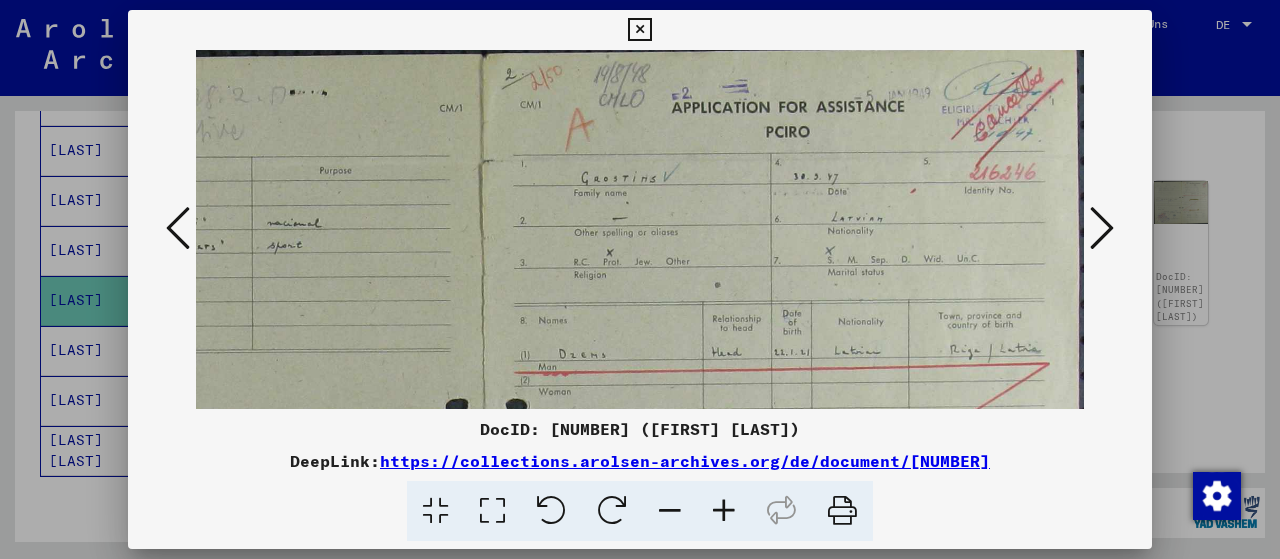 scroll, scrollTop: 0, scrollLeft: 324, axis: horizontal 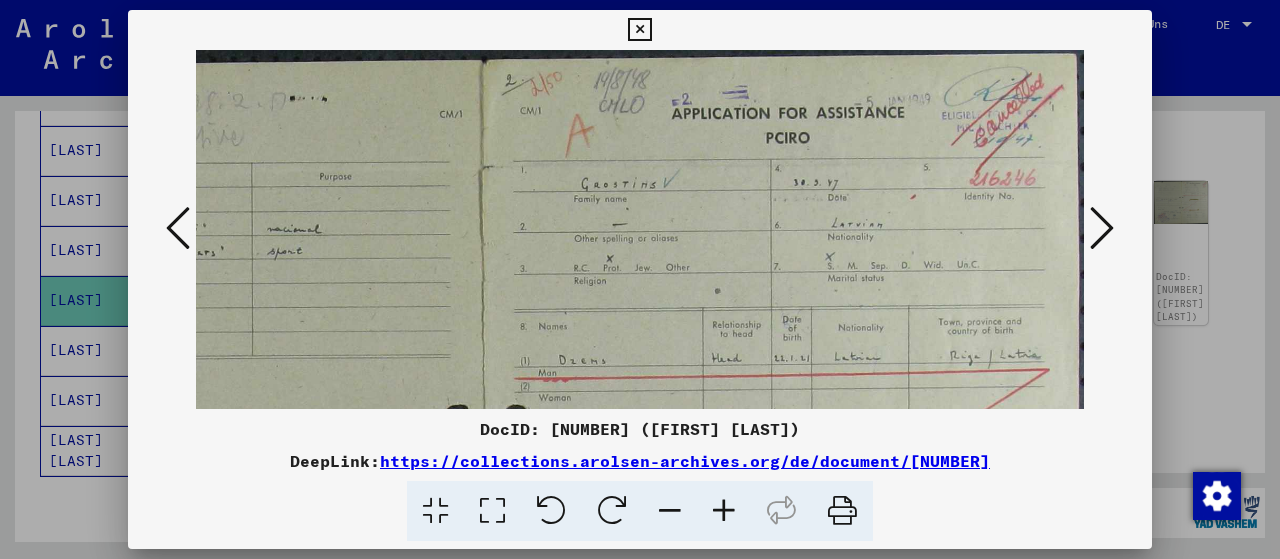 drag, startPoint x: 684, startPoint y: 313, endPoint x: 573, endPoint y: 339, distance: 114.00439 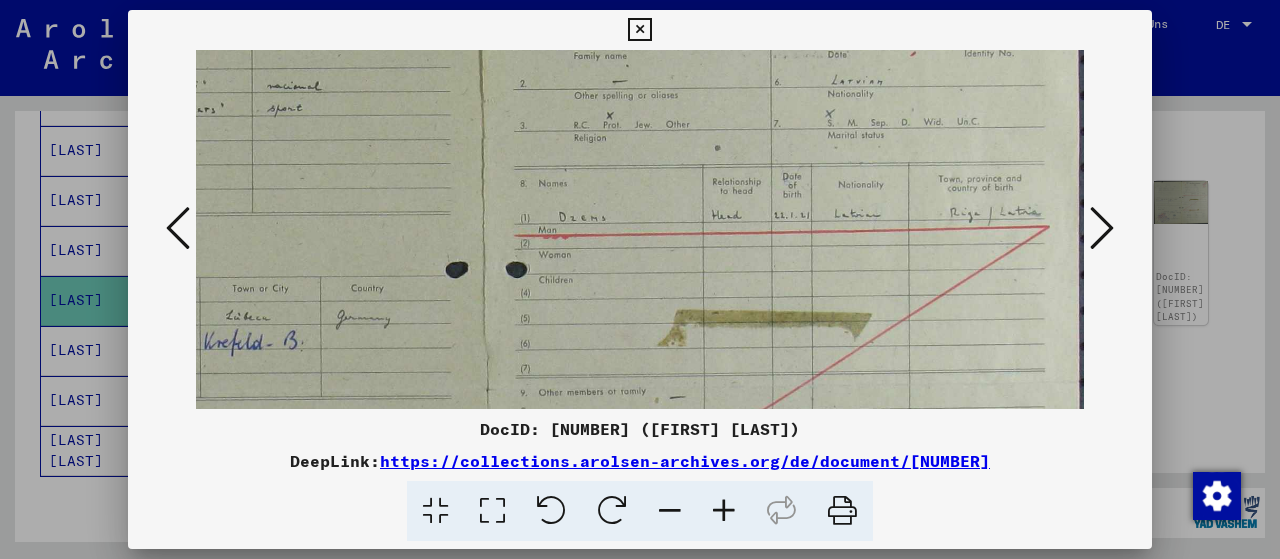 drag, startPoint x: 619, startPoint y: 377, endPoint x: 552, endPoint y: 206, distance: 183.65729 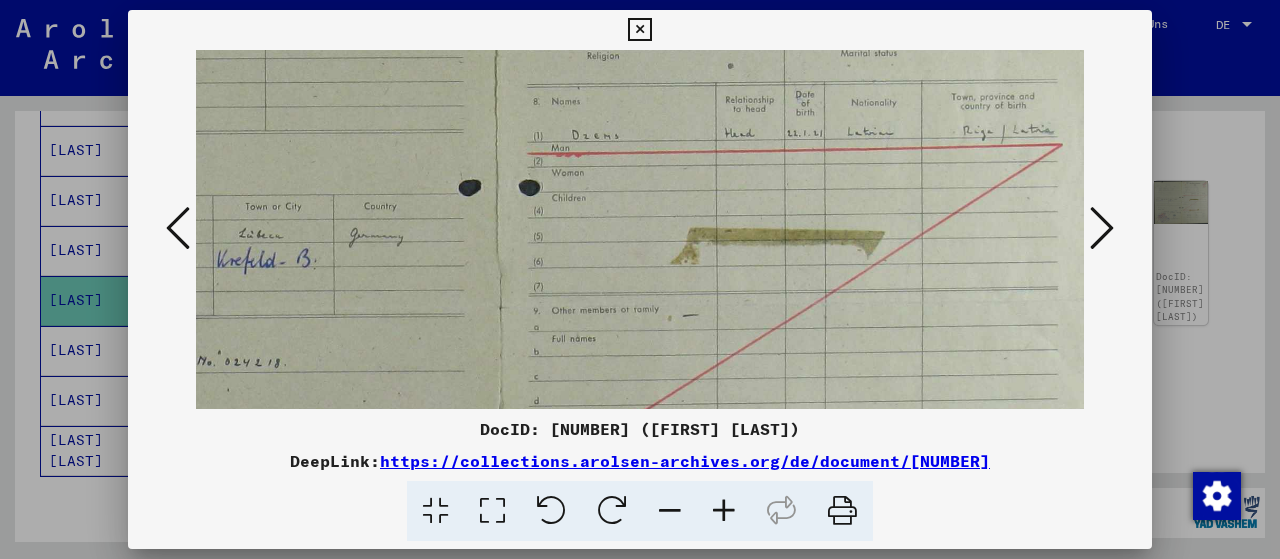 drag, startPoint x: 618, startPoint y: 303, endPoint x: 622, endPoint y: 141, distance: 162.04938 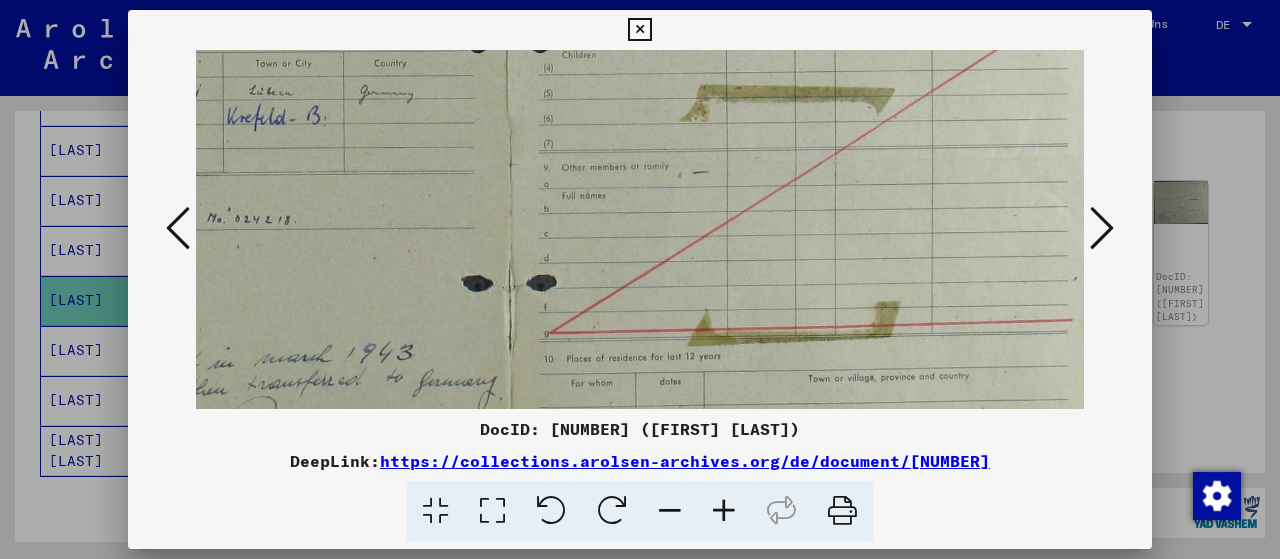 drag, startPoint x: 574, startPoint y: 253, endPoint x: 610, endPoint y: 131, distance: 127.20063 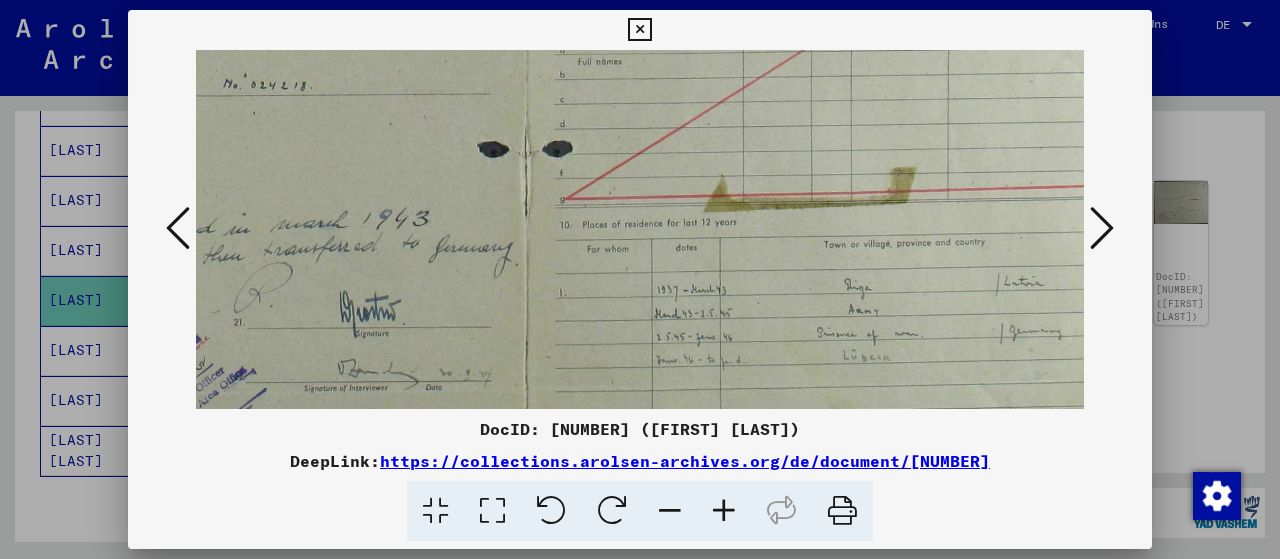drag, startPoint x: 629, startPoint y: 266, endPoint x: 590, endPoint y: 106, distance: 164.68454 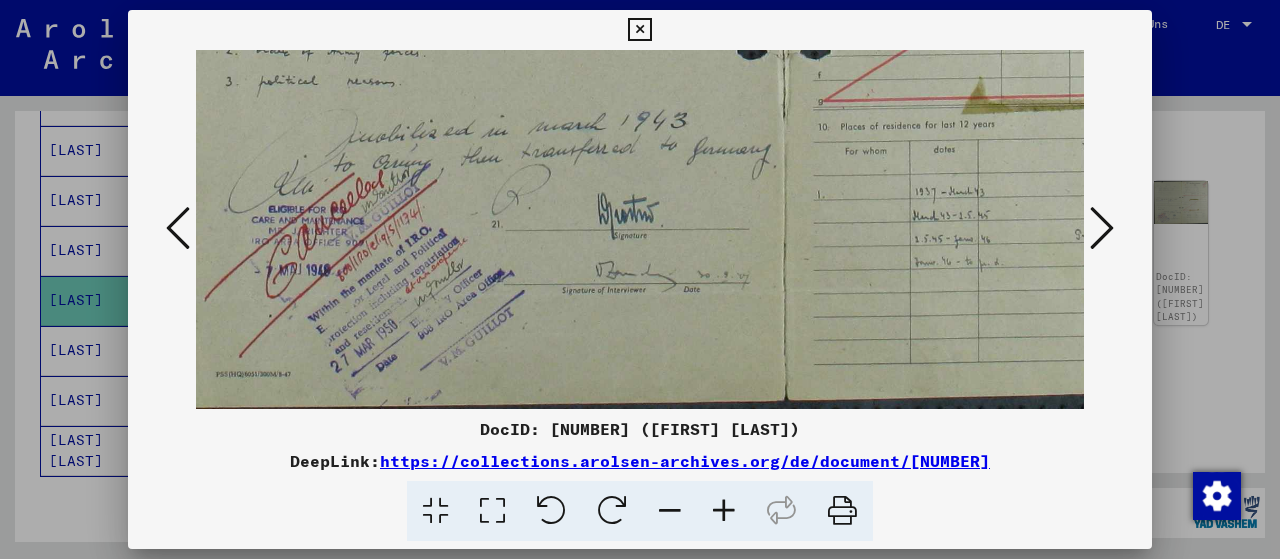 drag, startPoint x: 514, startPoint y: 216, endPoint x: 824, endPoint y: 181, distance: 311.96954 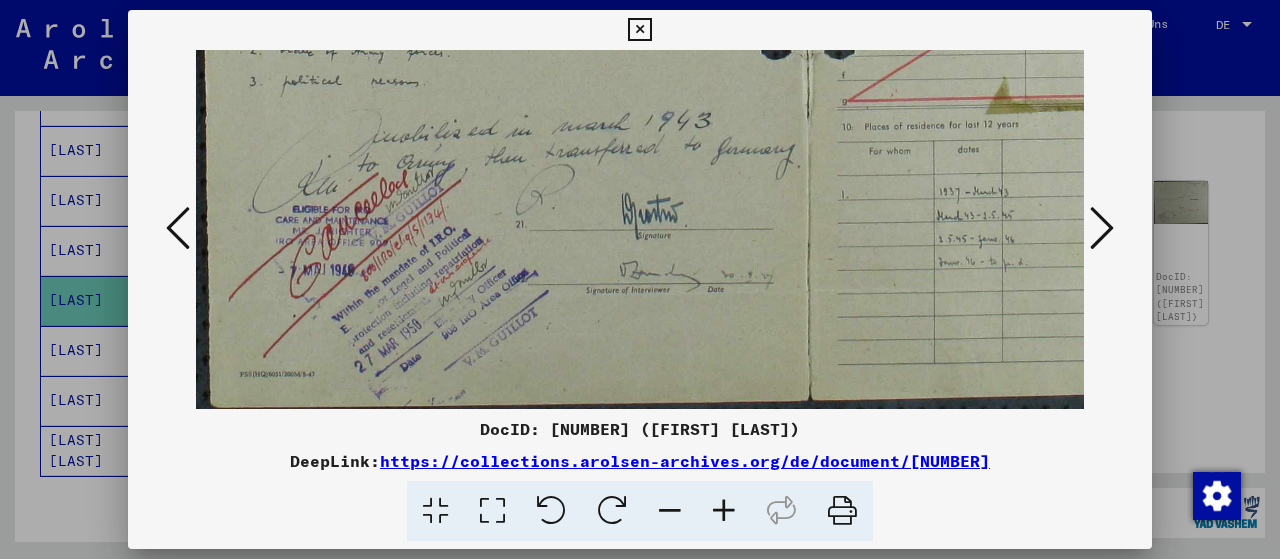 drag, startPoint x: 672, startPoint y: 213, endPoint x: 688, endPoint y: 61, distance: 152.83978 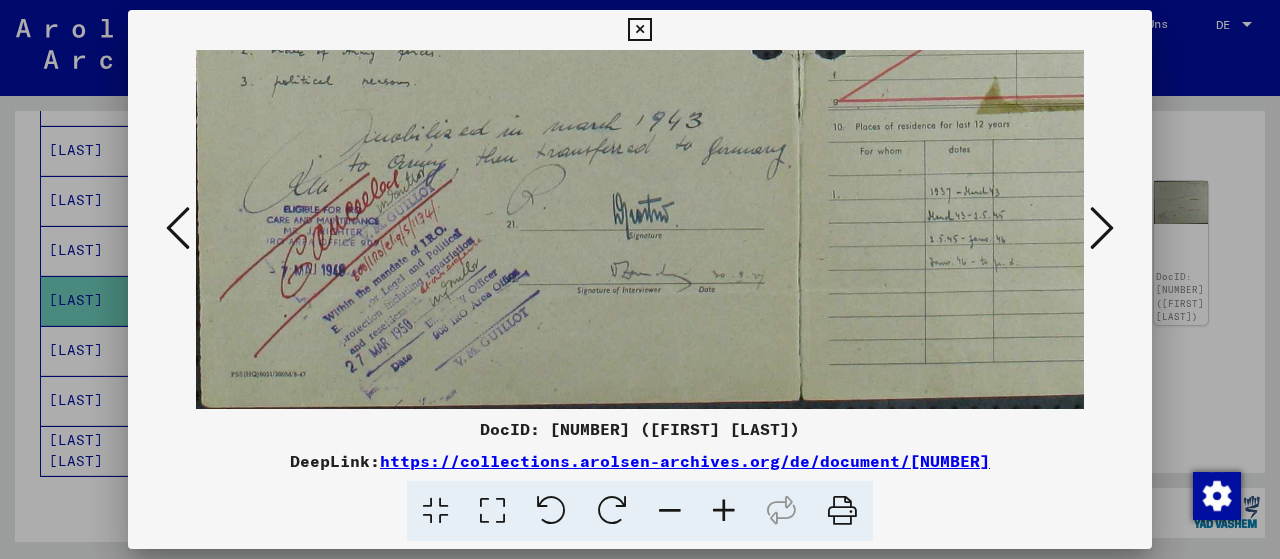 click at bounding box center [1102, 228] 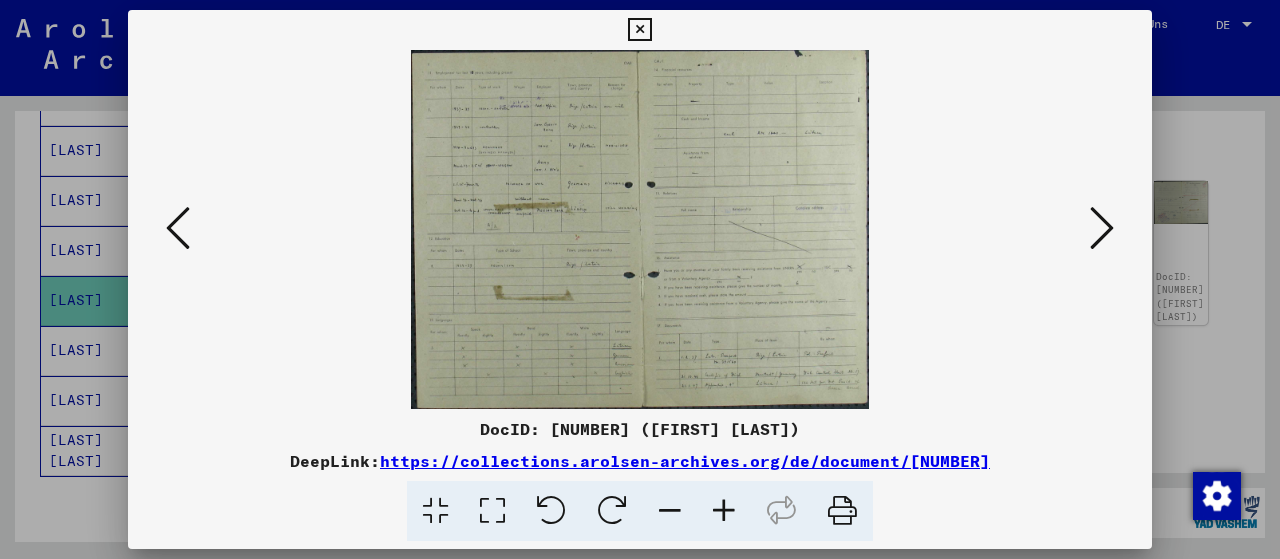 click at bounding box center (724, 511) 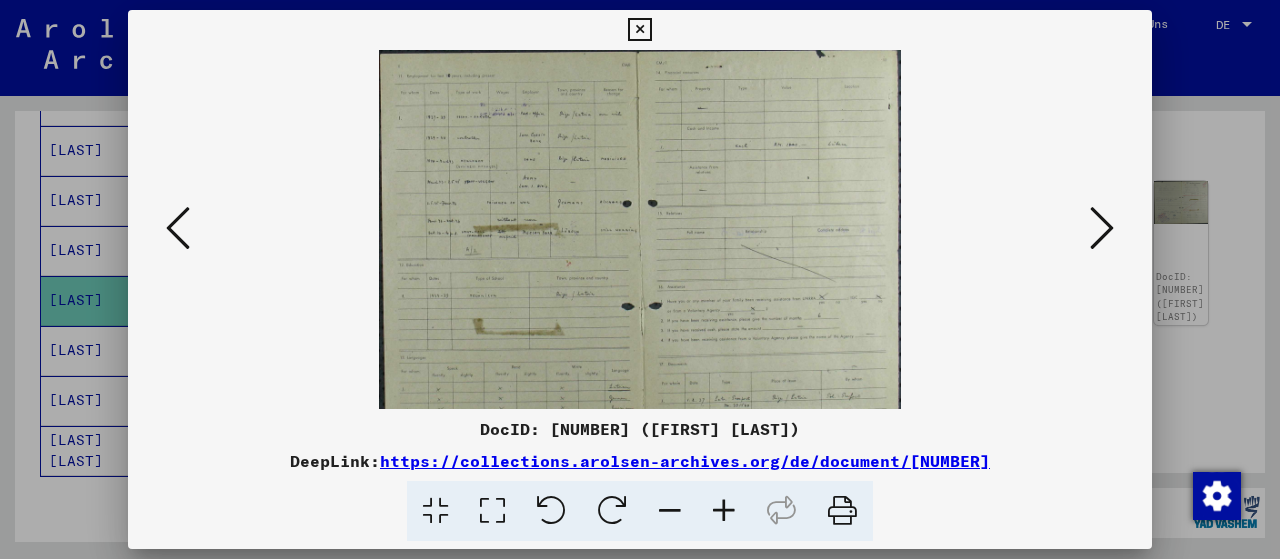 click at bounding box center [724, 511] 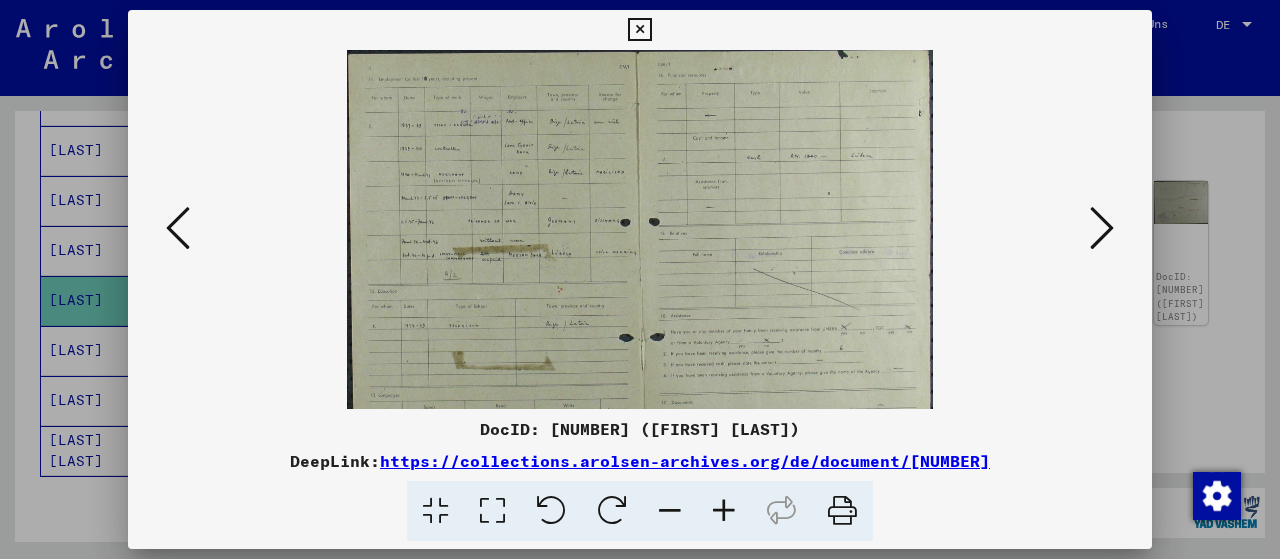 click at bounding box center (724, 511) 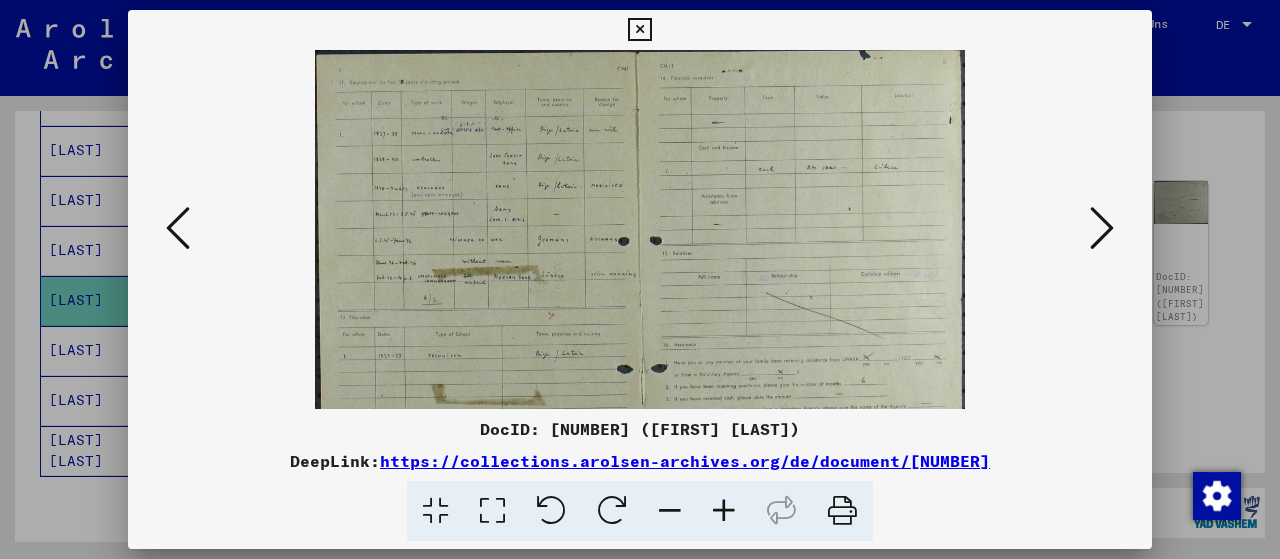 click at bounding box center [724, 511] 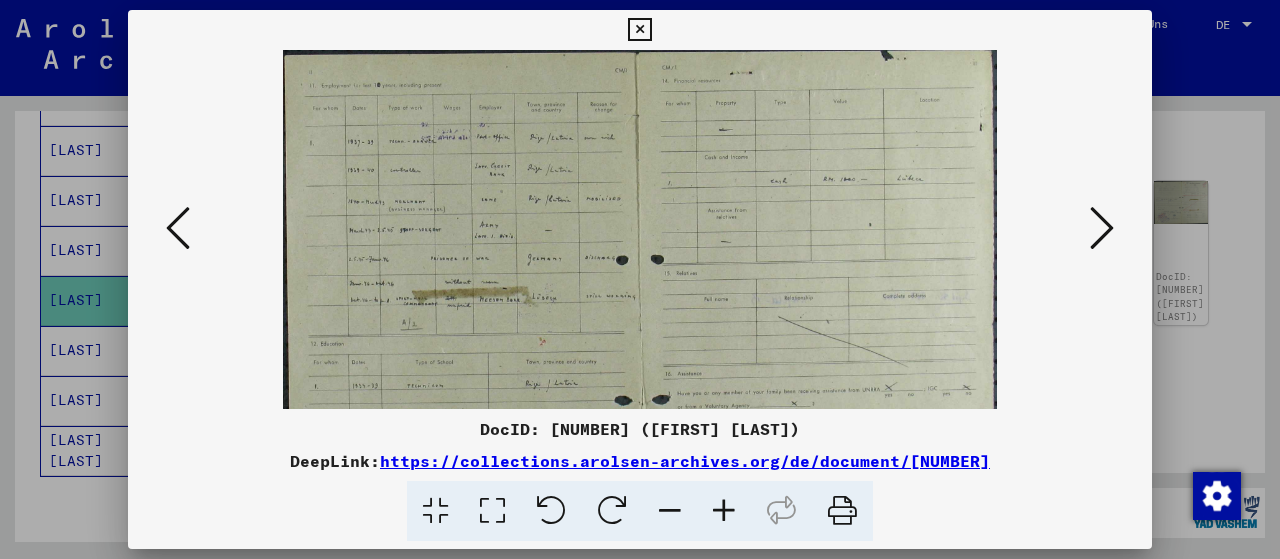 click at bounding box center (724, 511) 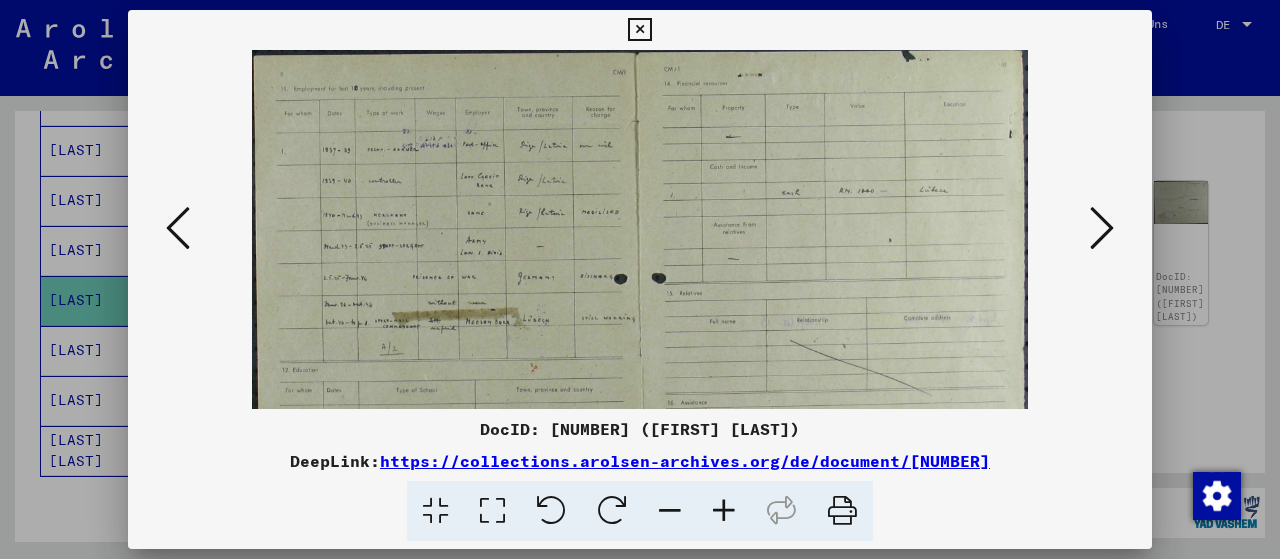 click at bounding box center [724, 511] 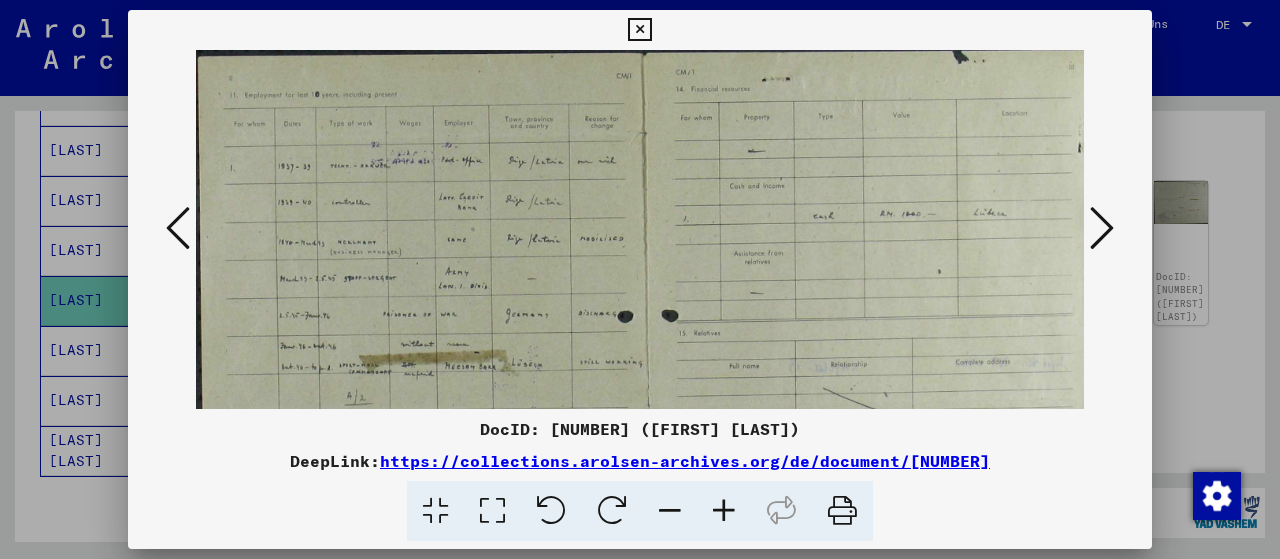 click at bounding box center [724, 511] 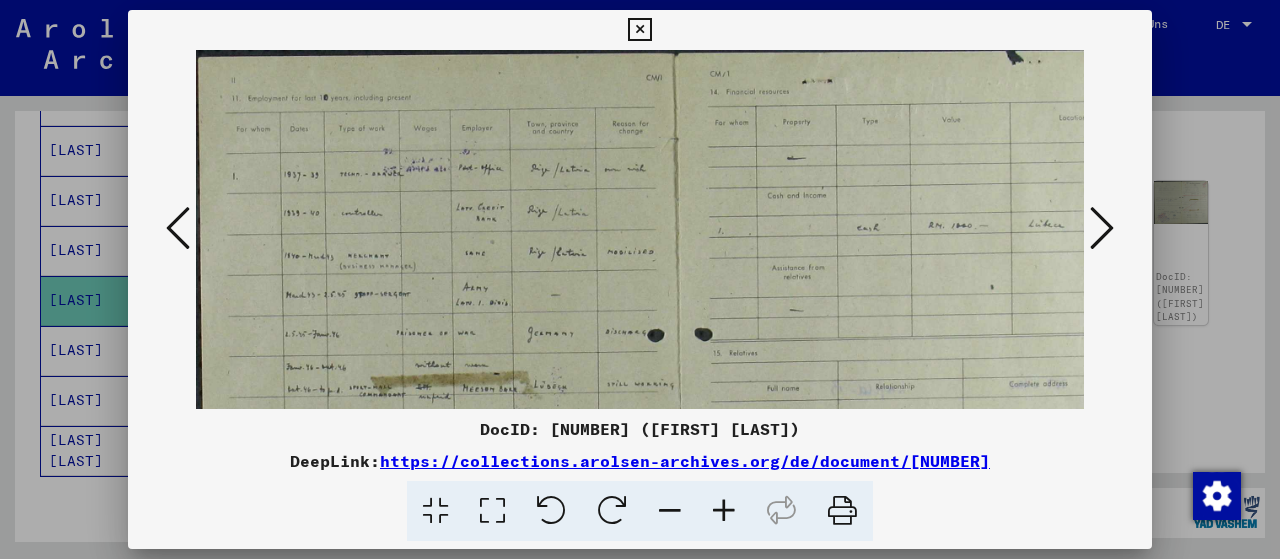 click at bounding box center (724, 511) 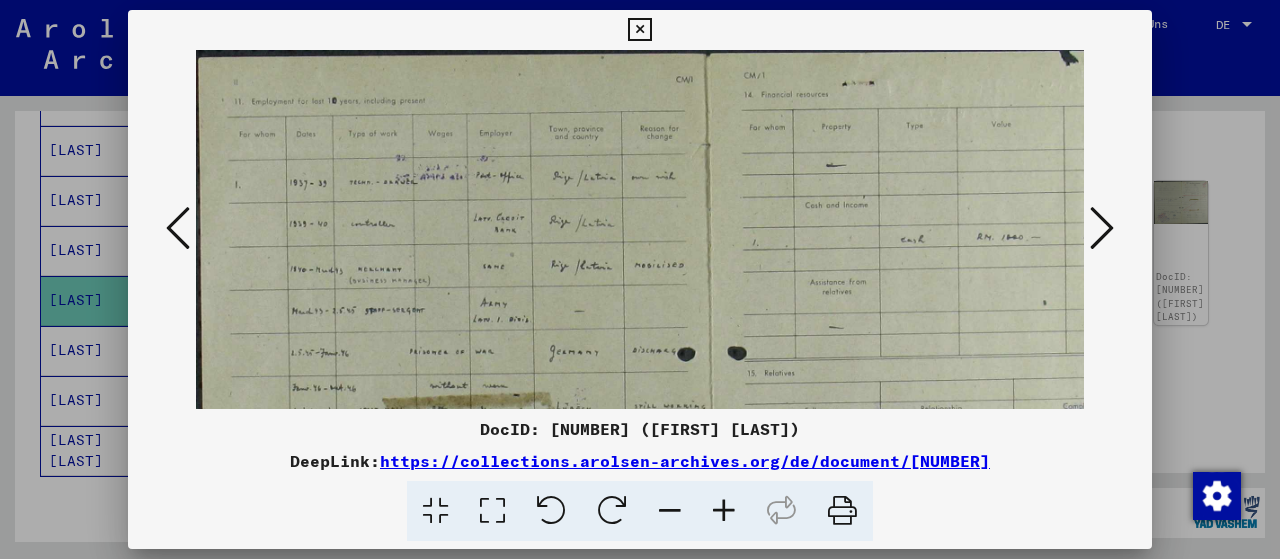 click at bounding box center (724, 511) 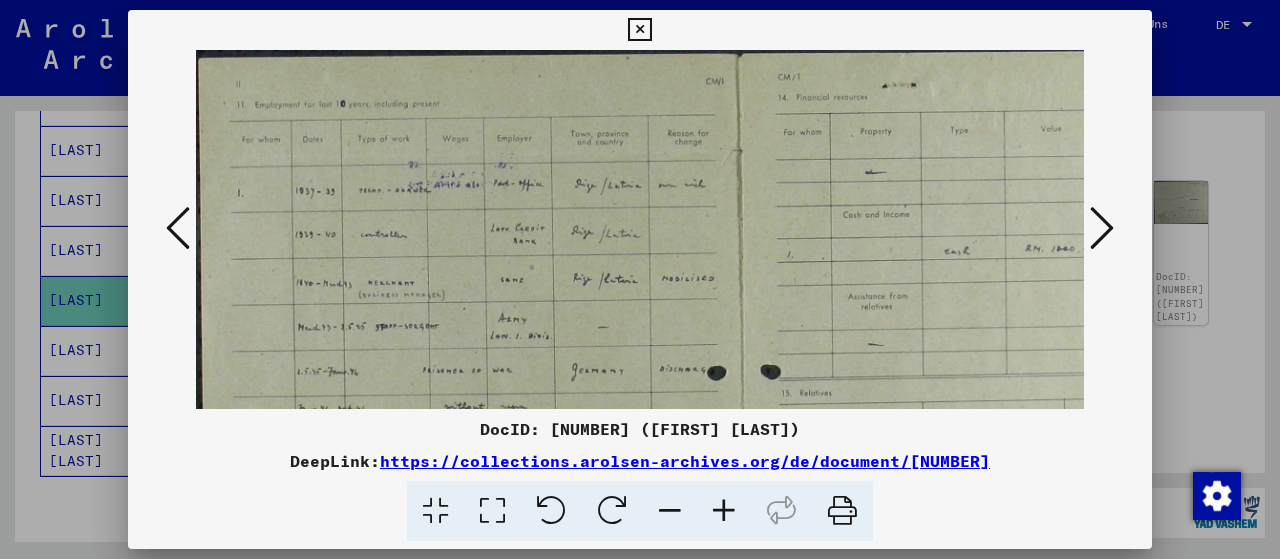 click at bounding box center [724, 511] 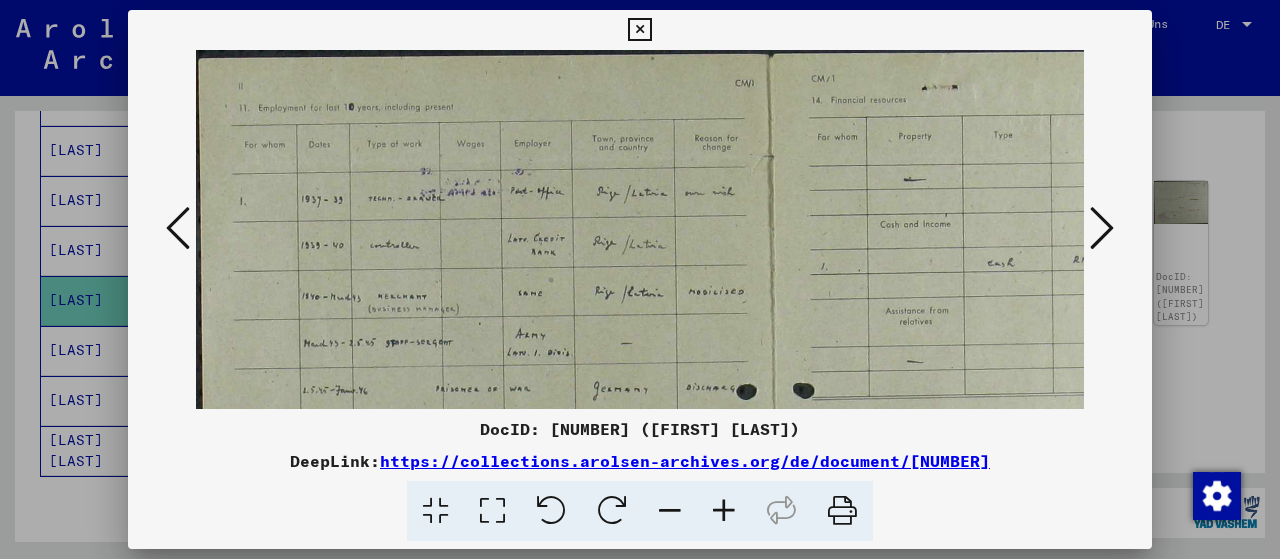 click at bounding box center [724, 511] 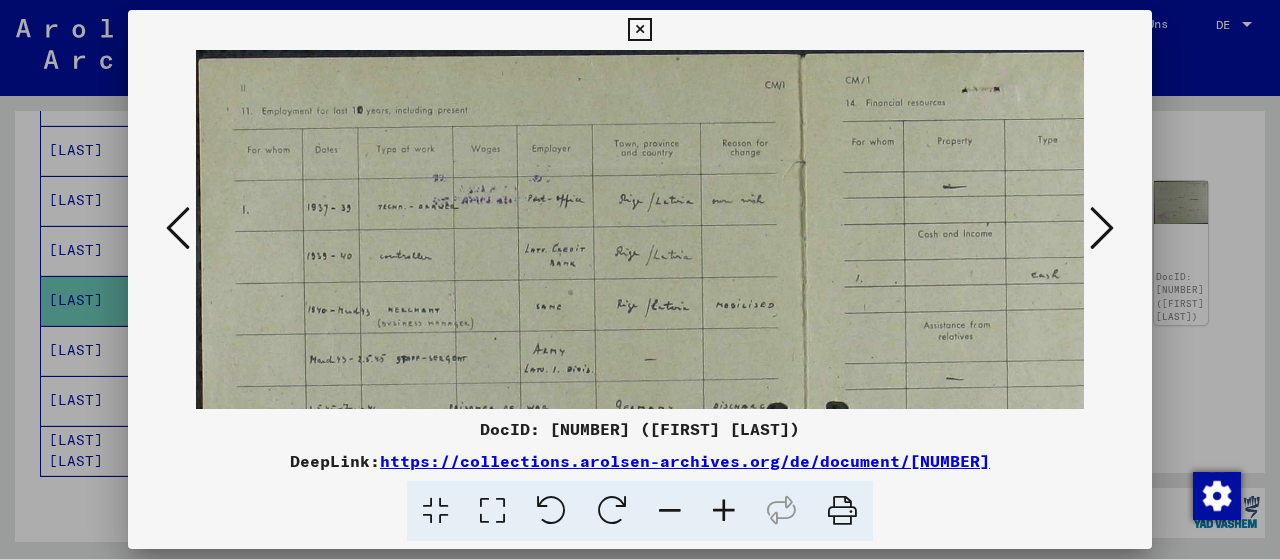 click at bounding box center (724, 511) 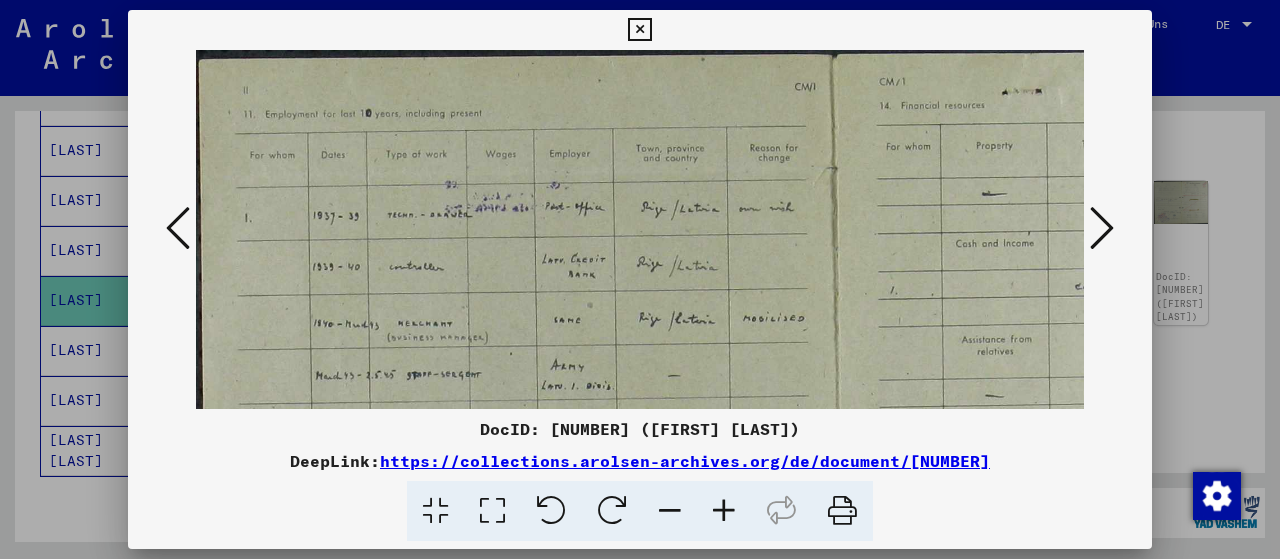 click at bounding box center [724, 511] 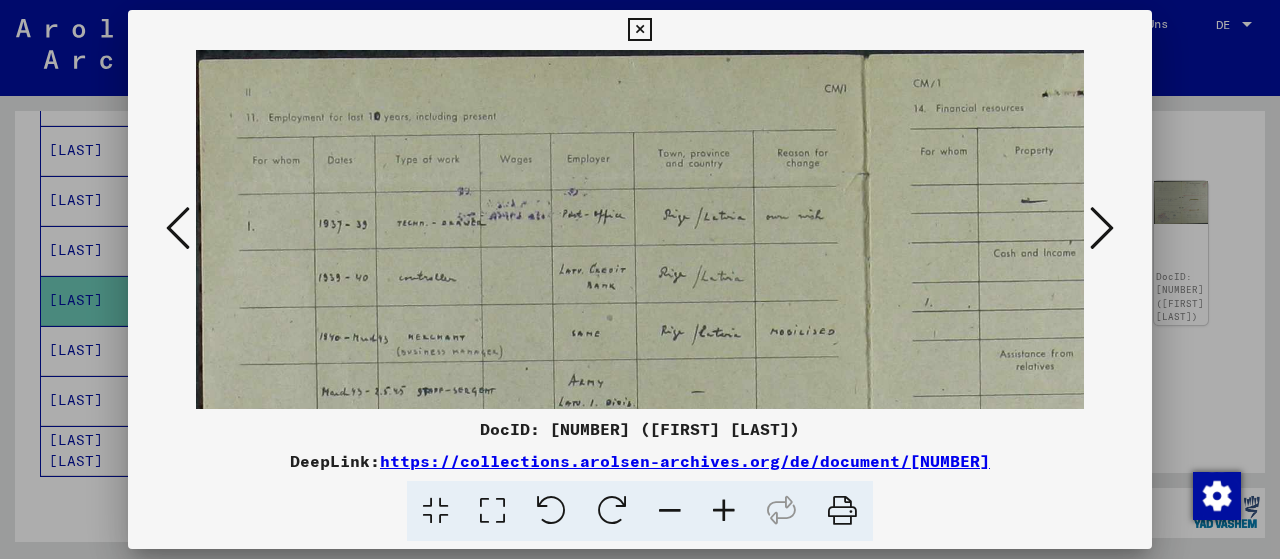 click at bounding box center [724, 511] 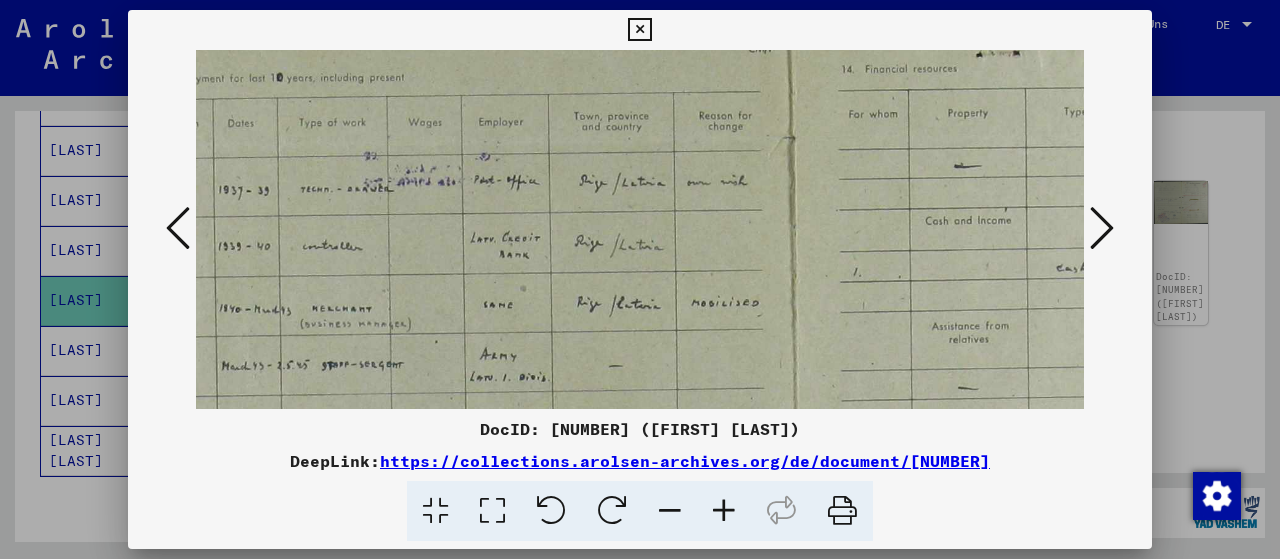 drag, startPoint x: 643, startPoint y: 274, endPoint x: 541, endPoint y: 244, distance: 106.320274 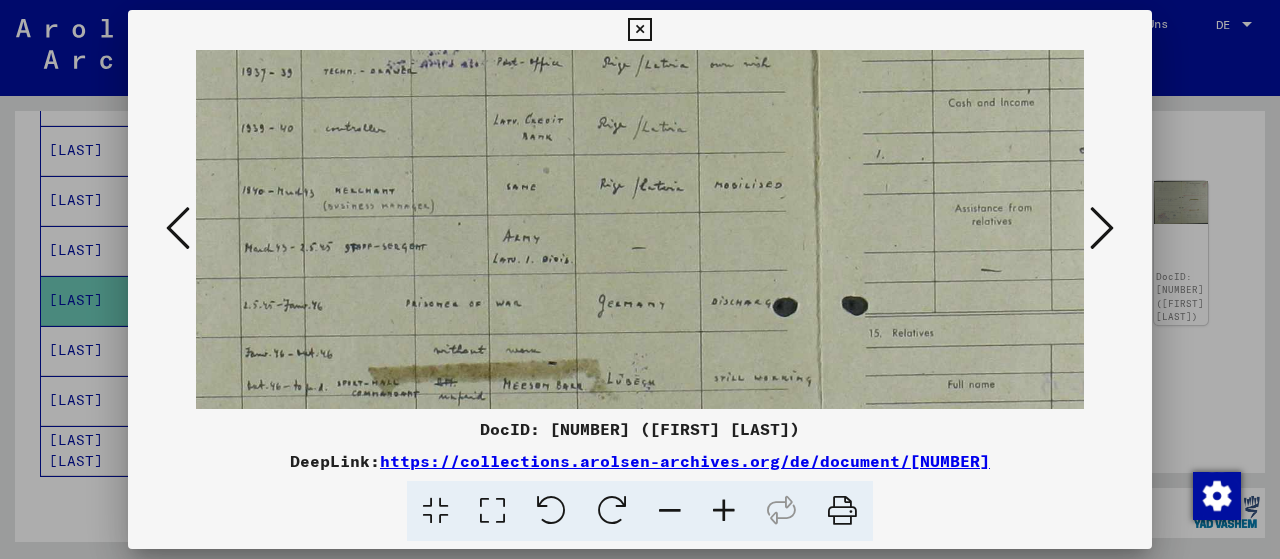 drag, startPoint x: 569, startPoint y: 302, endPoint x: 580, endPoint y: 161, distance: 141.42842 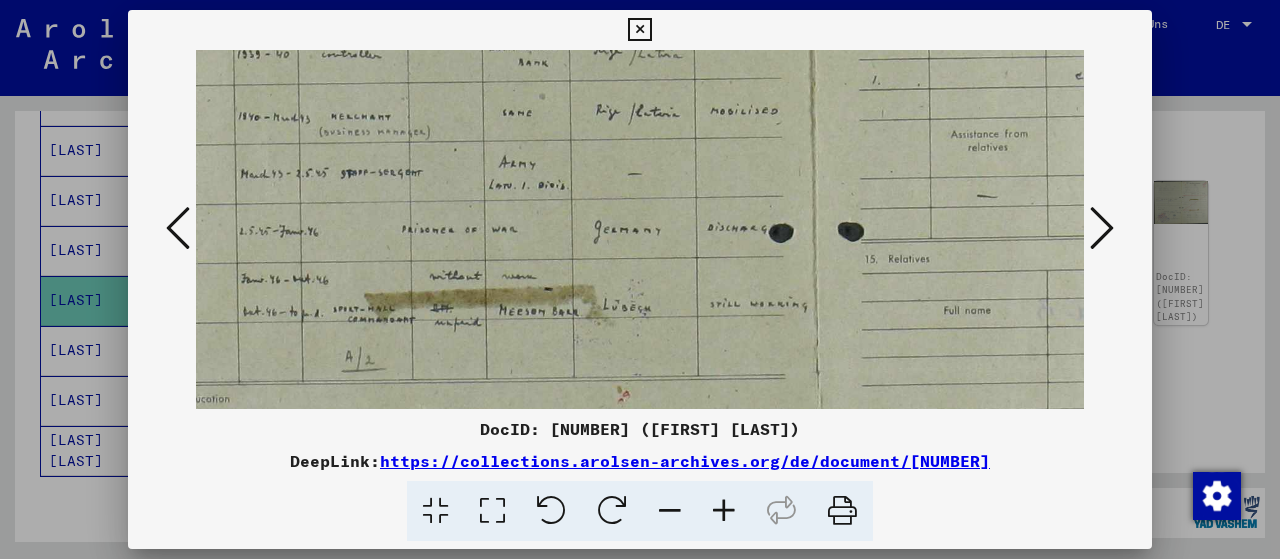 drag, startPoint x: 618, startPoint y: 288, endPoint x: 617, endPoint y: 187, distance: 101.00495 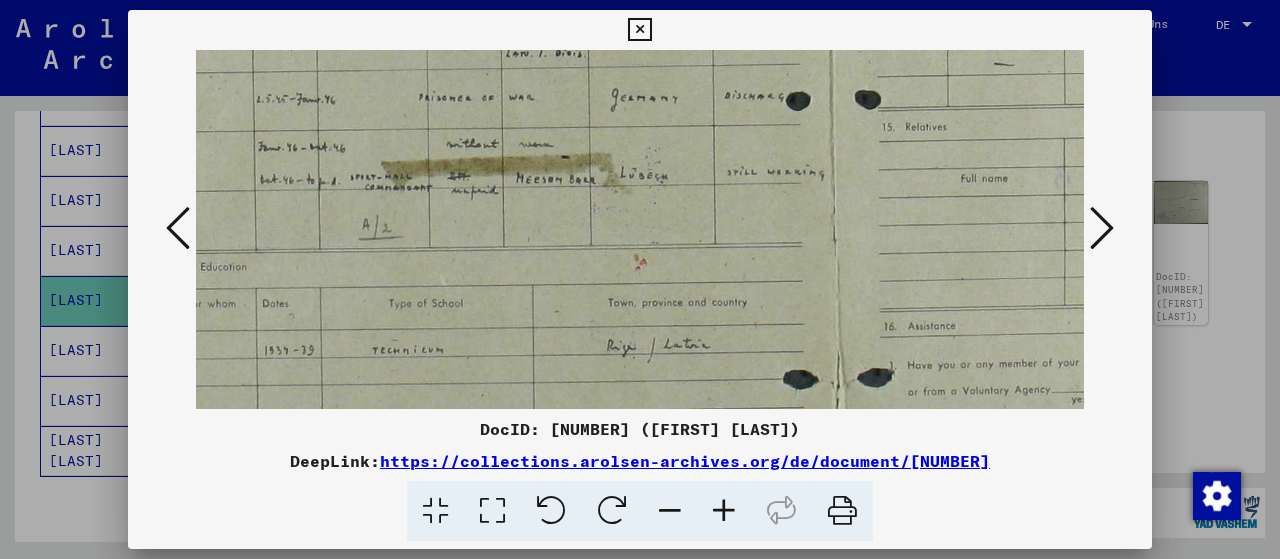drag, startPoint x: 628, startPoint y: 294, endPoint x: 634, endPoint y: 137, distance: 157.11461 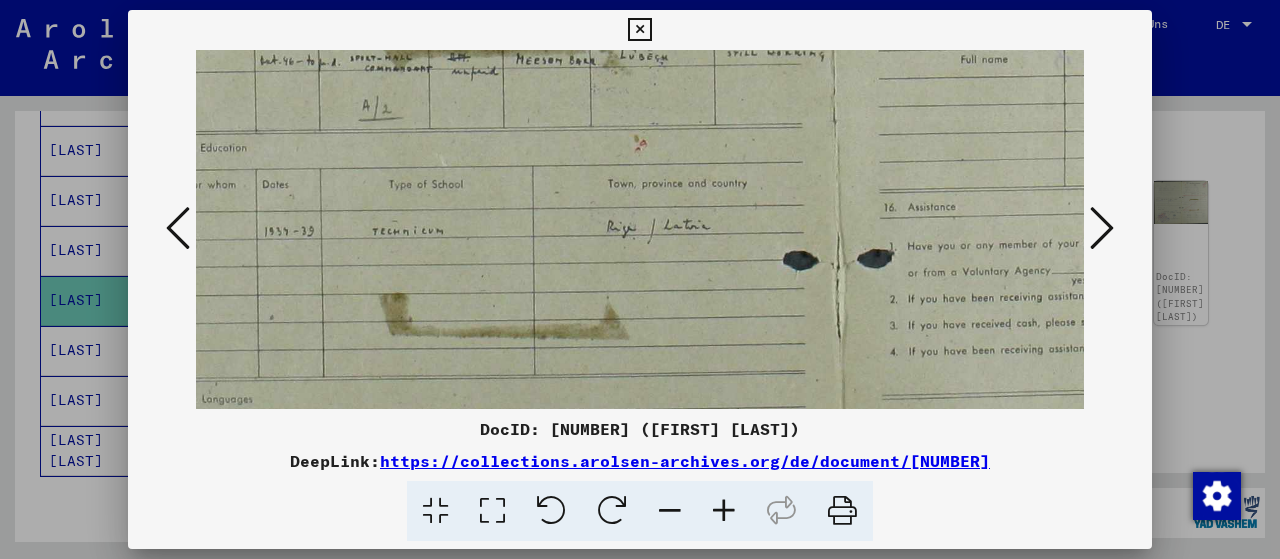 drag, startPoint x: 634, startPoint y: 262, endPoint x: 640, endPoint y: 149, distance: 113.15918 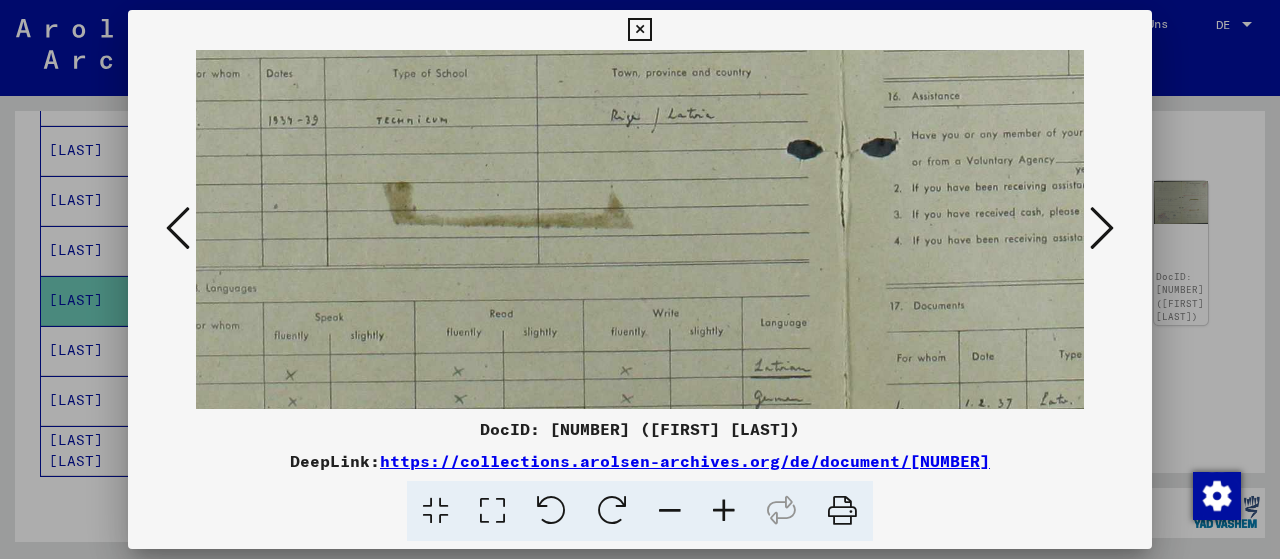 drag, startPoint x: 671, startPoint y: 269, endPoint x: 673, endPoint y: 101, distance: 168.0119 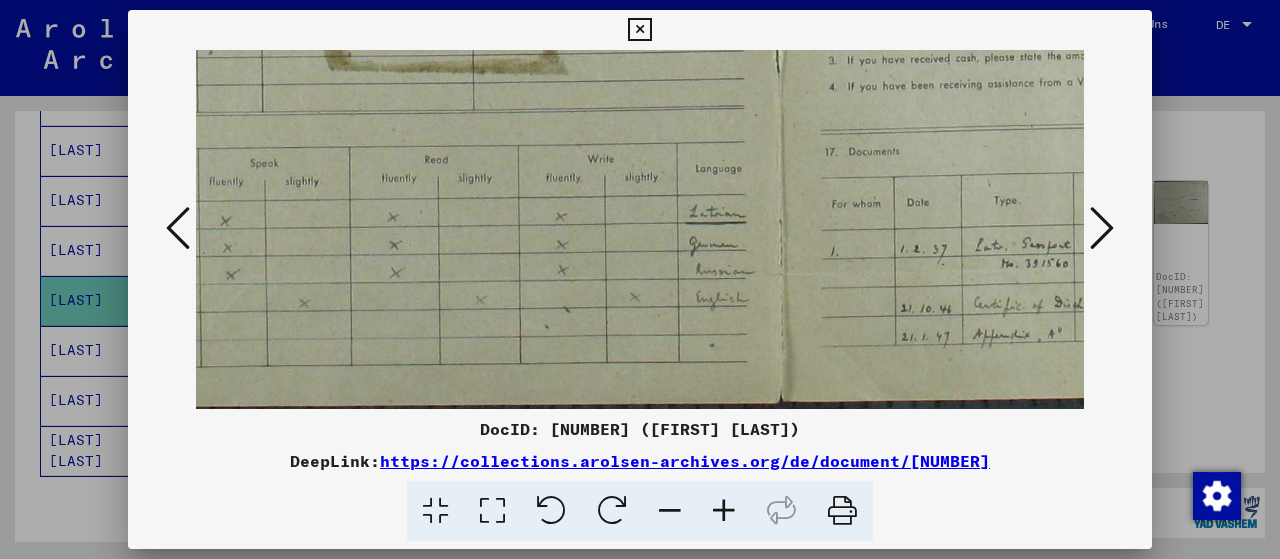drag, startPoint x: 746, startPoint y: 265, endPoint x: 680, endPoint y: 114, distance: 164.79381 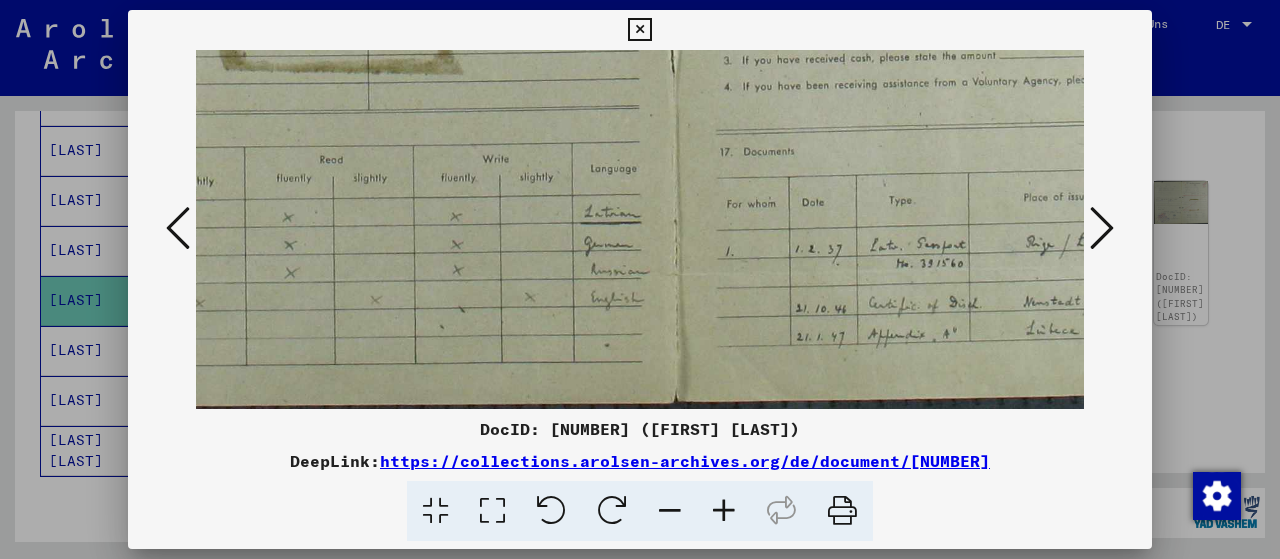 drag, startPoint x: 811, startPoint y: 297, endPoint x: 620, endPoint y: 287, distance: 191.2616 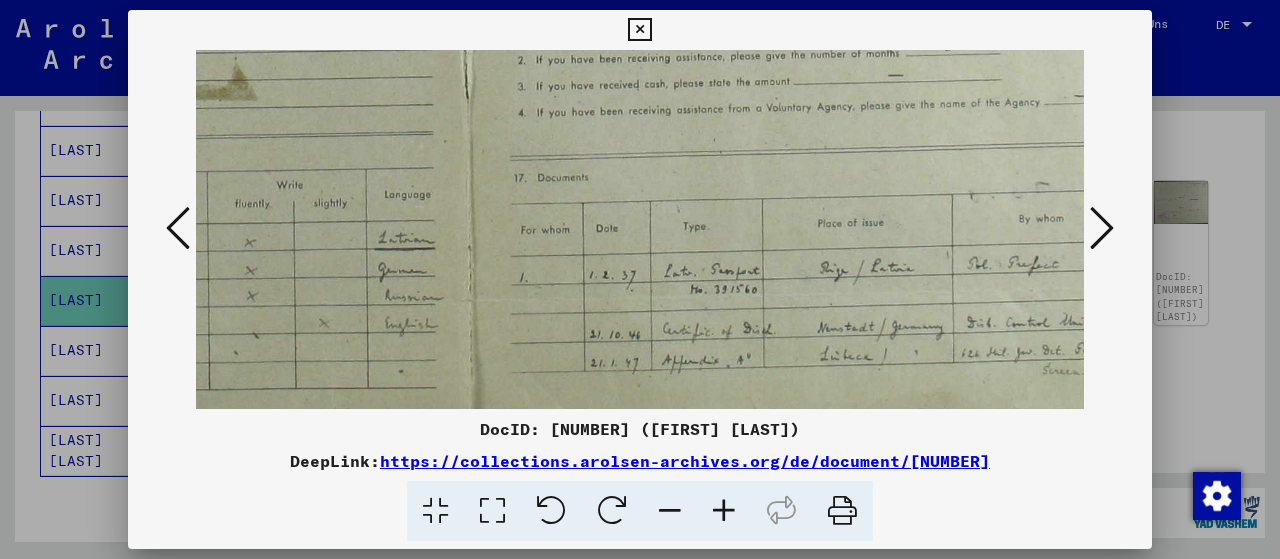 drag, startPoint x: 722, startPoint y: 237, endPoint x: 592, endPoint y: 367, distance: 183.84776 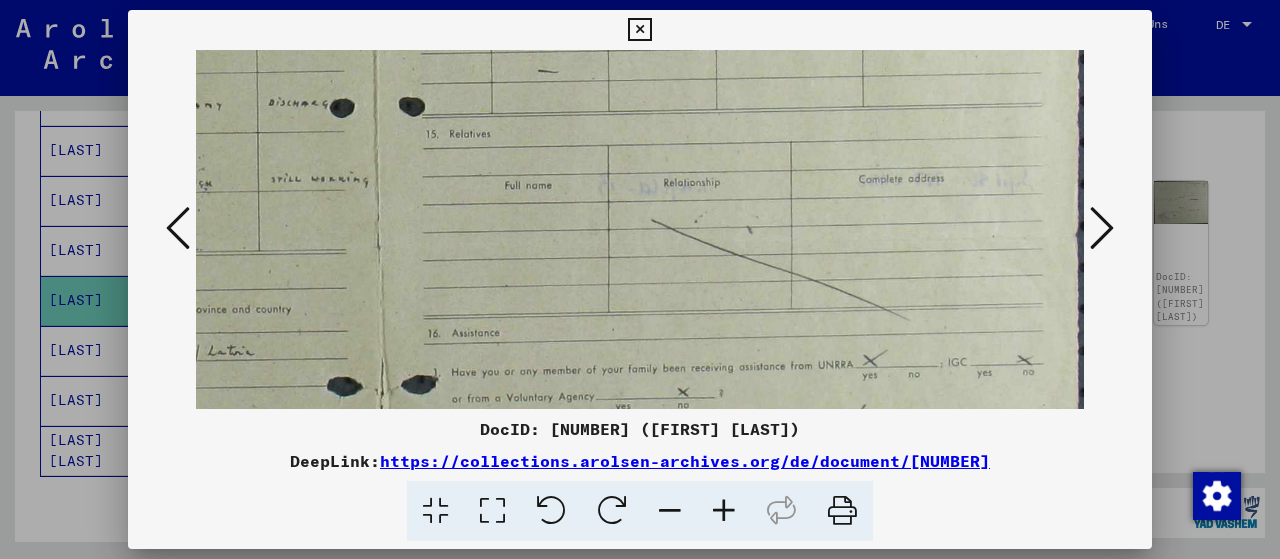 drag, startPoint x: 673, startPoint y: 151, endPoint x: 564, endPoint y: 542, distance: 405.90884 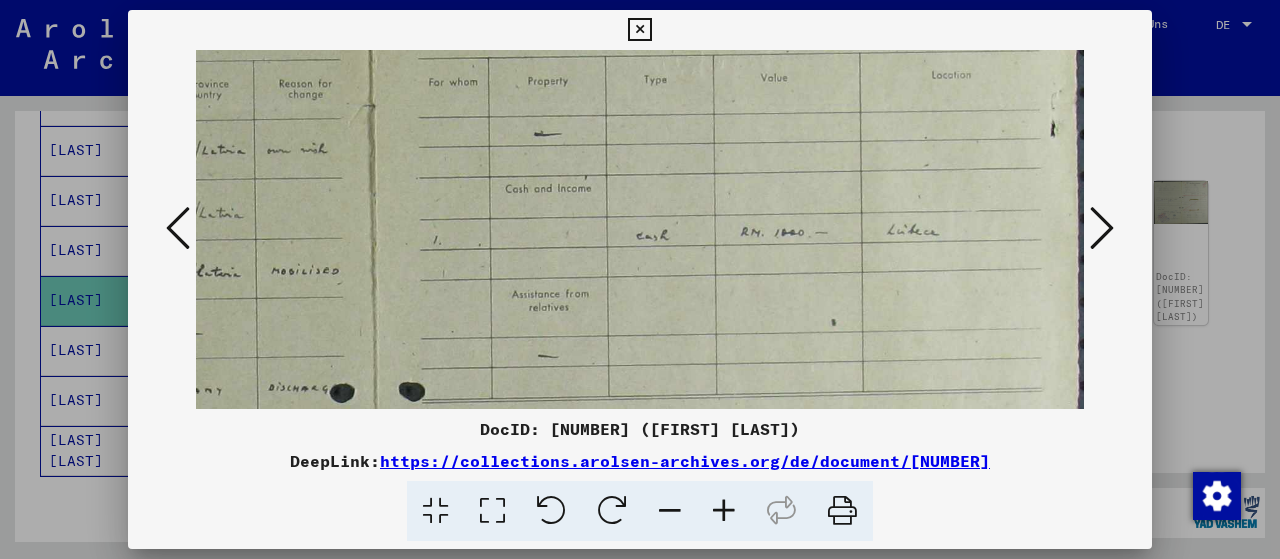 drag, startPoint x: 622, startPoint y: 303, endPoint x: 610, endPoint y: 465, distance: 162.44383 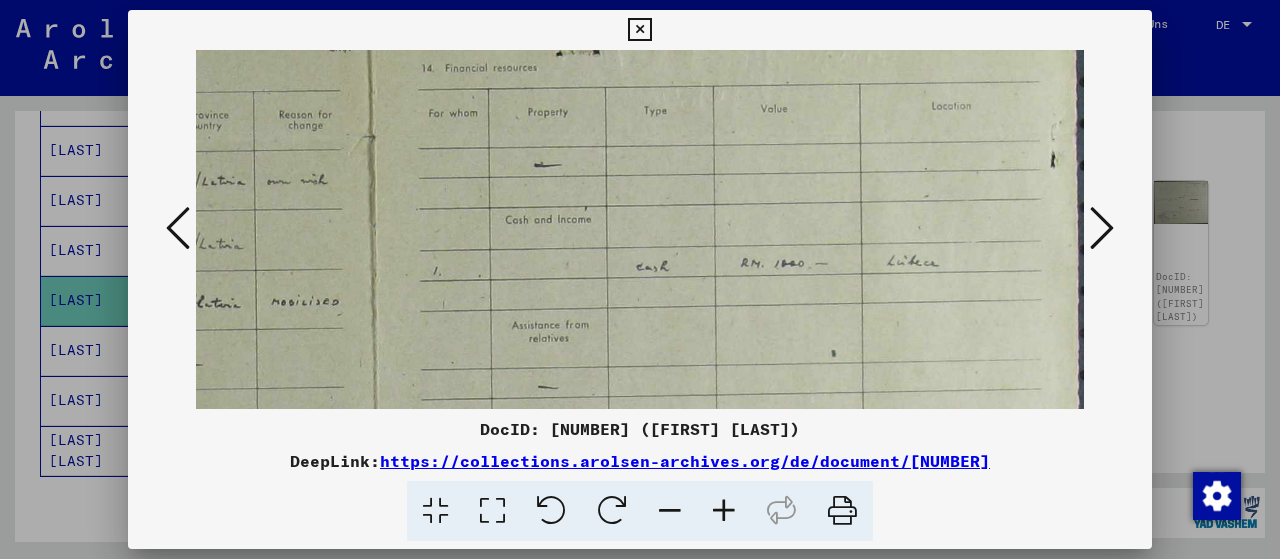 click at bounding box center (1102, 228) 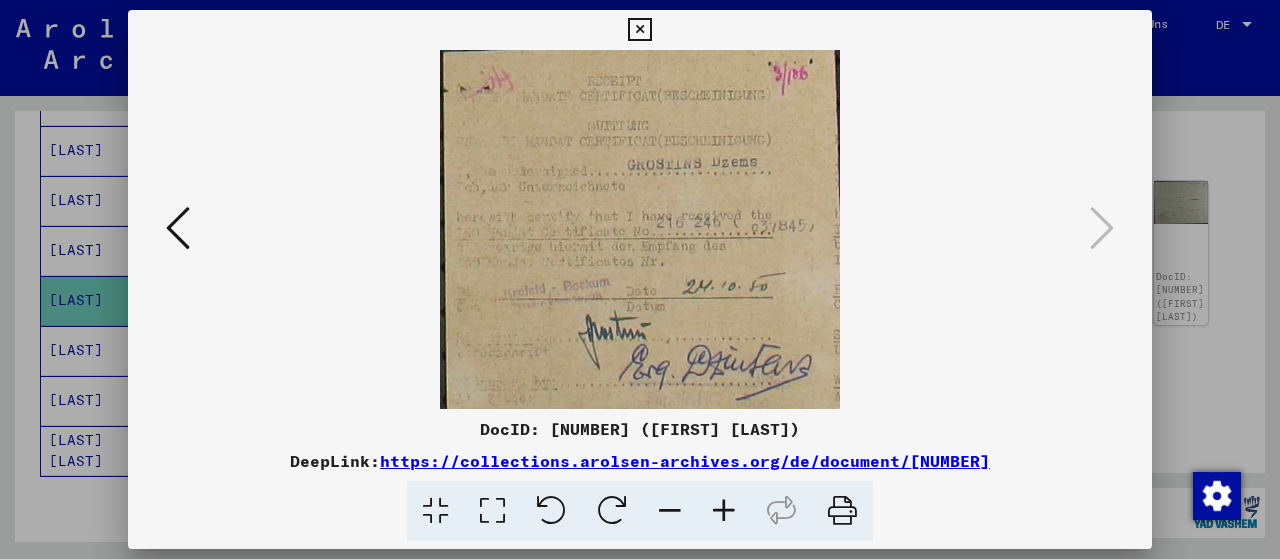 scroll, scrollTop: 0, scrollLeft: 0, axis: both 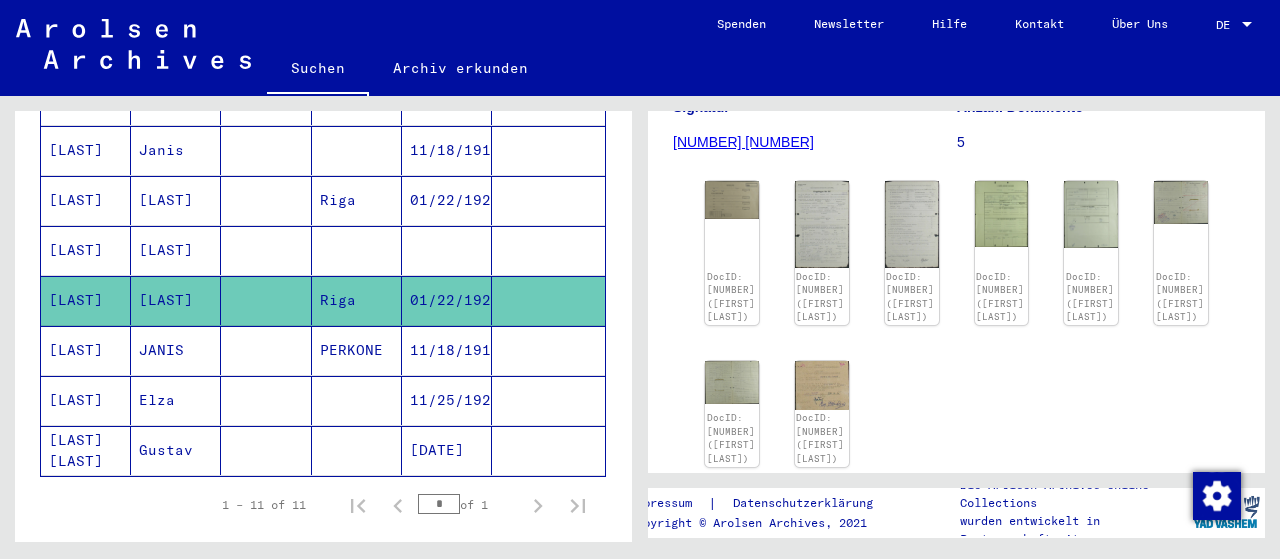 click on "[LAST]" at bounding box center (86, 450) 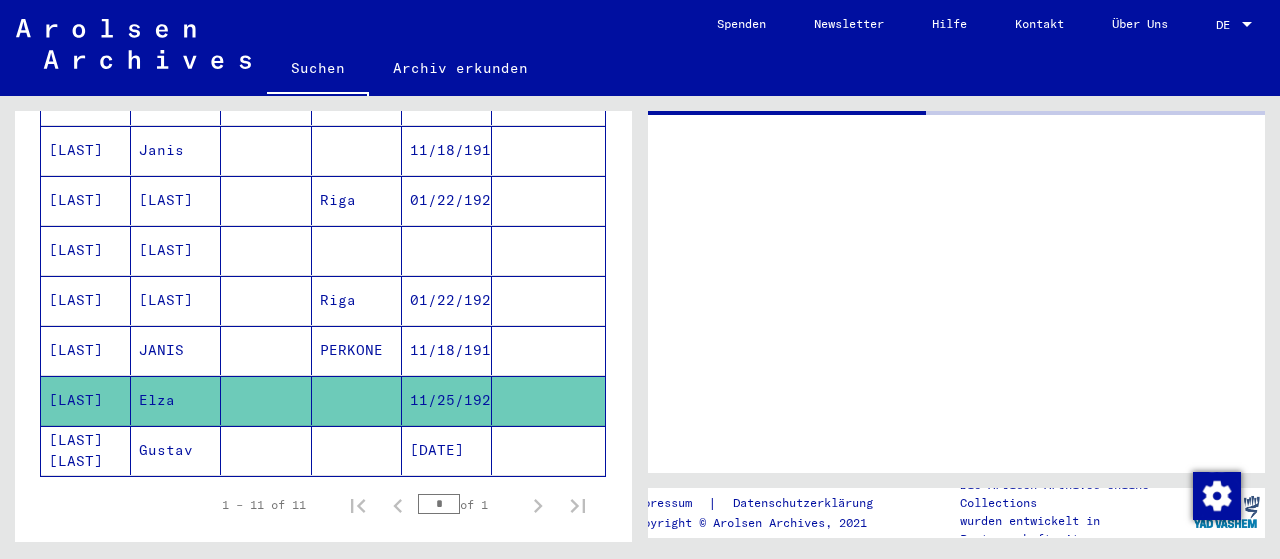 click on "[LAST]" 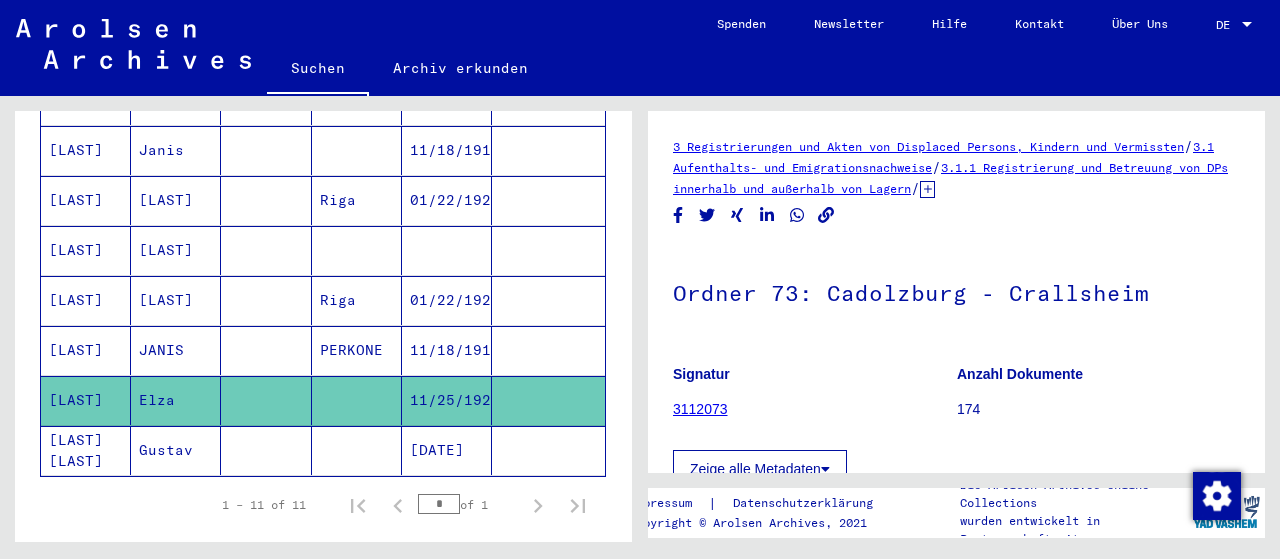 scroll, scrollTop: 0, scrollLeft: 0, axis: both 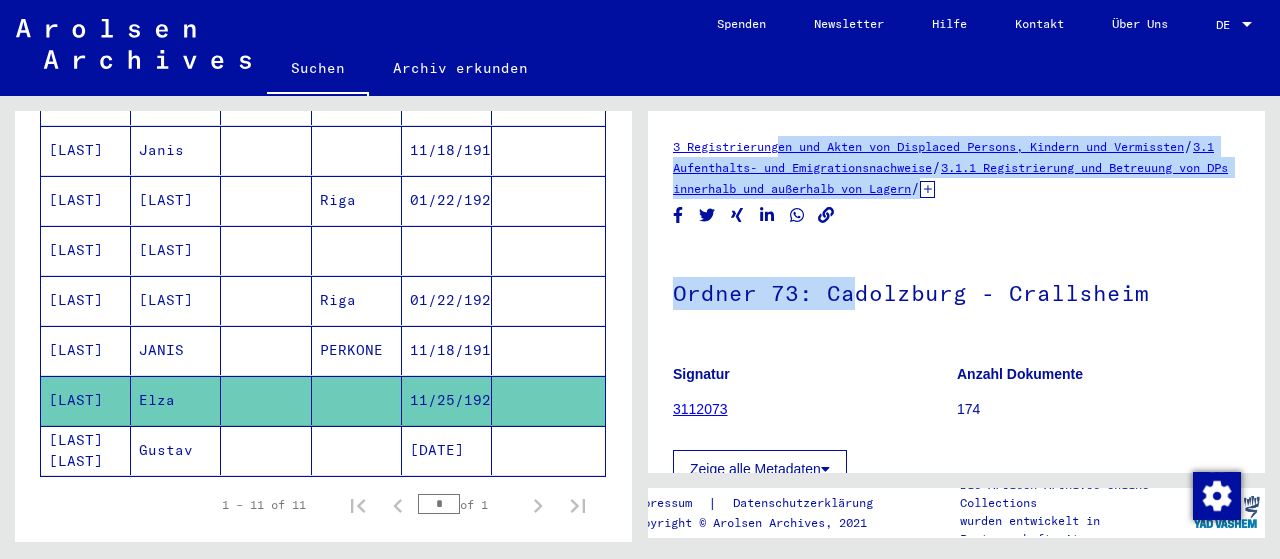 drag, startPoint x: 847, startPoint y: 325, endPoint x: 756, endPoint y: 87, distance: 254.80385 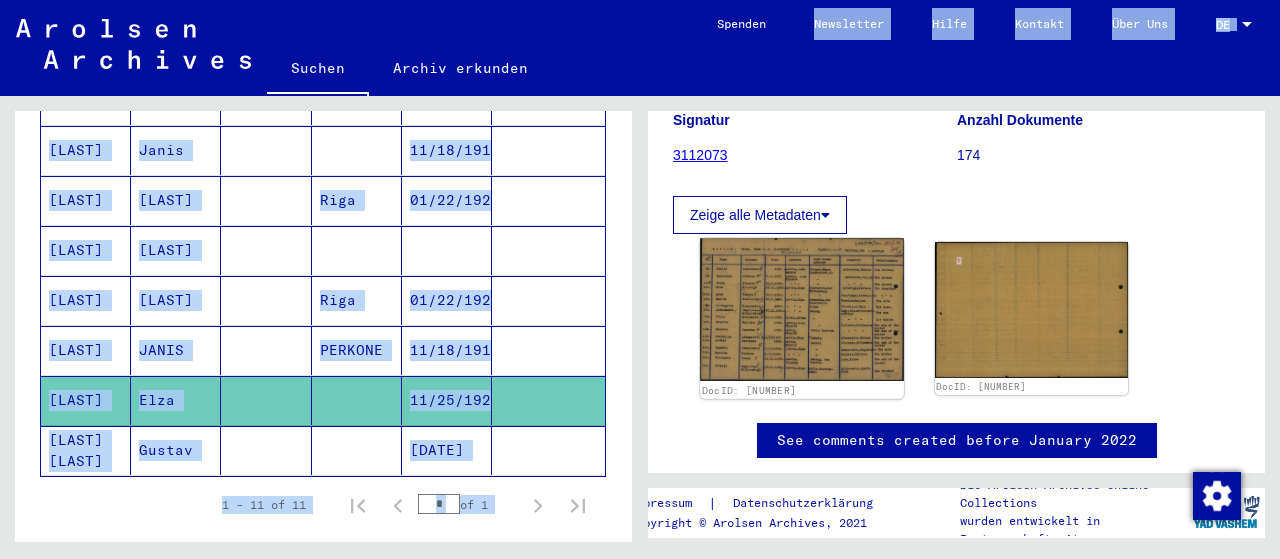 scroll, scrollTop: 300, scrollLeft: 0, axis: vertical 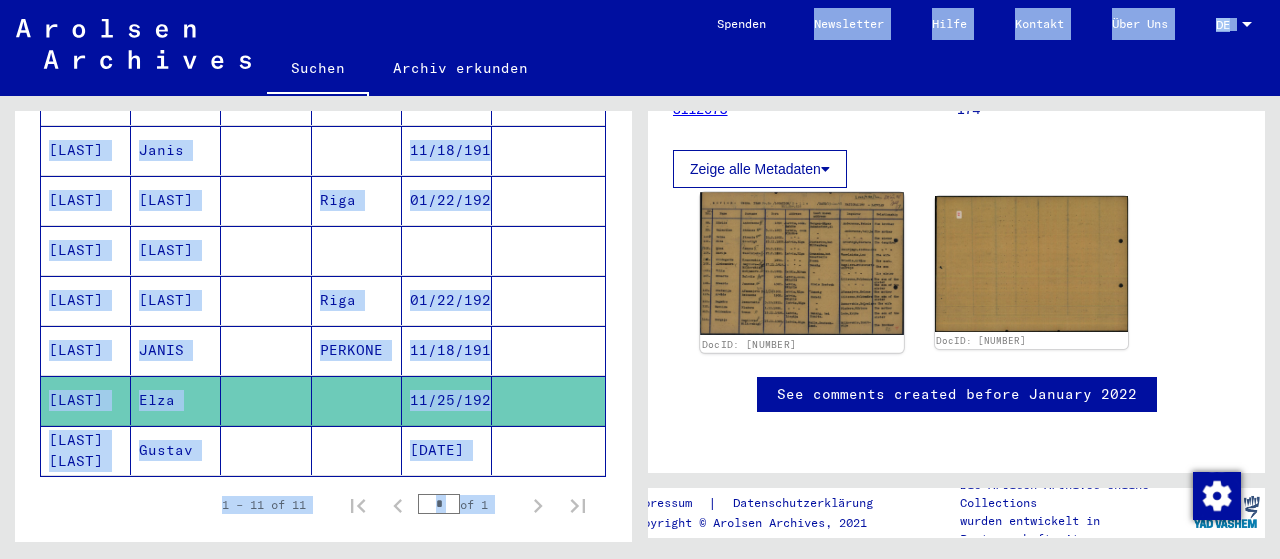click 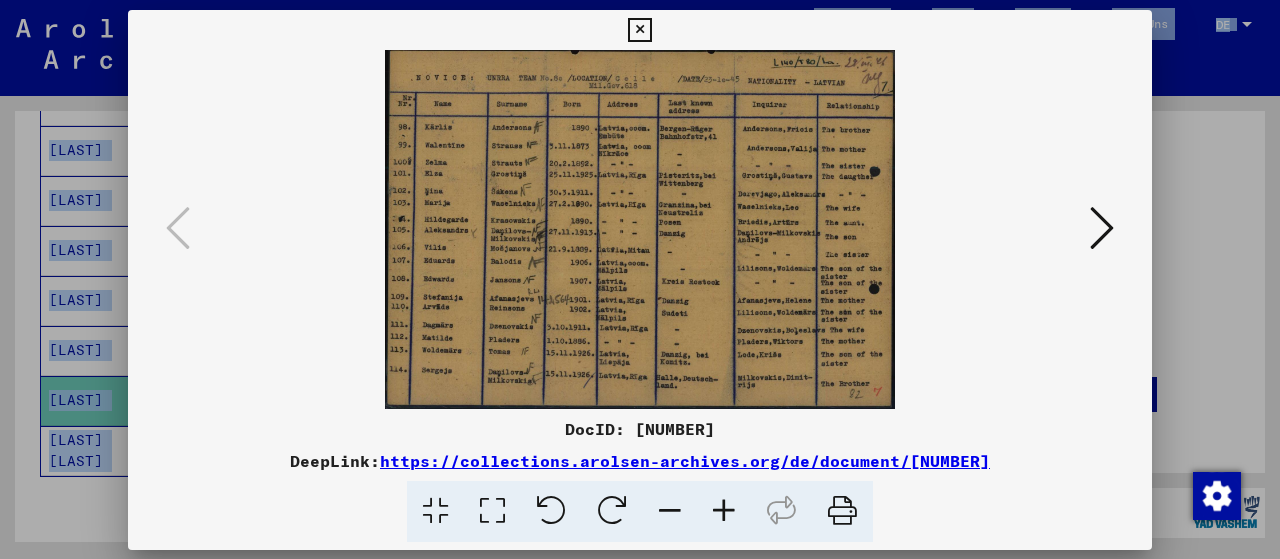 click at bounding box center [640, 229] 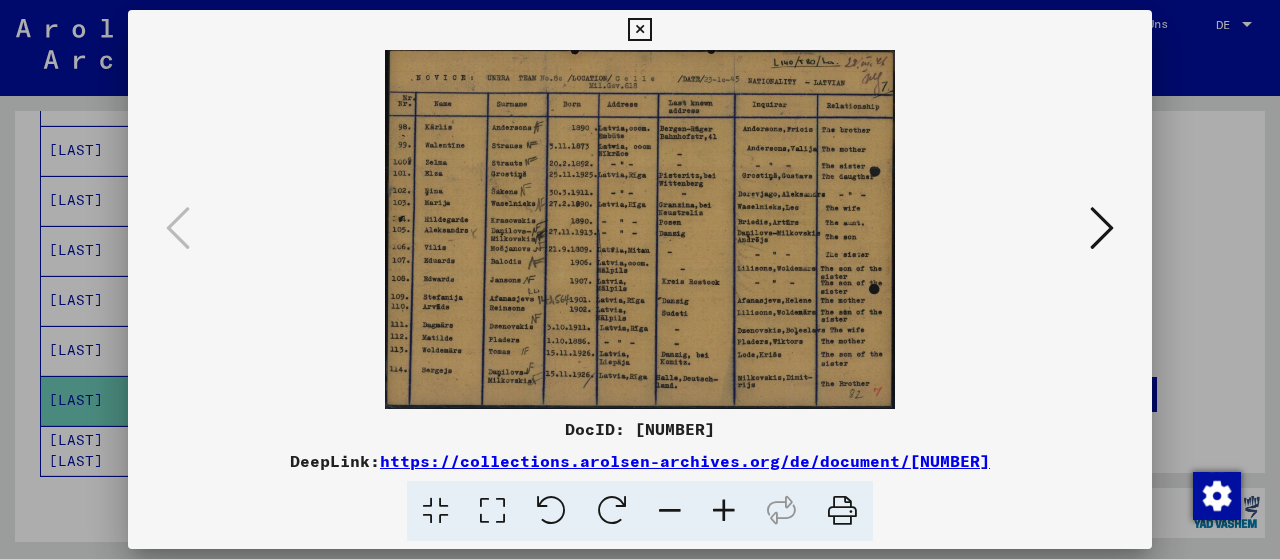 click at bounding box center (724, 511) 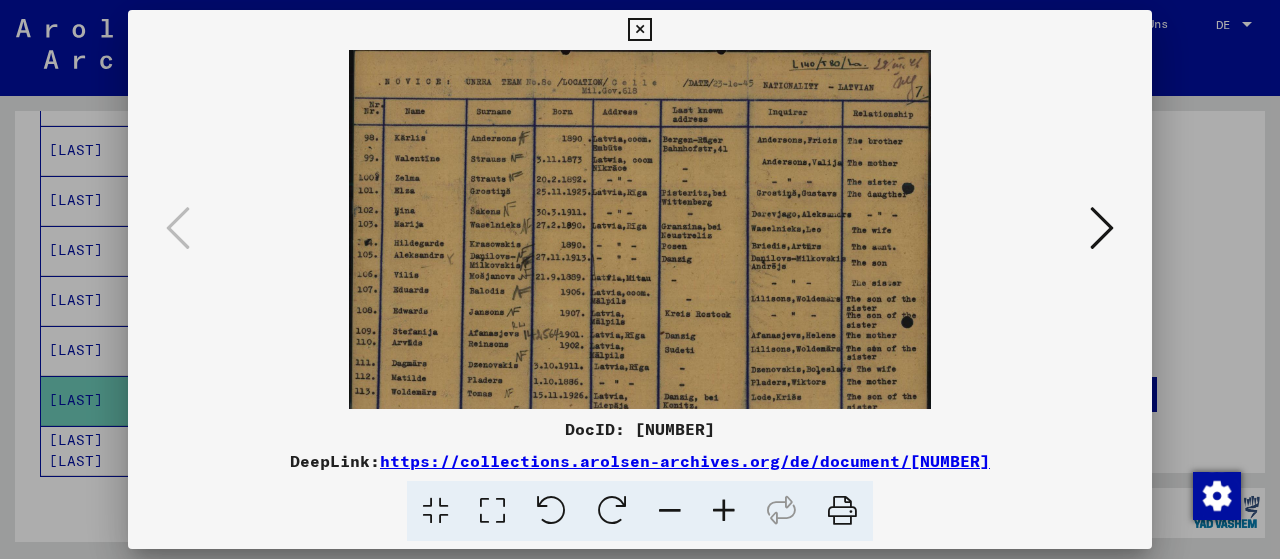click at bounding box center [724, 511] 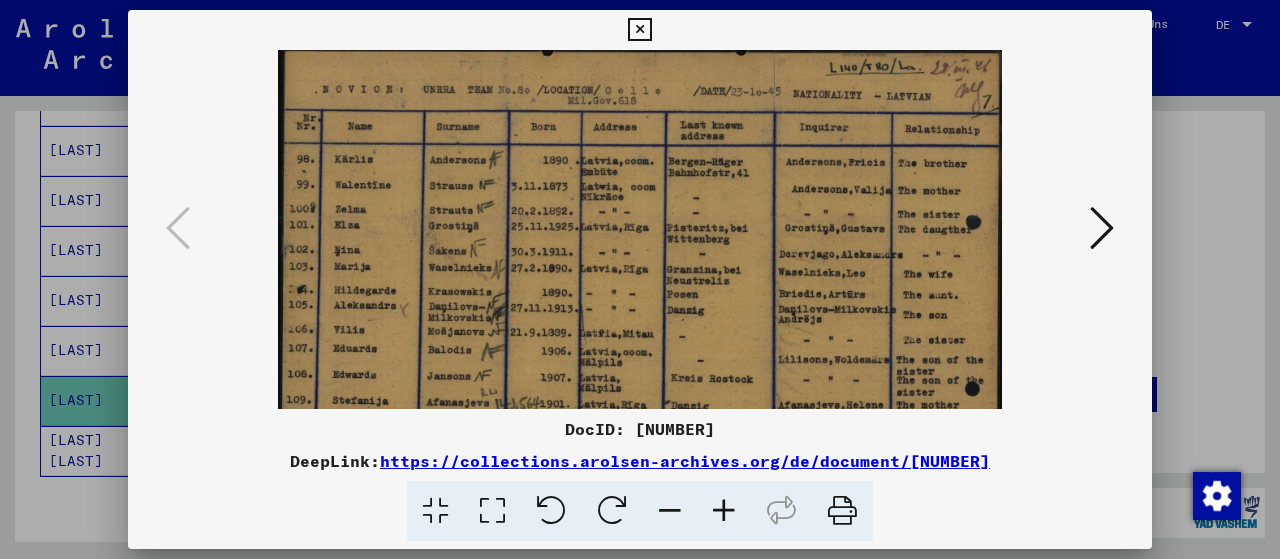 click at bounding box center (724, 511) 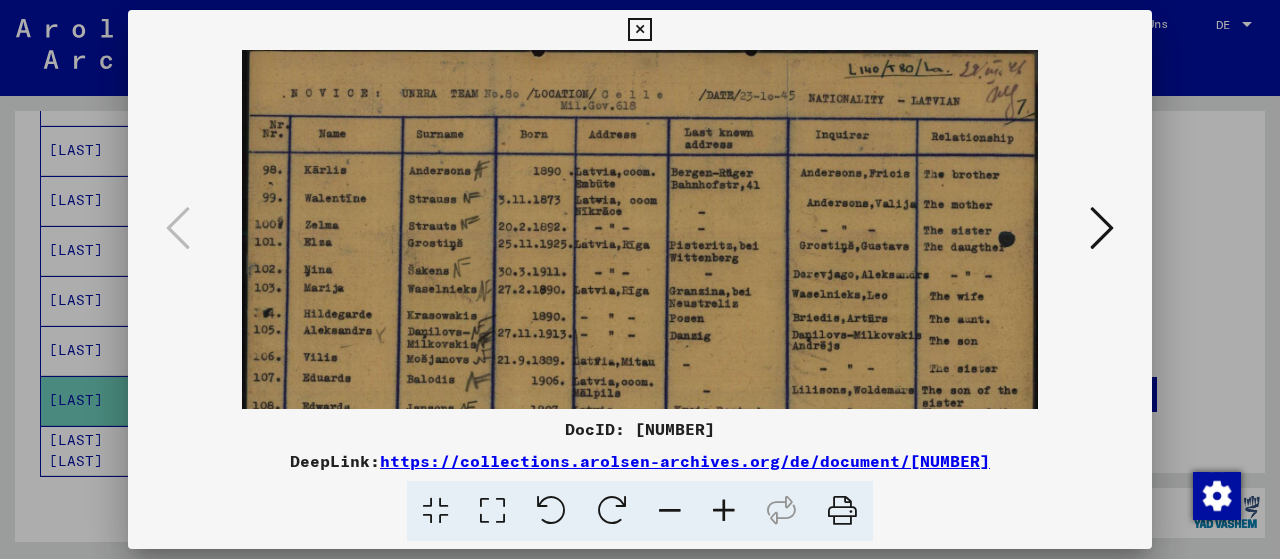 click at bounding box center [724, 511] 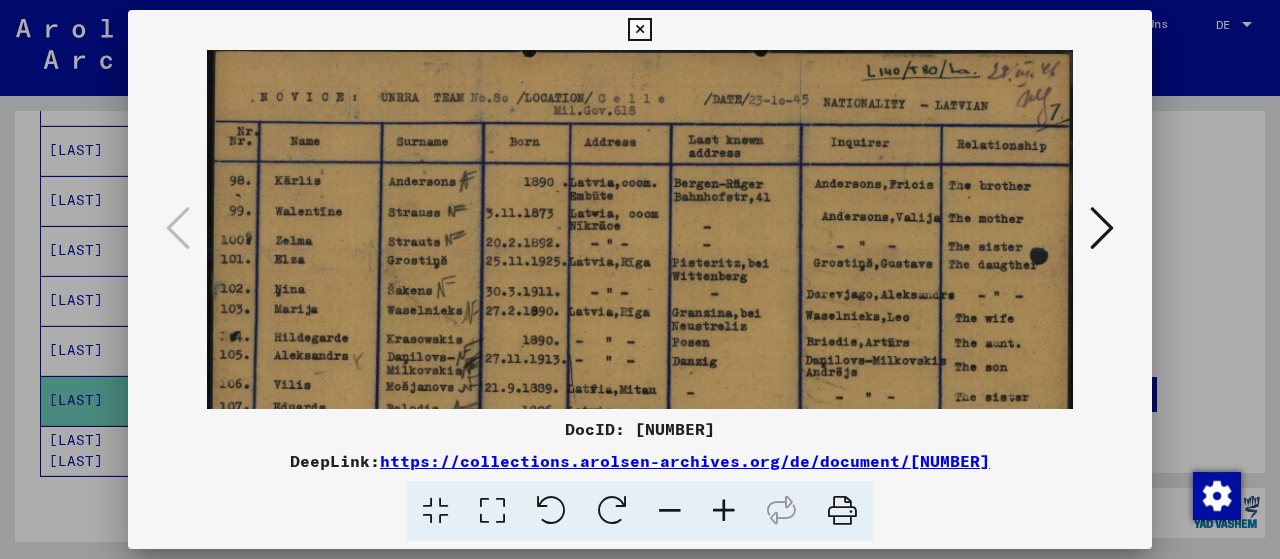 click at bounding box center [724, 511] 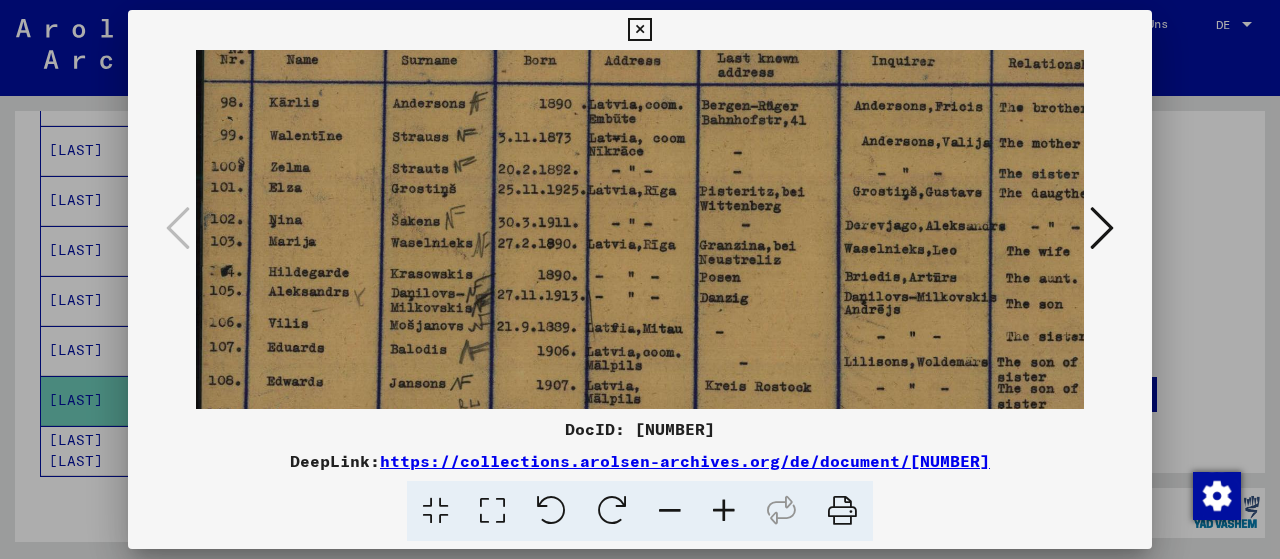 scroll, scrollTop: 91, scrollLeft: 0, axis: vertical 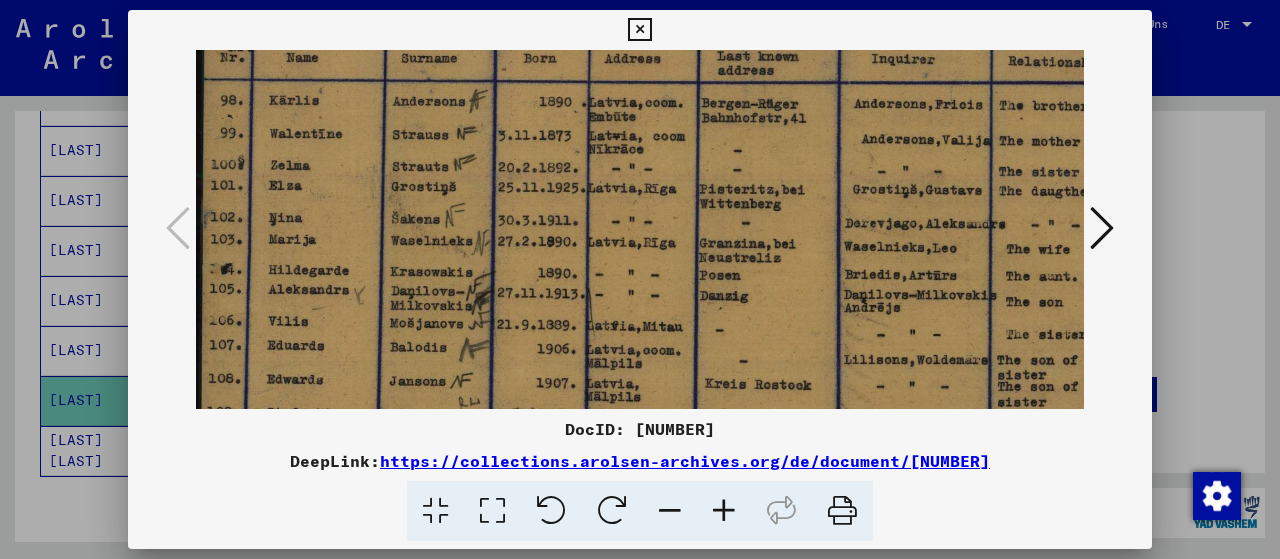 drag, startPoint x: 724, startPoint y: 349, endPoint x: 768, endPoint y: 273, distance: 87.81799 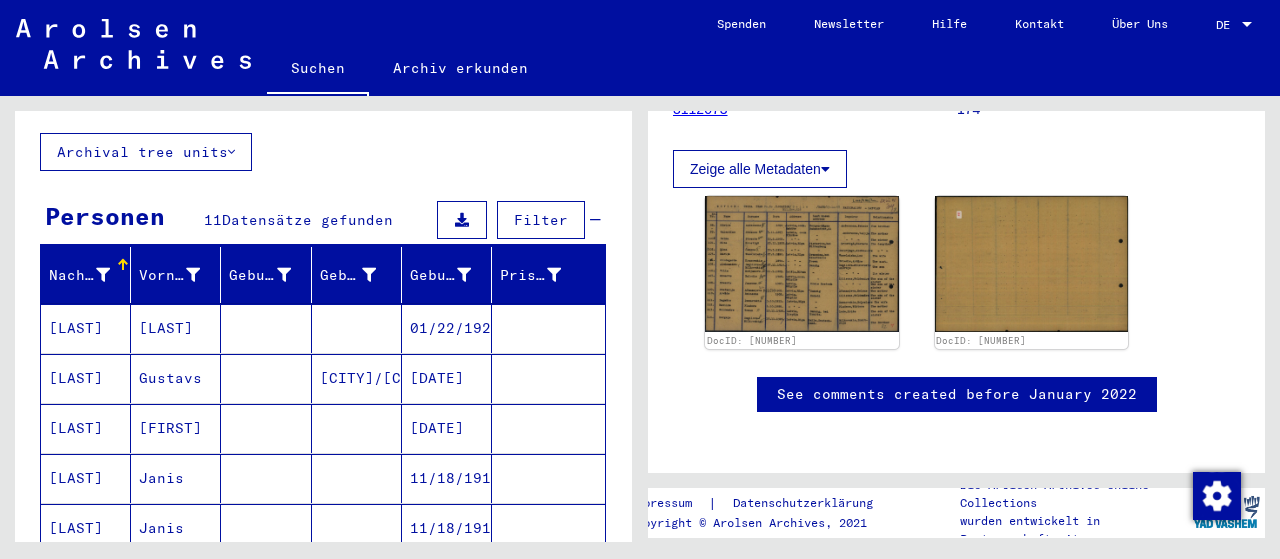 scroll, scrollTop: 0, scrollLeft: 0, axis: both 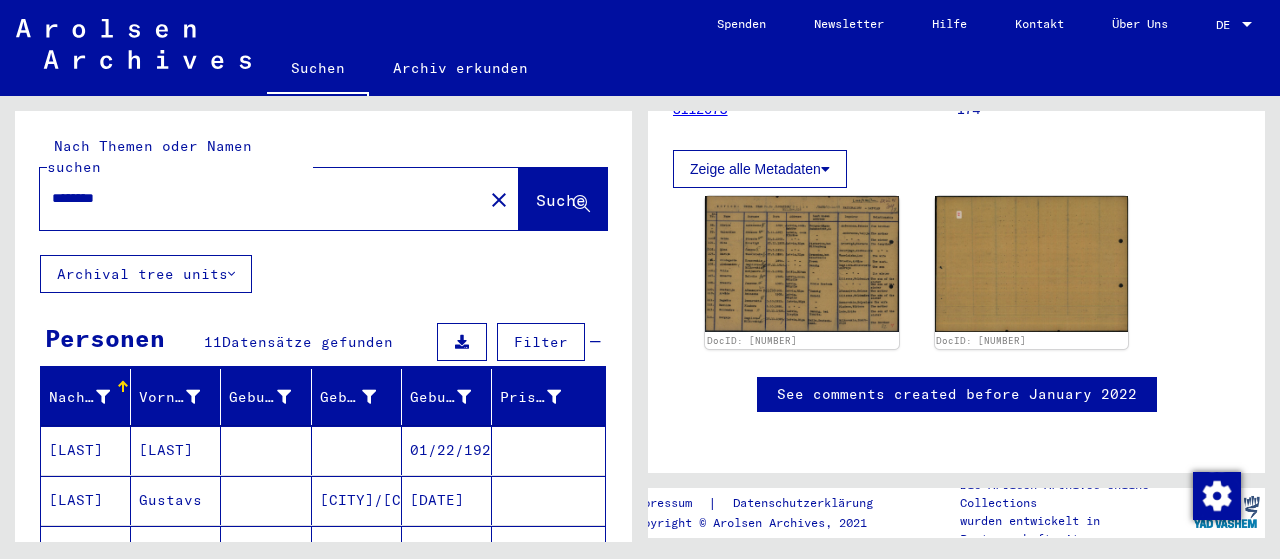 drag, startPoint x: 141, startPoint y: 179, endPoint x: 80, endPoint y: 185, distance: 61.294373 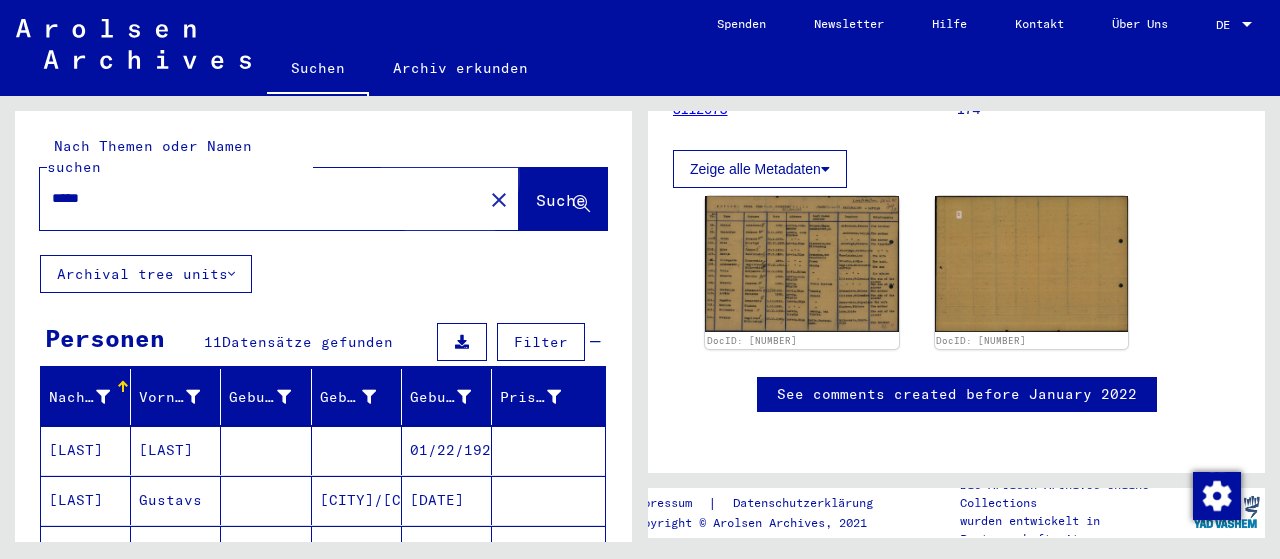 click on "Suche" 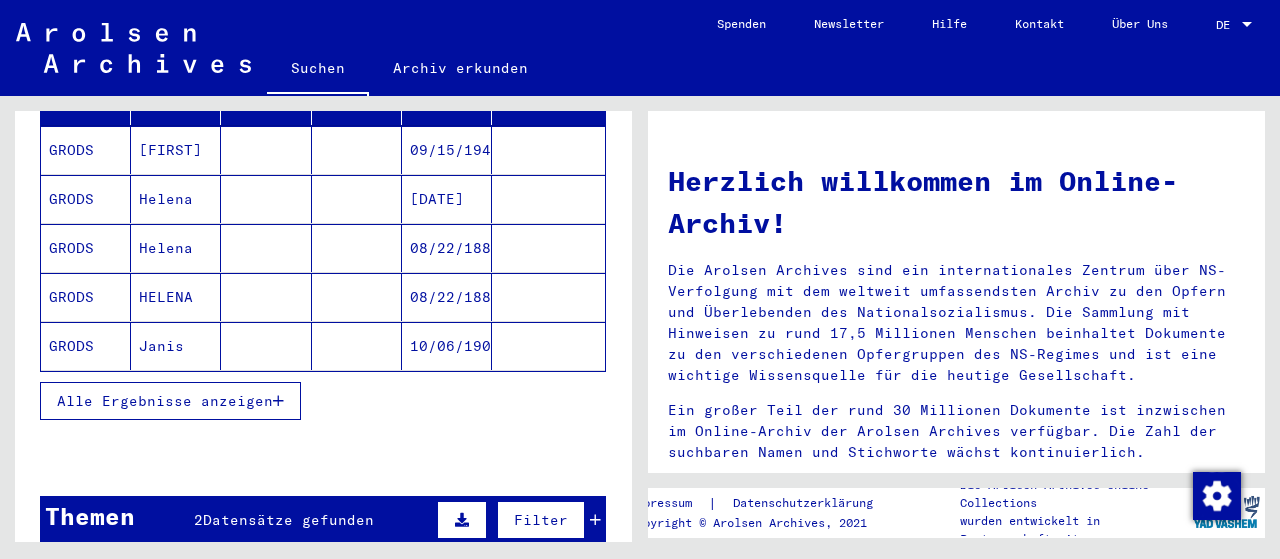 scroll, scrollTop: 200, scrollLeft: 0, axis: vertical 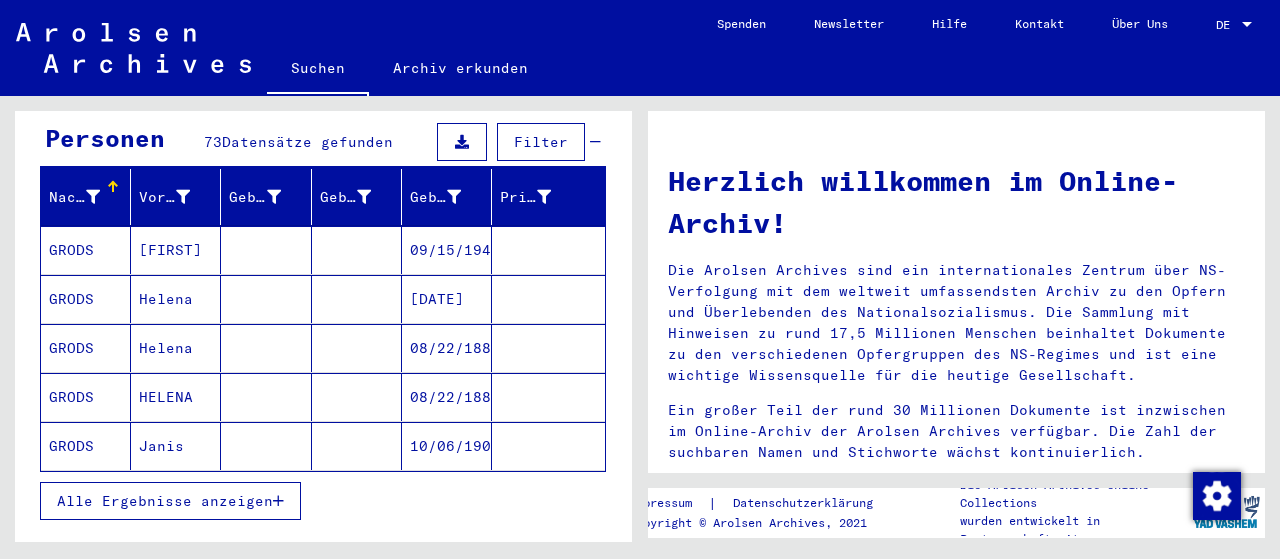 click on "GRODS" at bounding box center (86, 299) 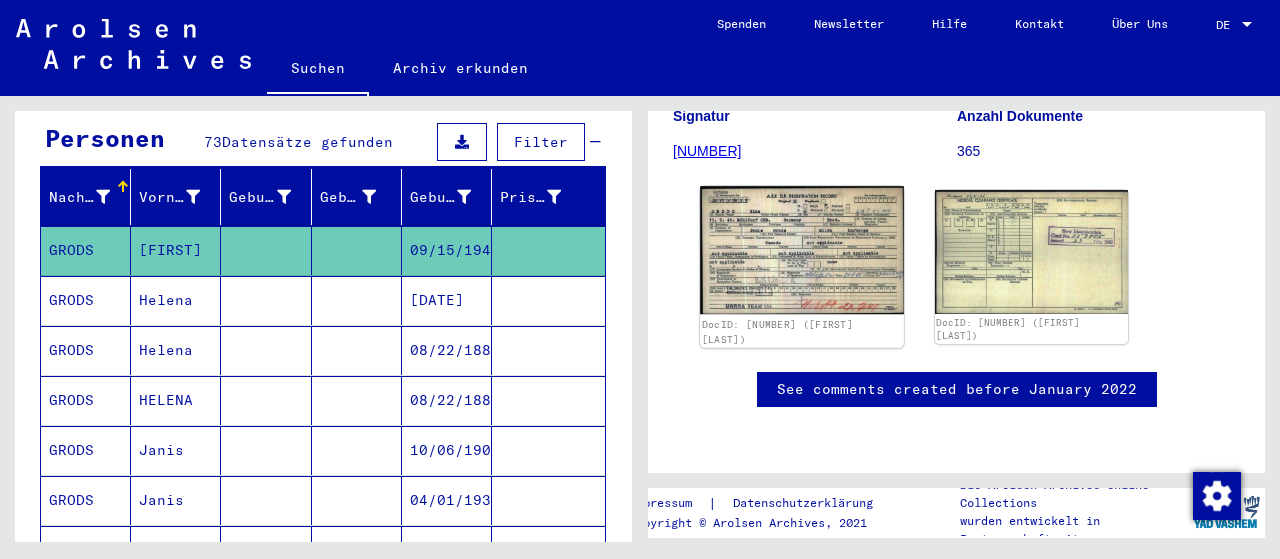 scroll, scrollTop: 305, scrollLeft: 0, axis: vertical 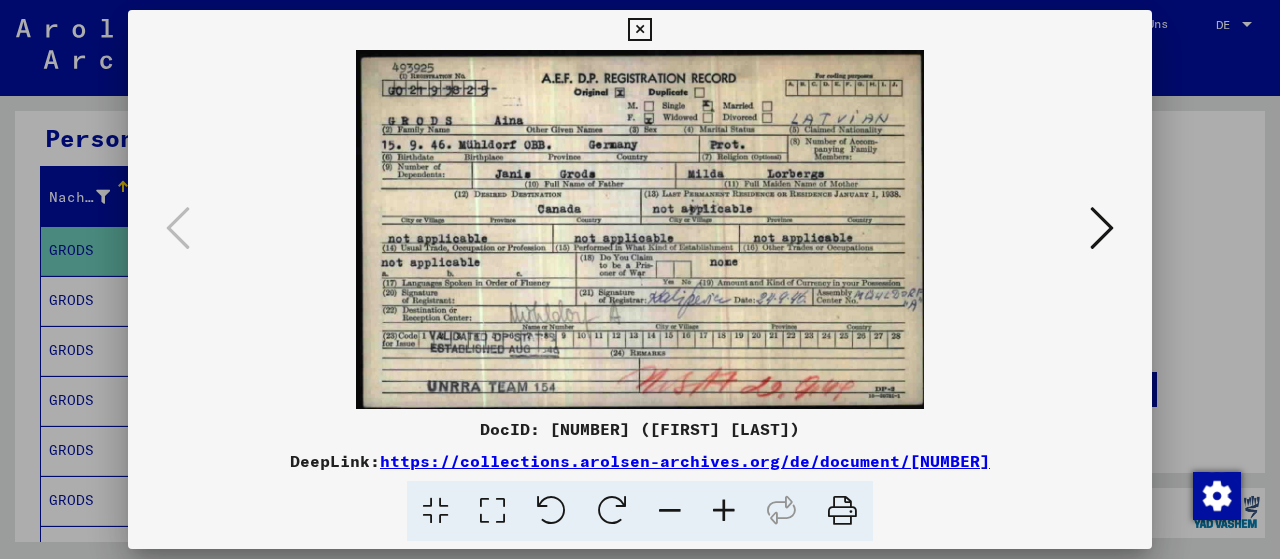click at bounding box center (640, 229) 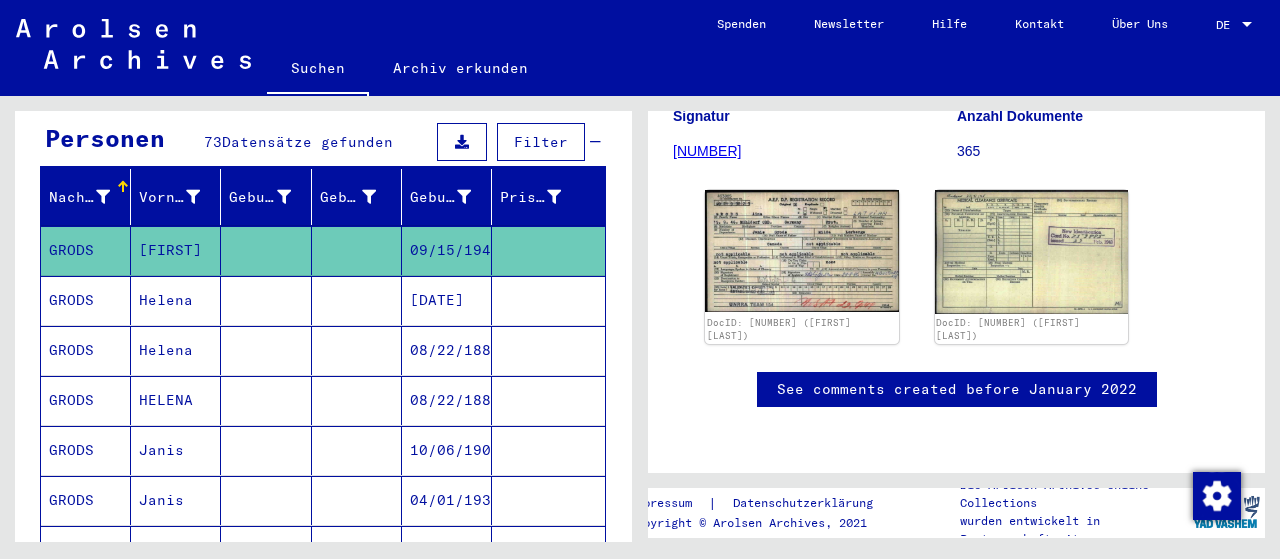 click 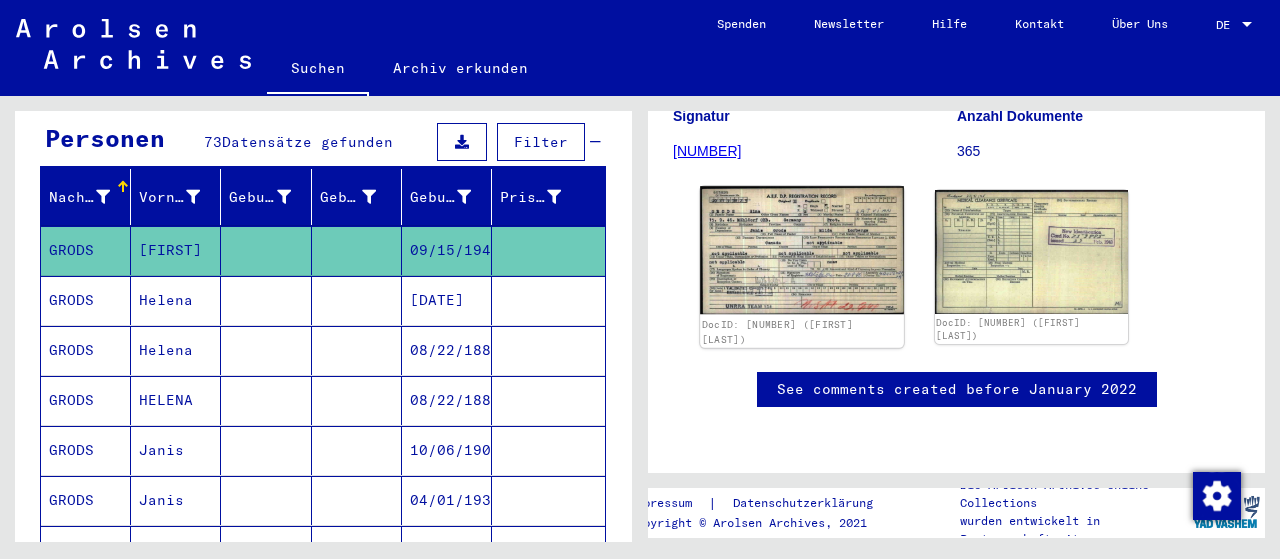 click 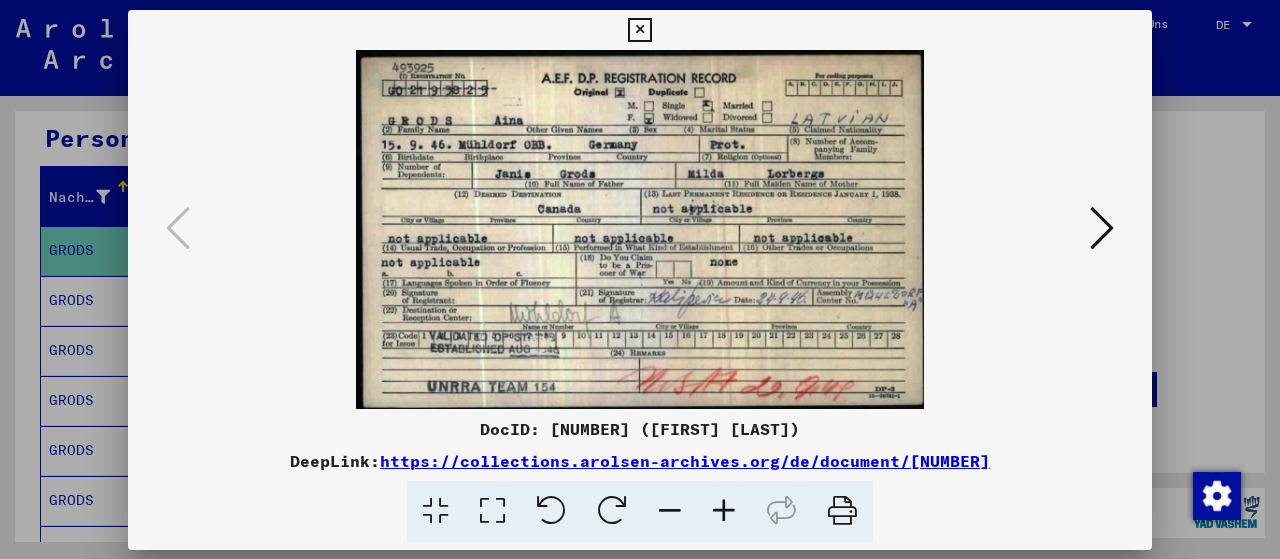 click at bounding box center [640, 229] 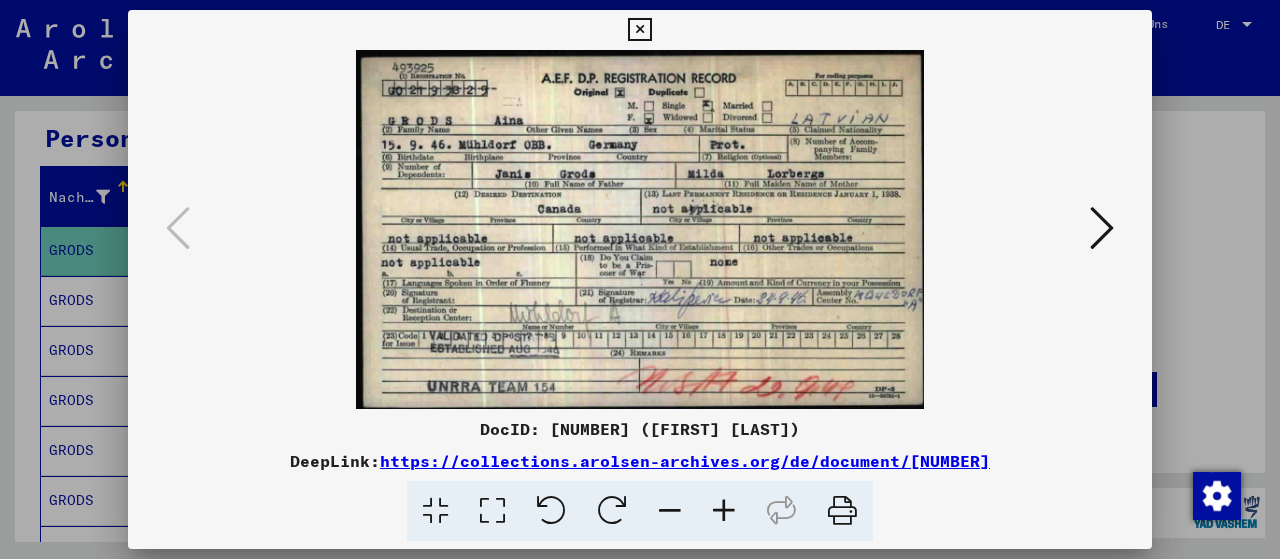 click at bounding box center [639, 30] 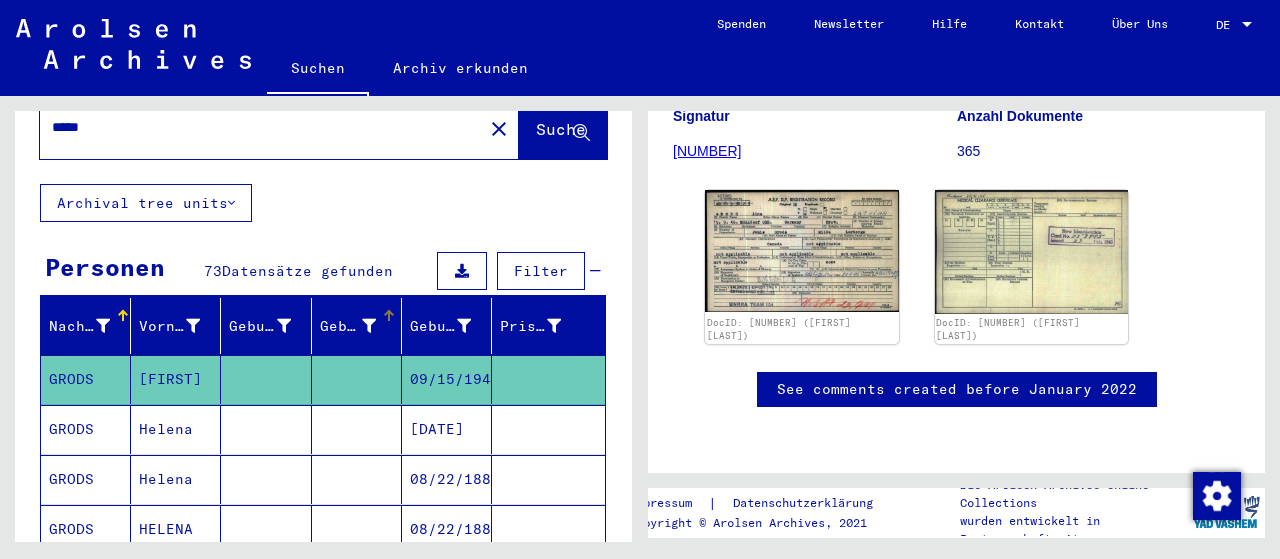 scroll, scrollTop: 0, scrollLeft: 0, axis: both 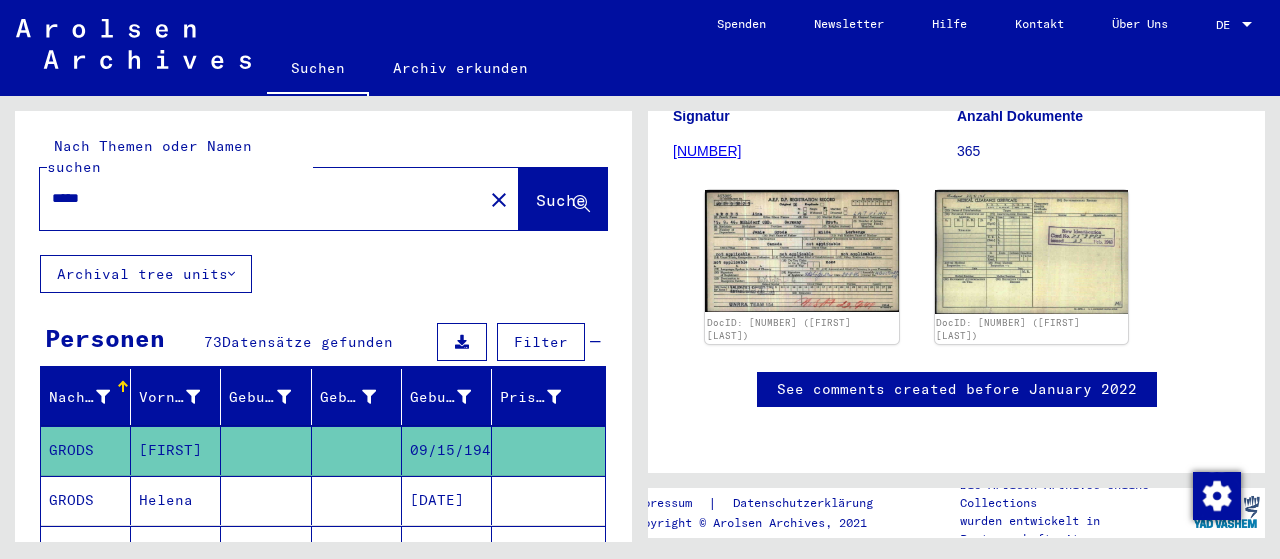 drag, startPoint x: 166, startPoint y: 181, endPoint x: 78, endPoint y: 194, distance: 88.95505 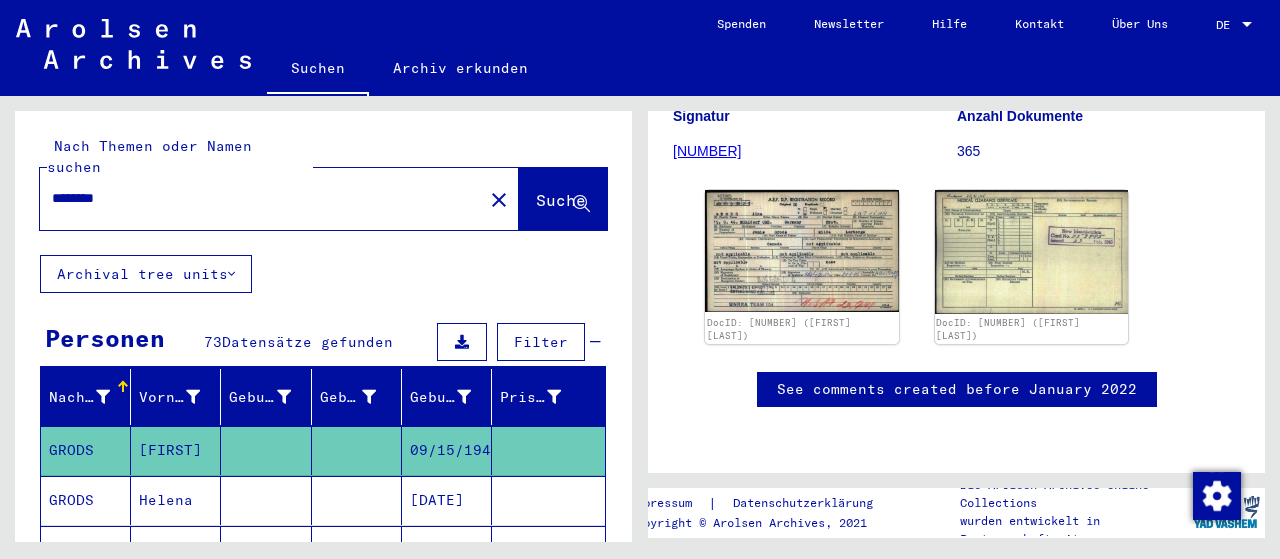 type on "********" 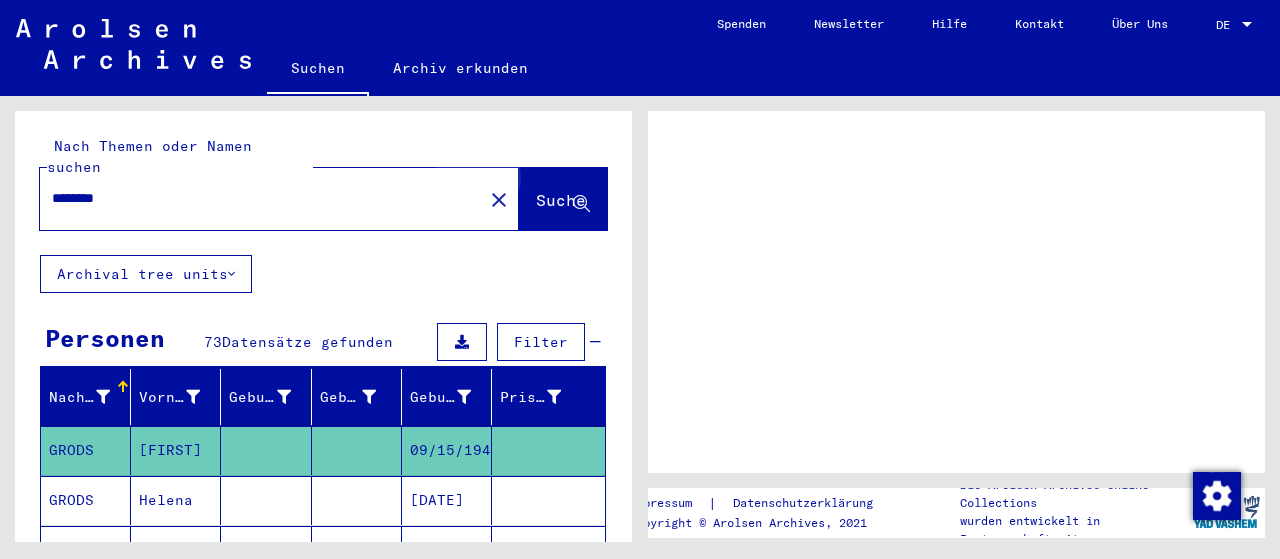 scroll, scrollTop: 0, scrollLeft: 0, axis: both 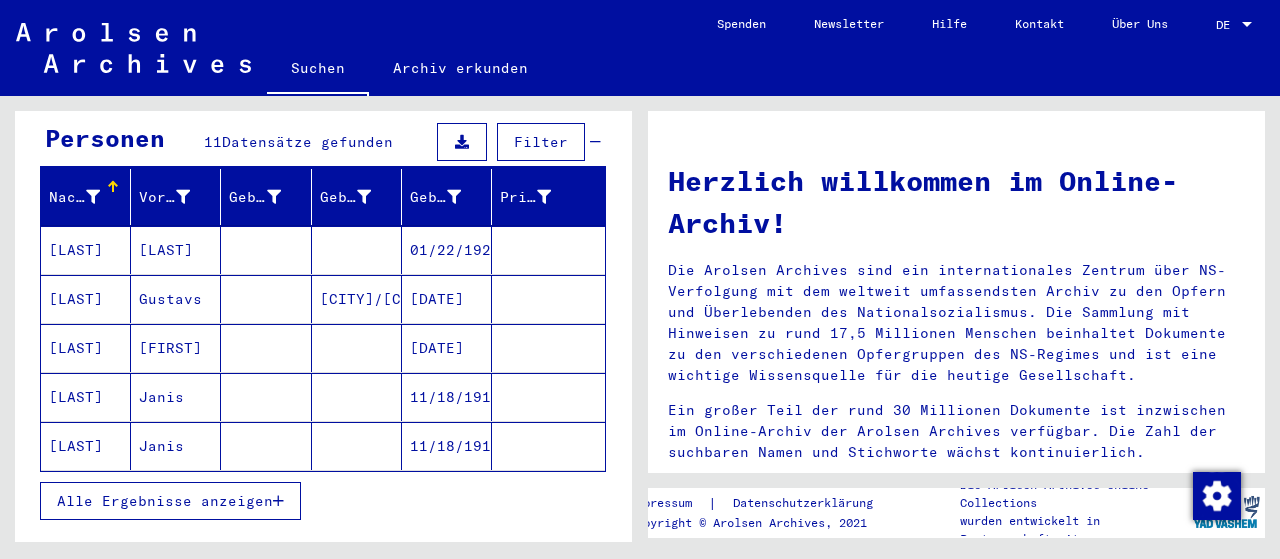 click on "Alle Ergebnisse anzeigen" at bounding box center (170, 501) 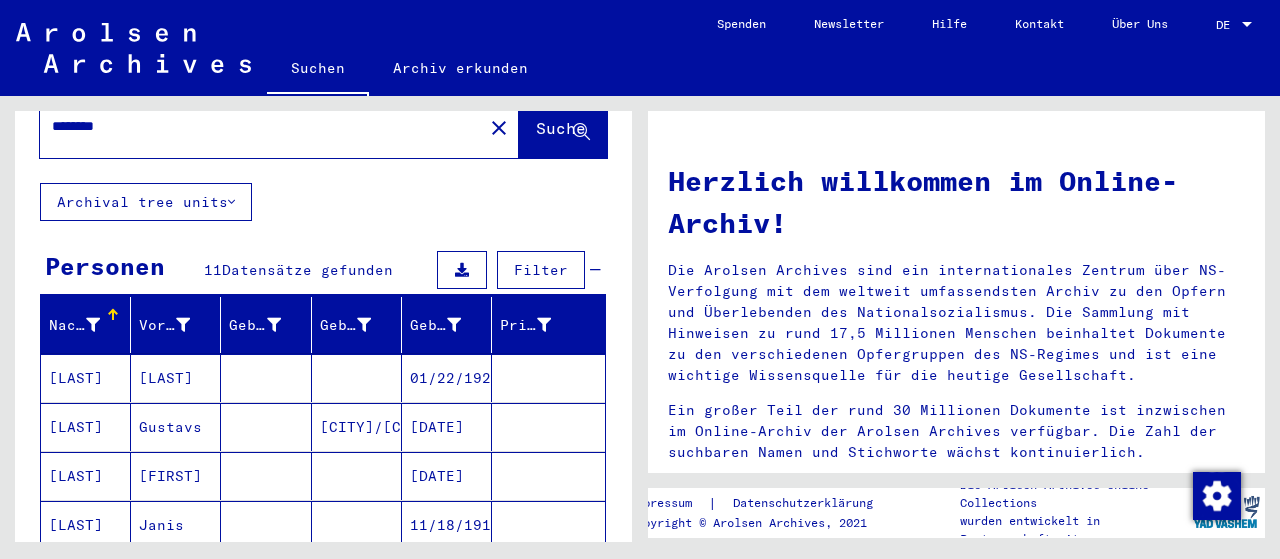 scroll, scrollTop: 100, scrollLeft: 0, axis: vertical 